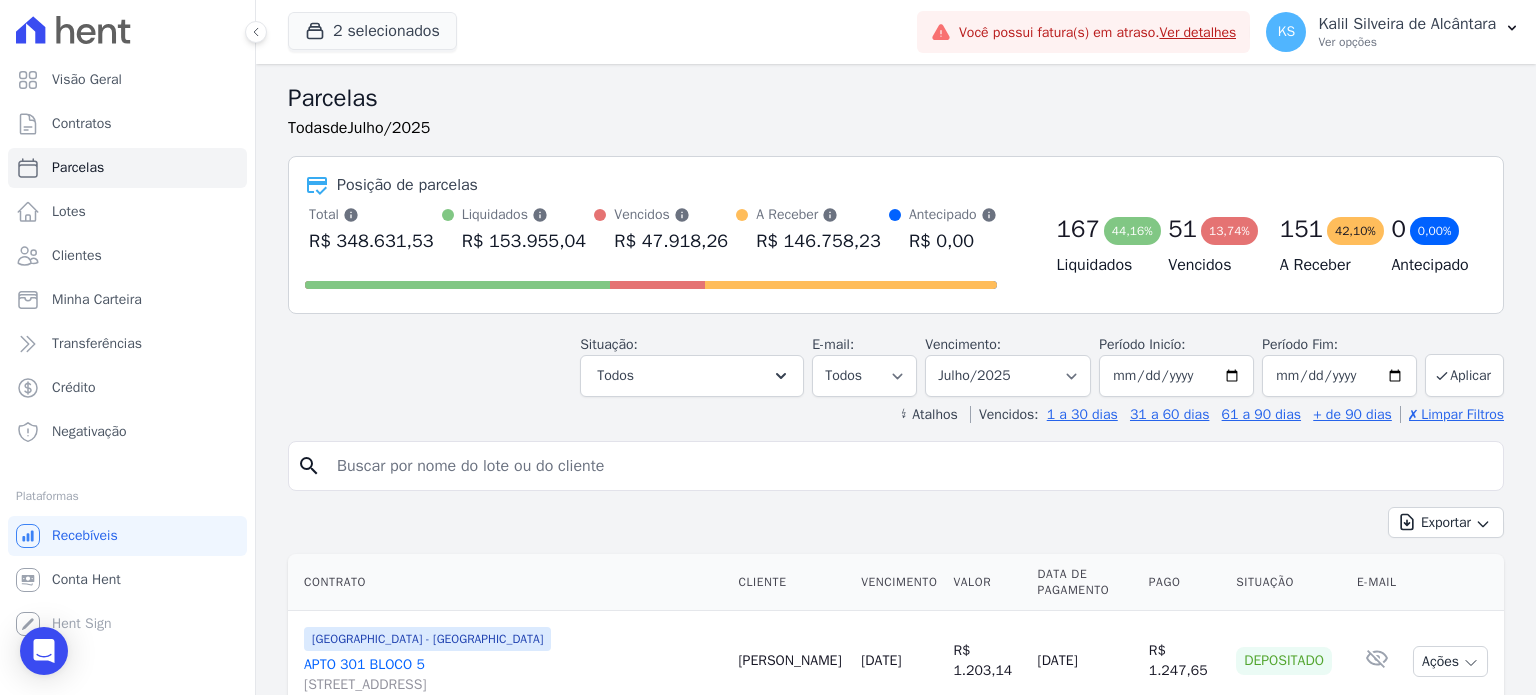 select 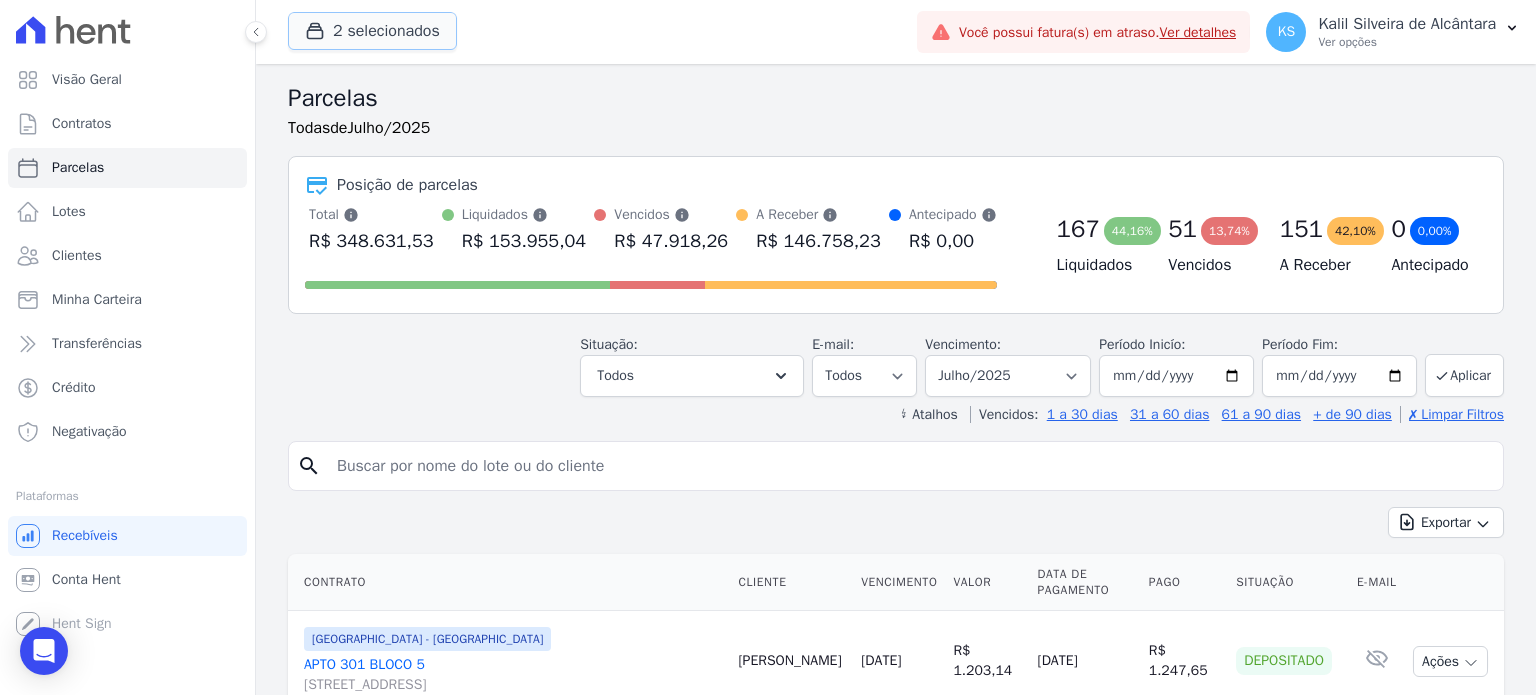 click on "2 selecionados" at bounding box center [372, 31] 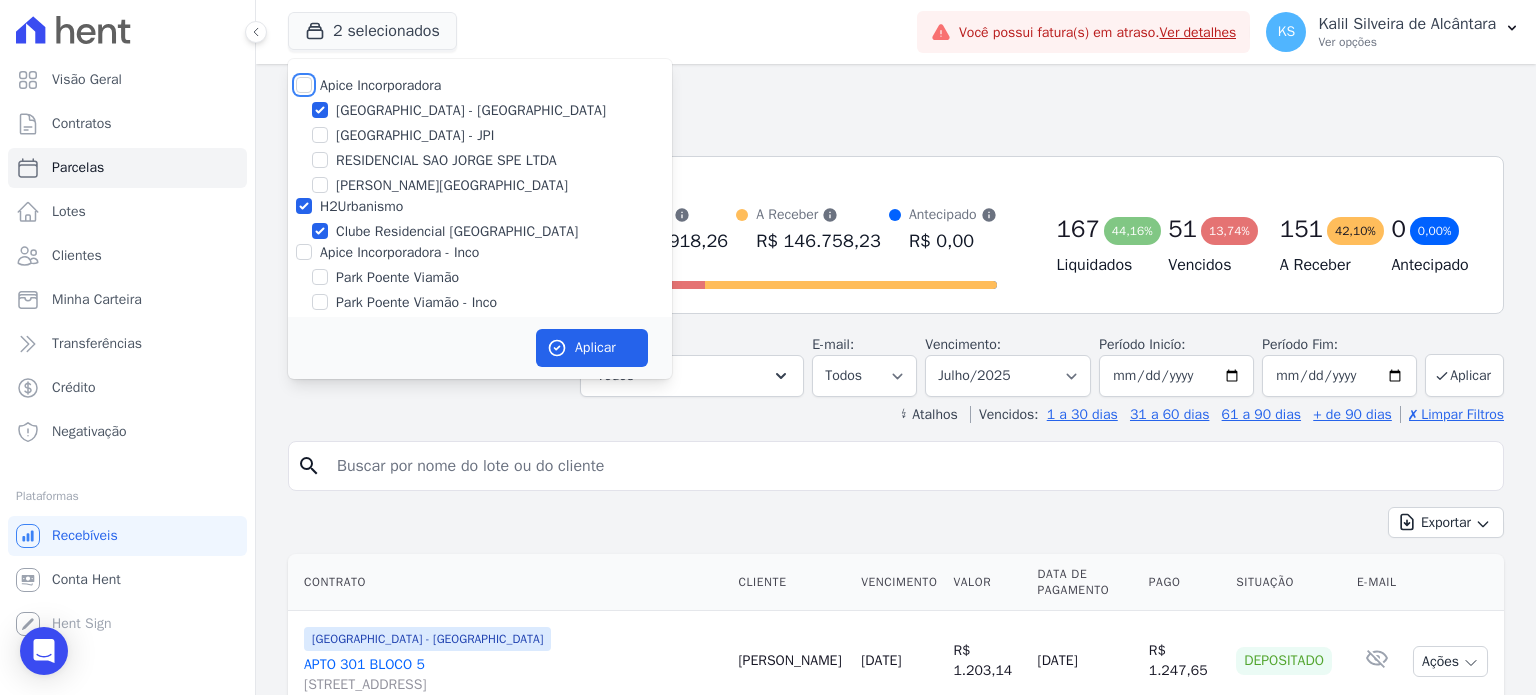 click on "Apice Incorporadora" at bounding box center [304, 85] 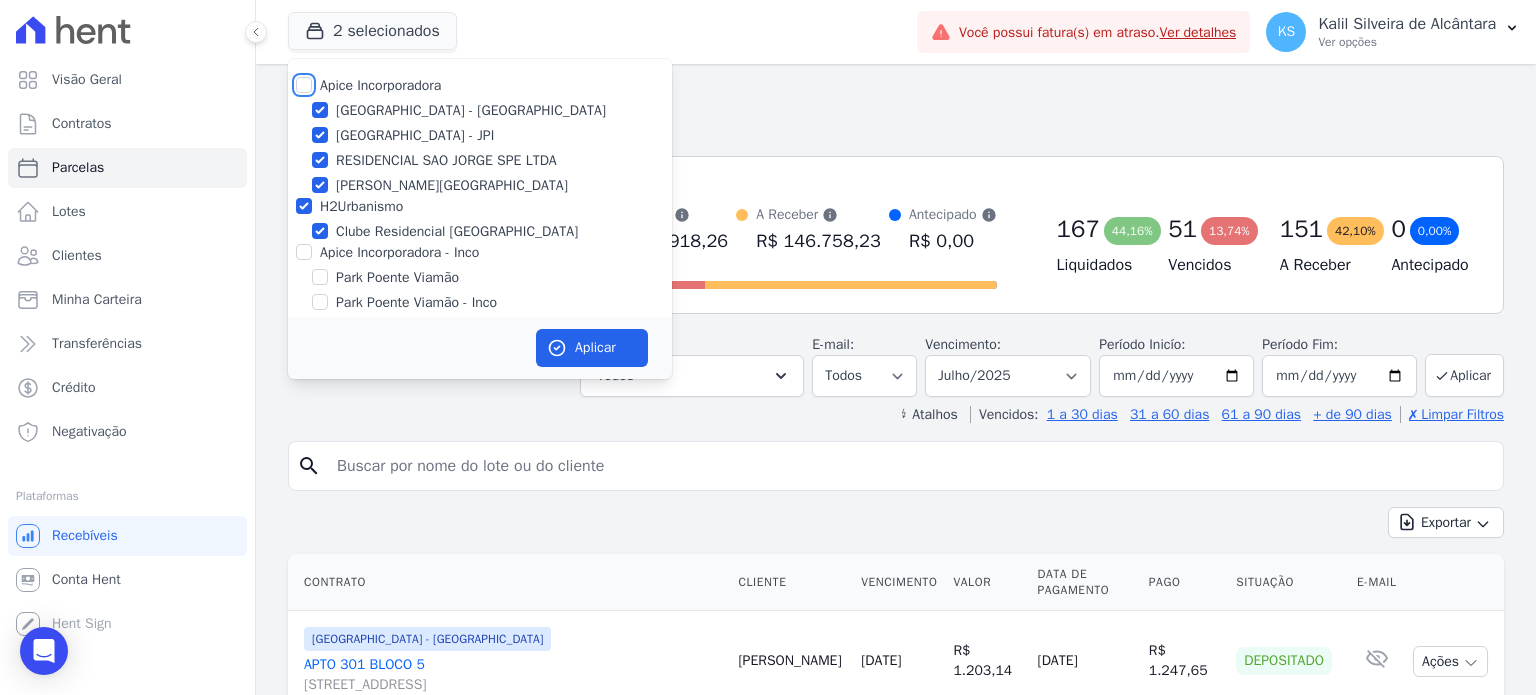 checkbox on "true" 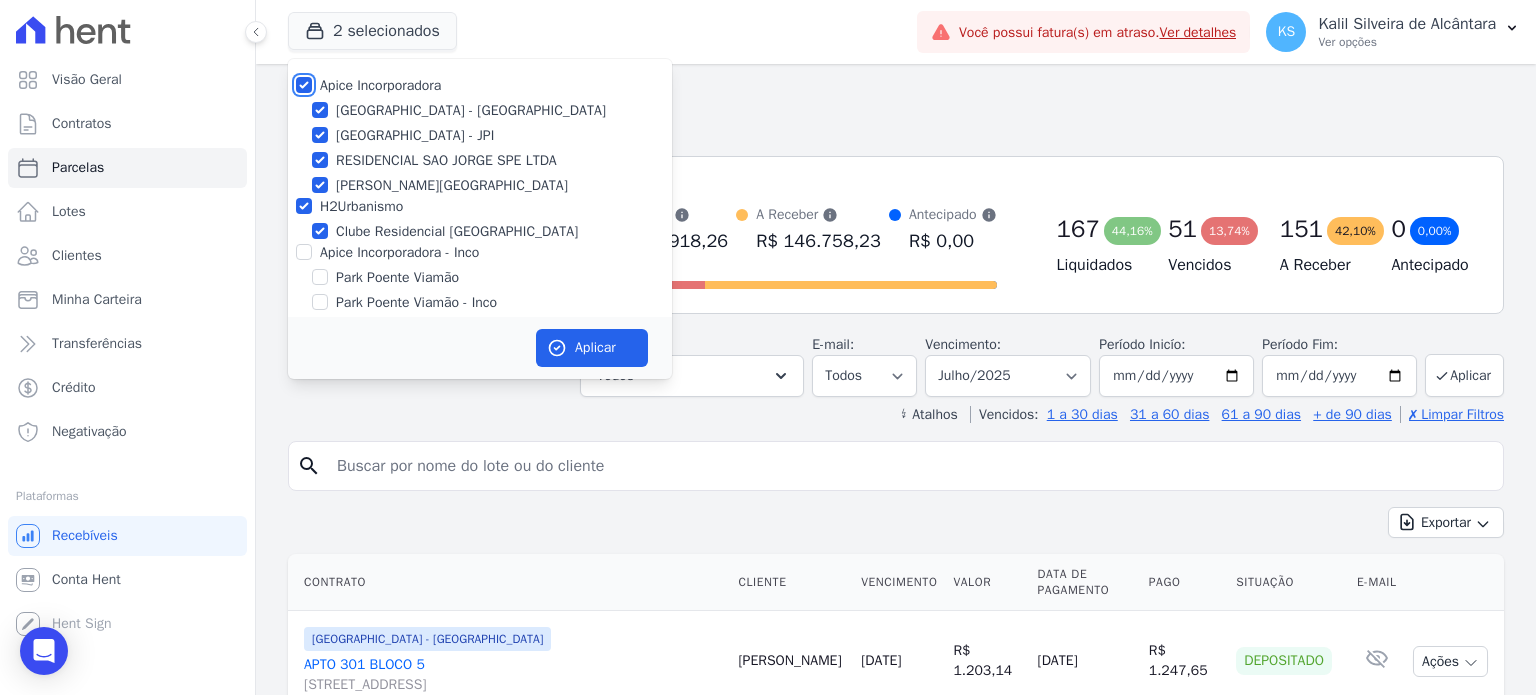 checkbox on "true" 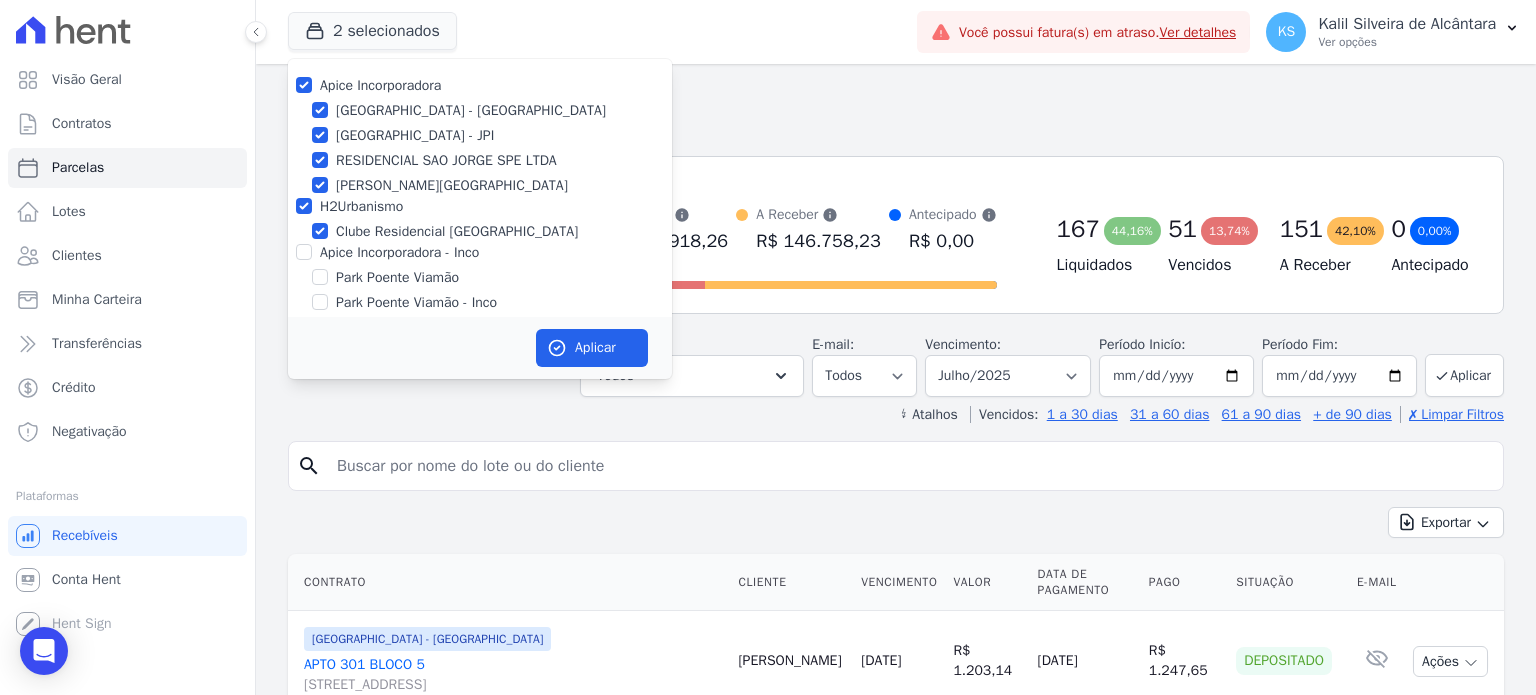 click on "Apice Incorporadora - Inco" at bounding box center (480, 252) 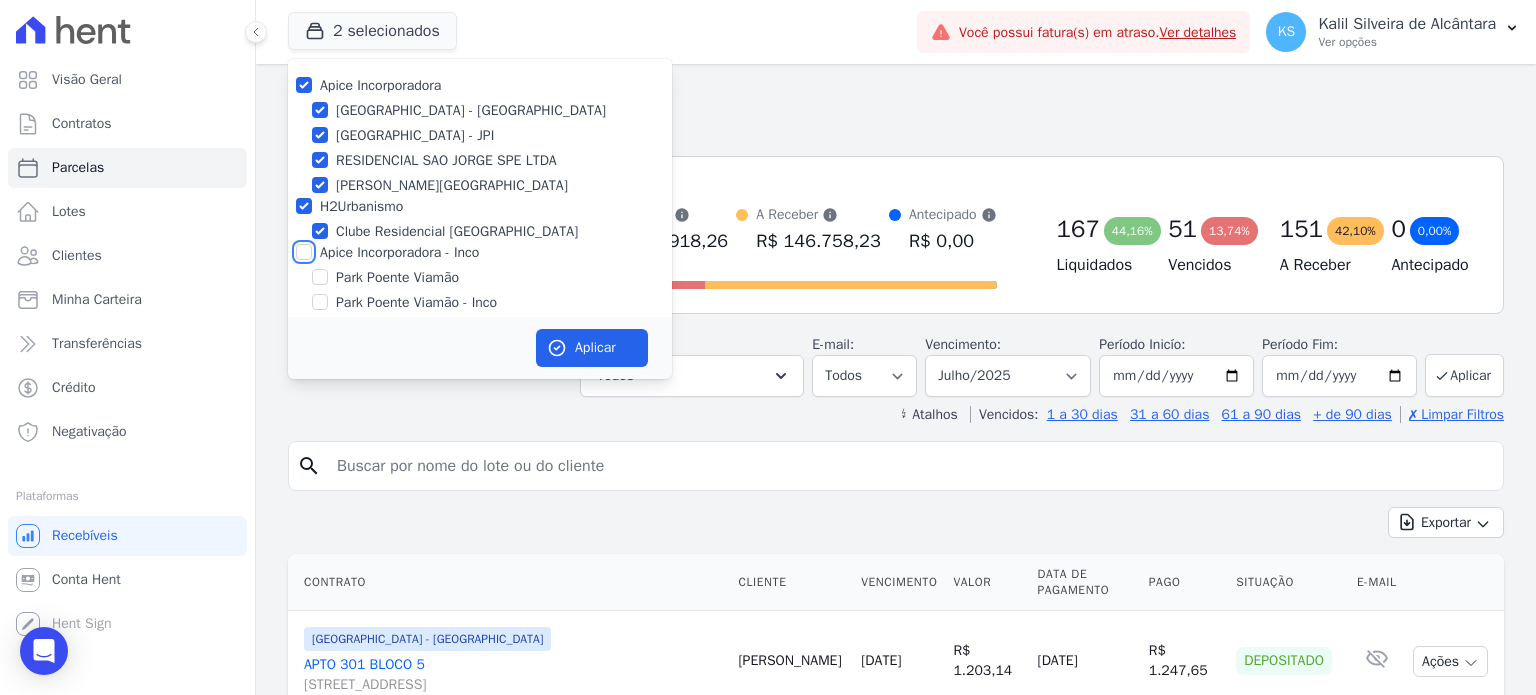 click on "Apice Incorporadora - Inco" at bounding box center (304, 252) 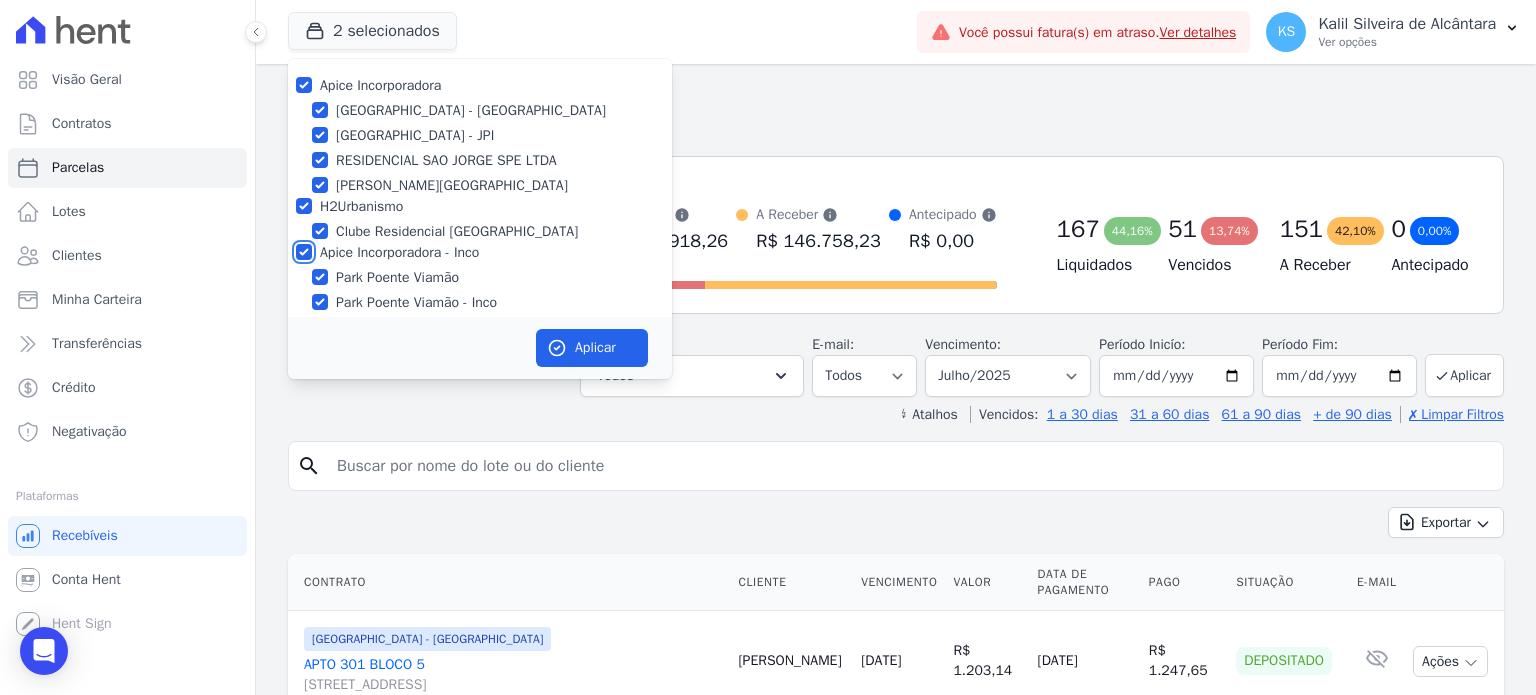 checkbox on "true" 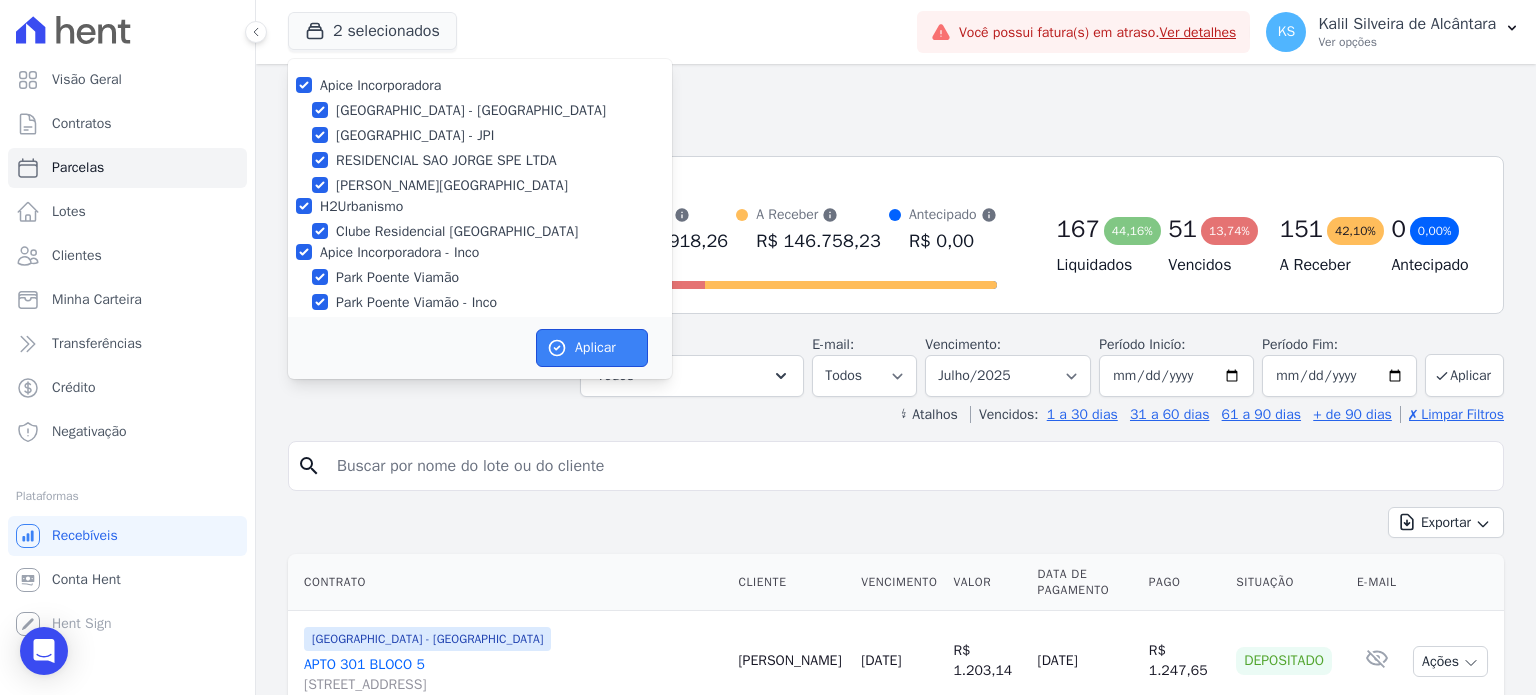 click on "Aplicar" at bounding box center (592, 348) 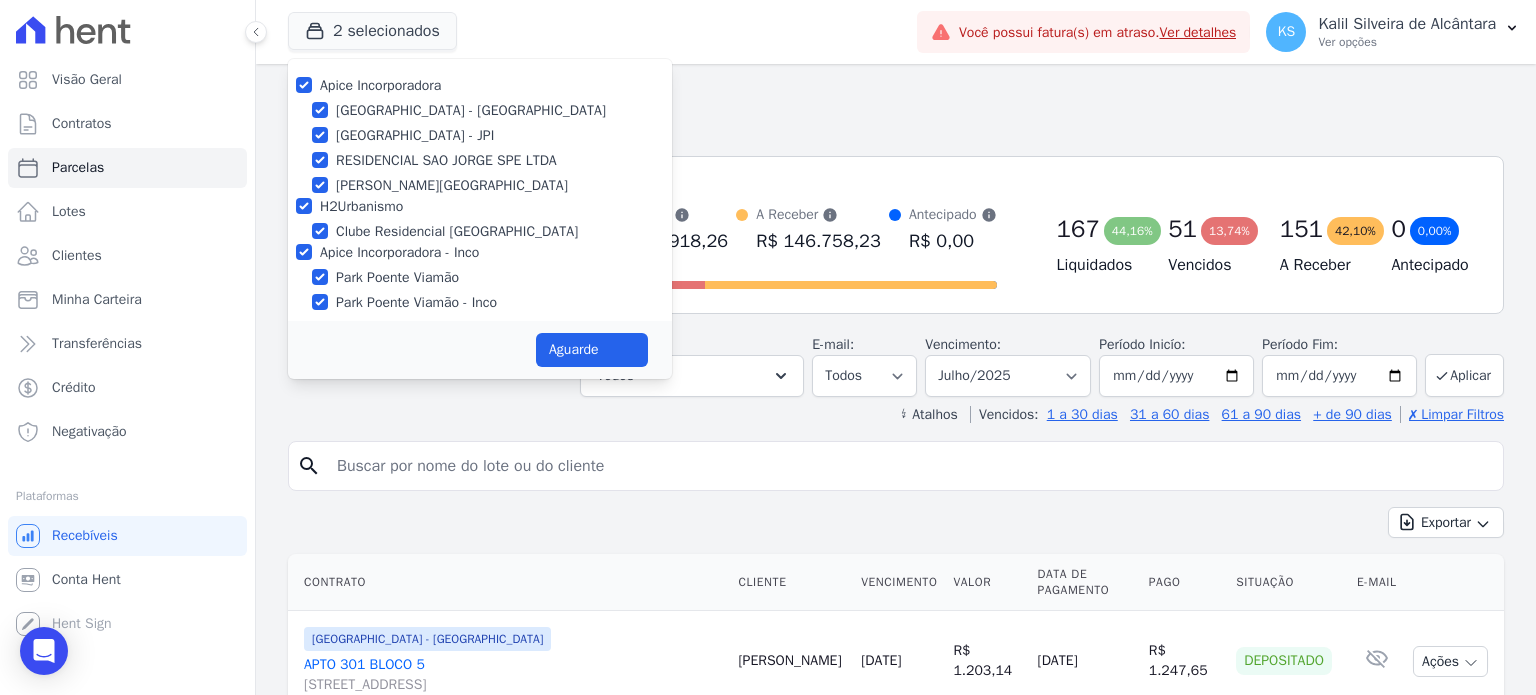 select 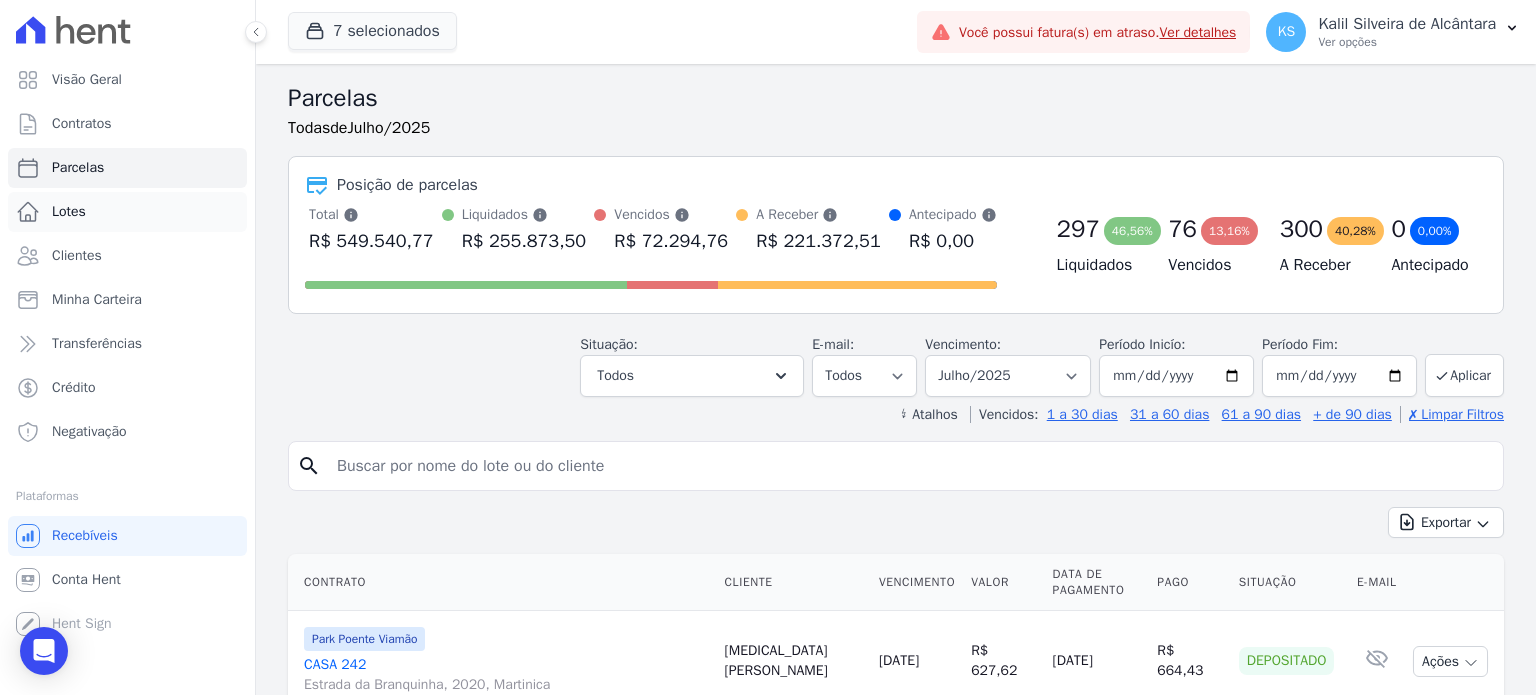 click on "Lotes" at bounding box center (127, 212) 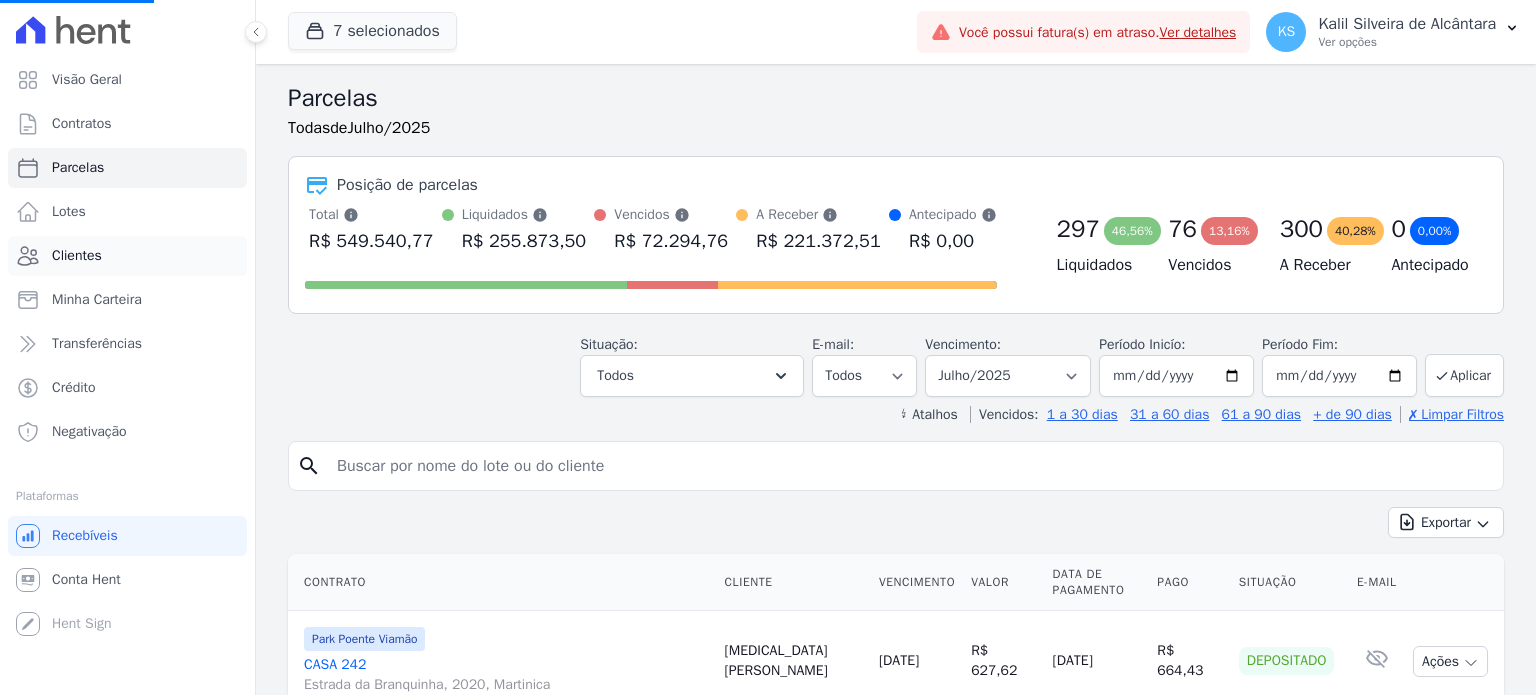 click on "Clientes" at bounding box center (77, 256) 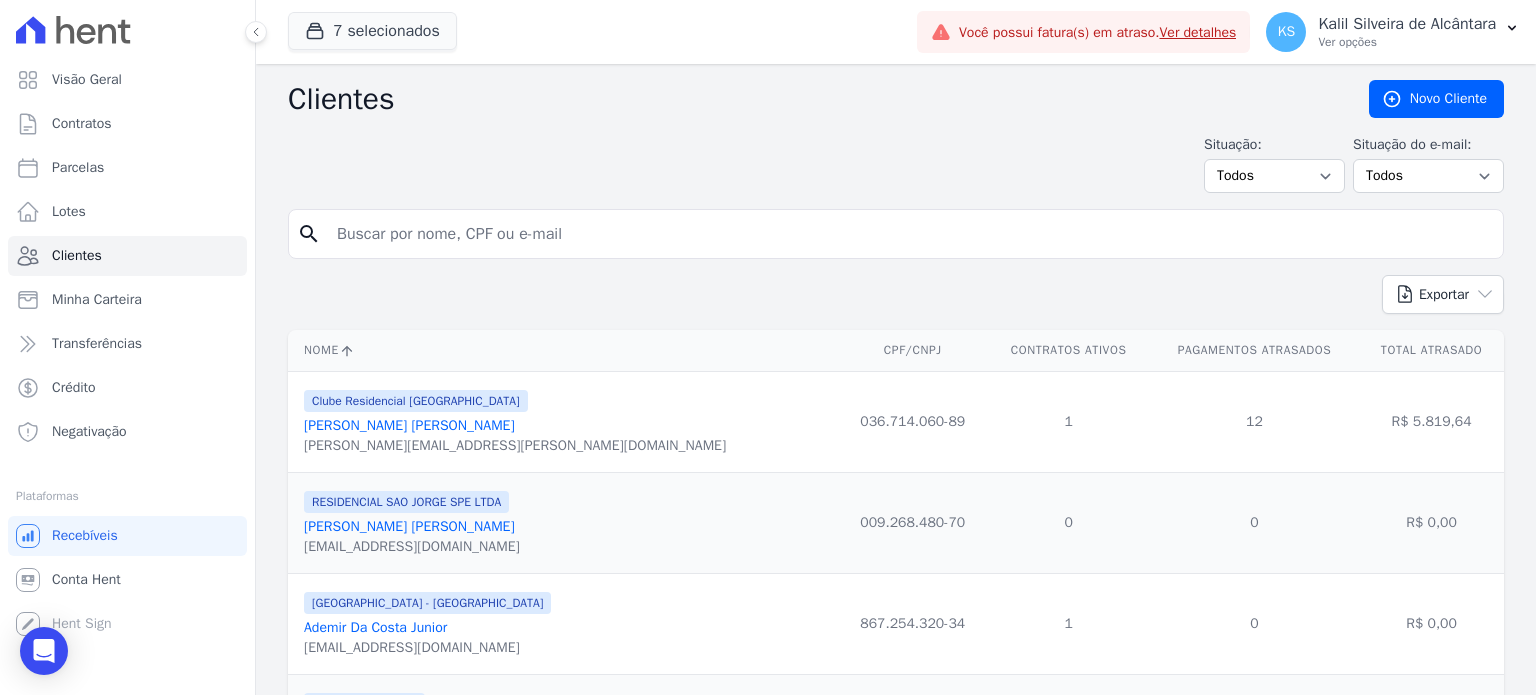 click at bounding box center [910, 234] 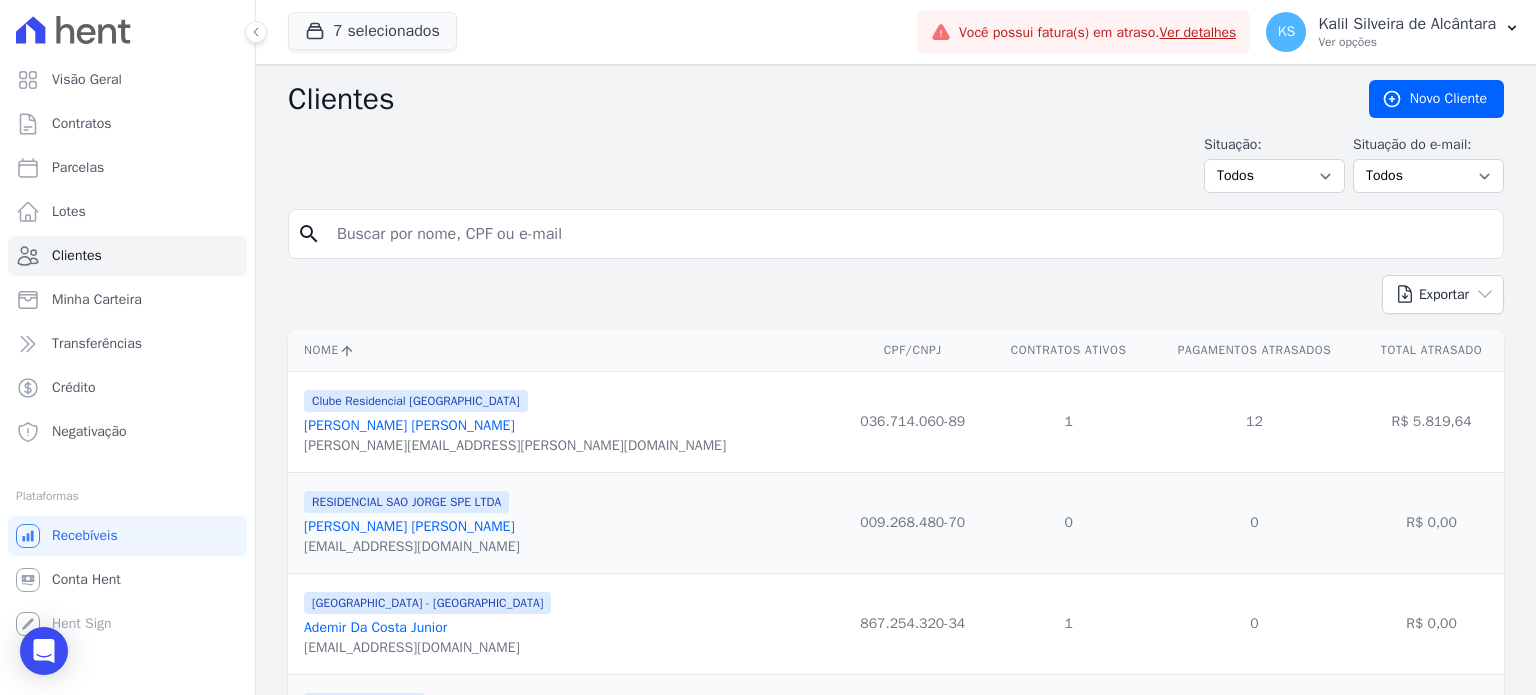 type on "G" 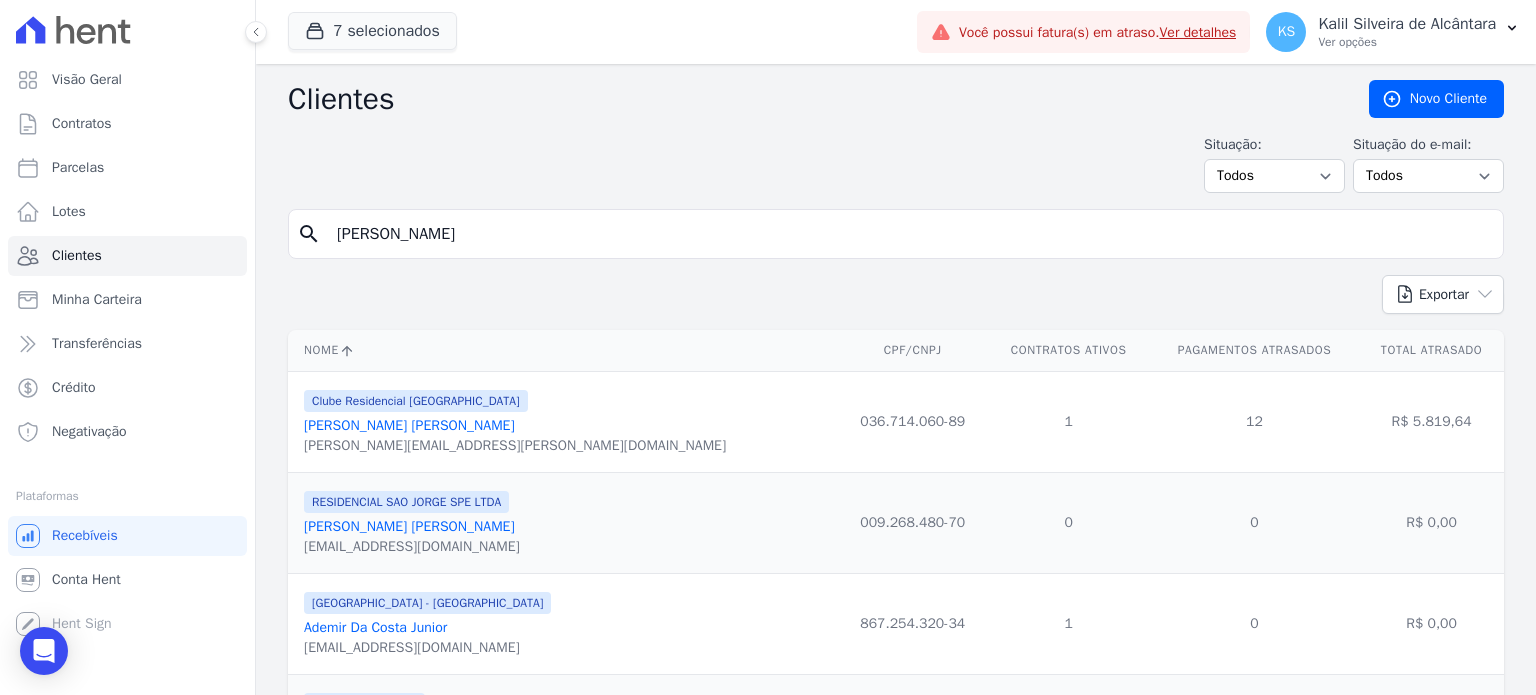 type on "[PERSON_NAME]" 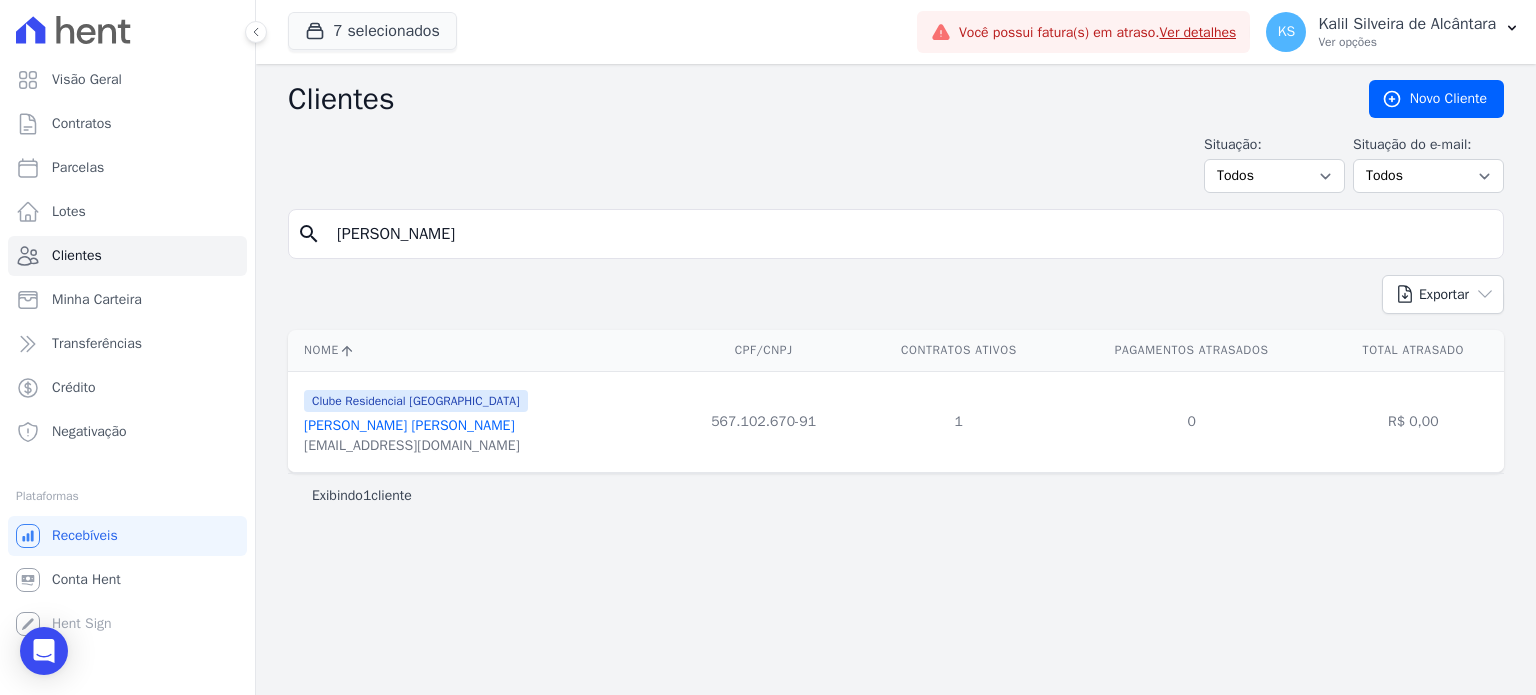 click on "[PERSON_NAME] [PERSON_NAME]" at bounding box center [409, 425] 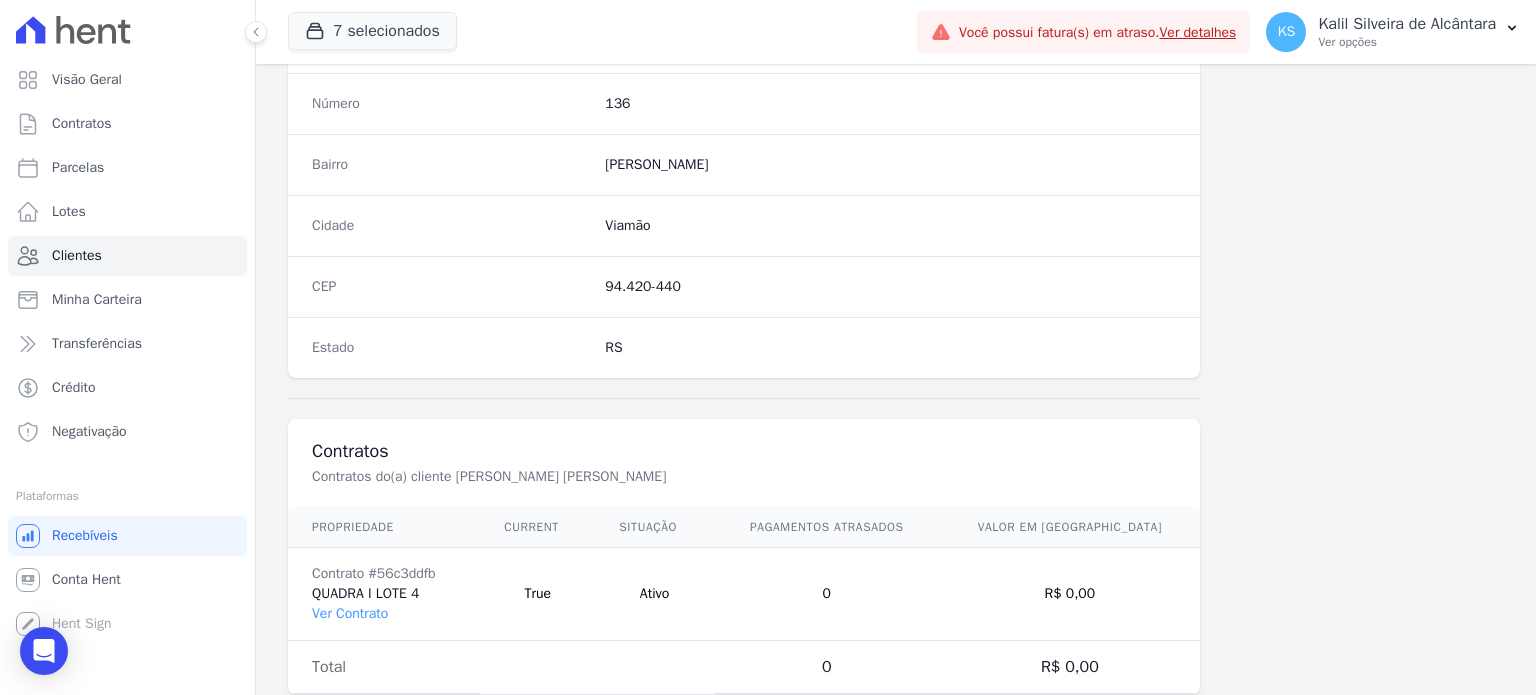 scroll, scrollTop: 1169, scrollLeft: 0, axis: vertical 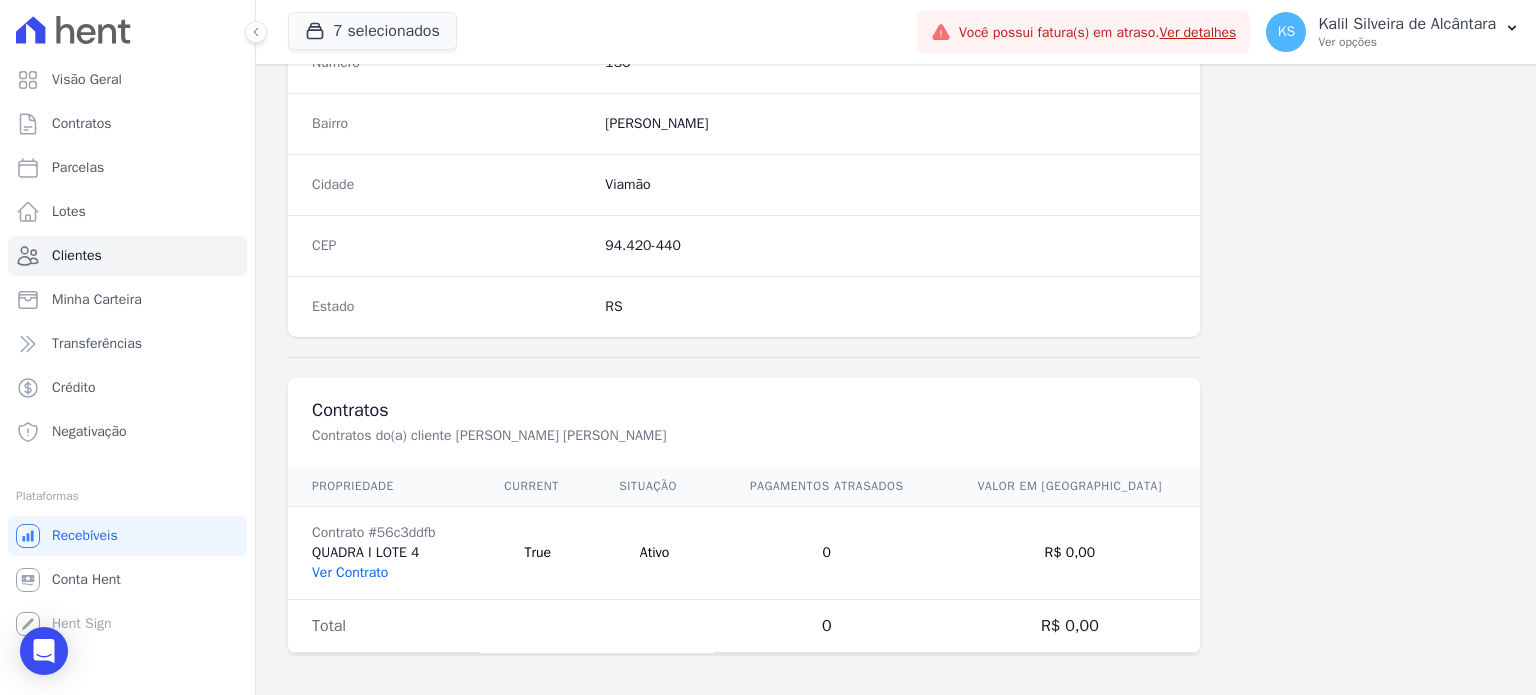 click on "Ver Contrato" at bounding box center (350, 572) 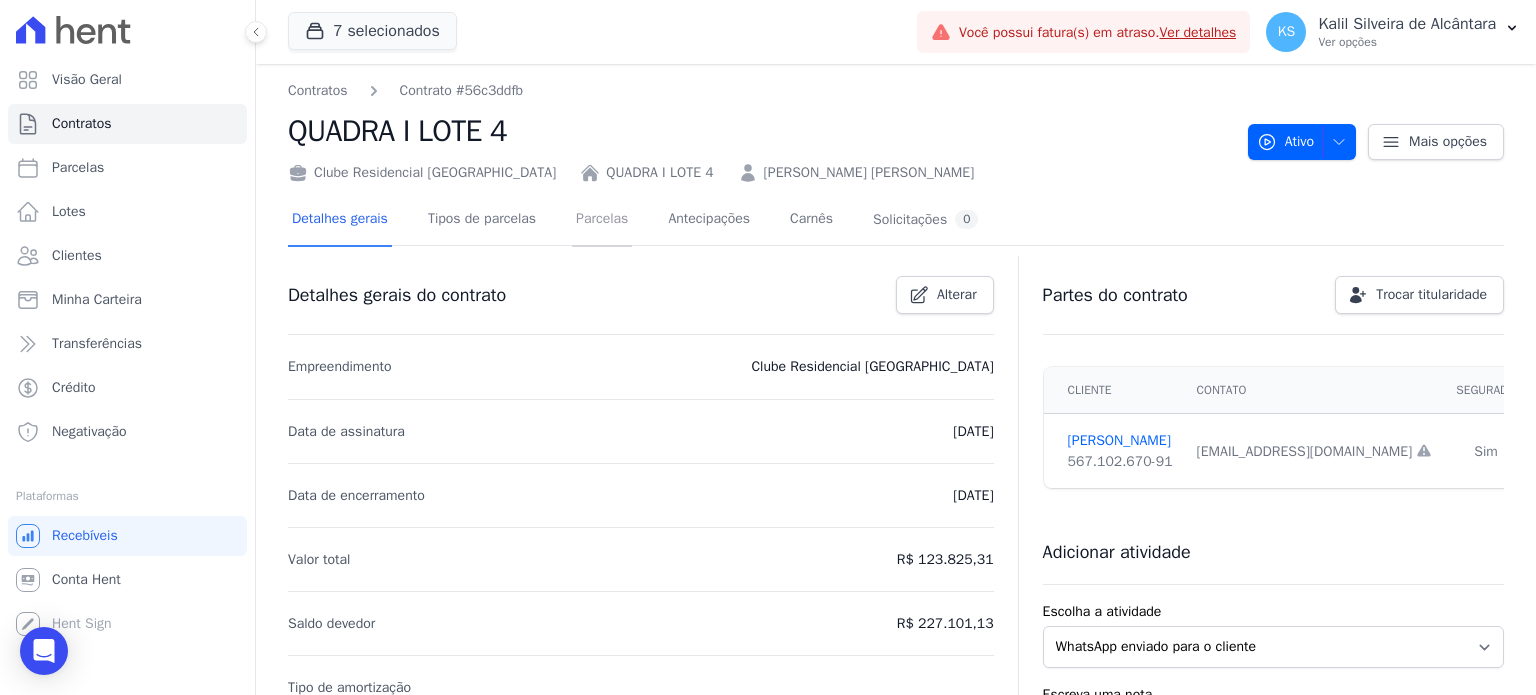 click on "Parcelas" at bounding box center (602, 220) 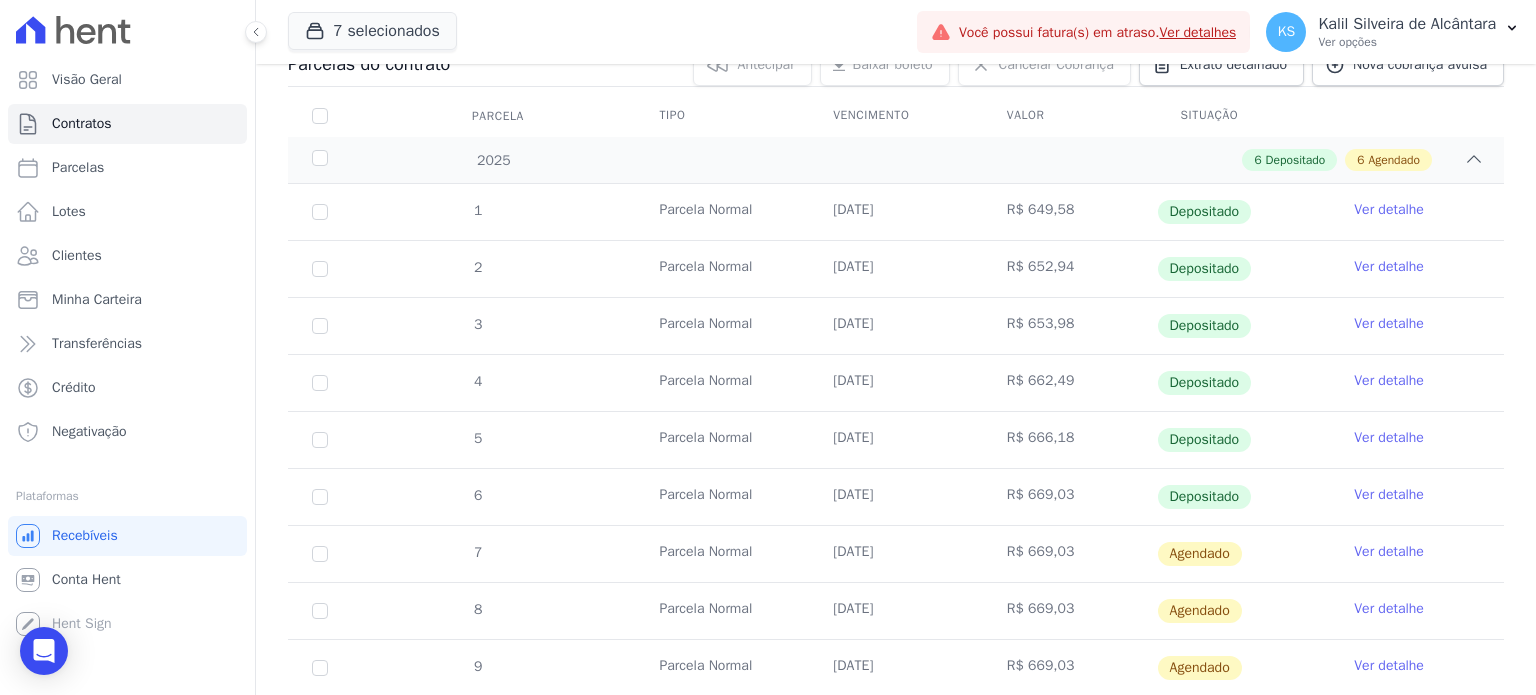 scroll, scrollTop: 400, scrollLeft: 0, axis: vertical 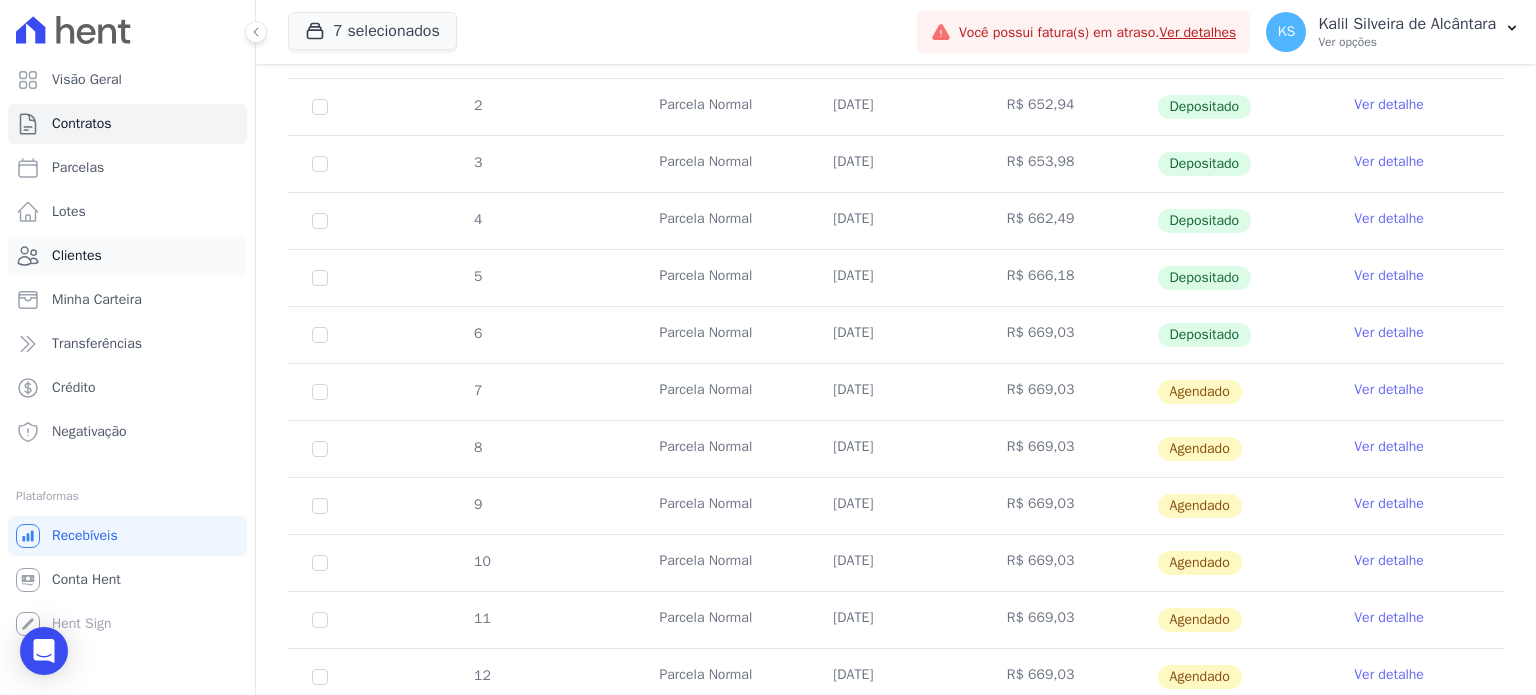 click on "Clientes" at bounding box center (77, 256) 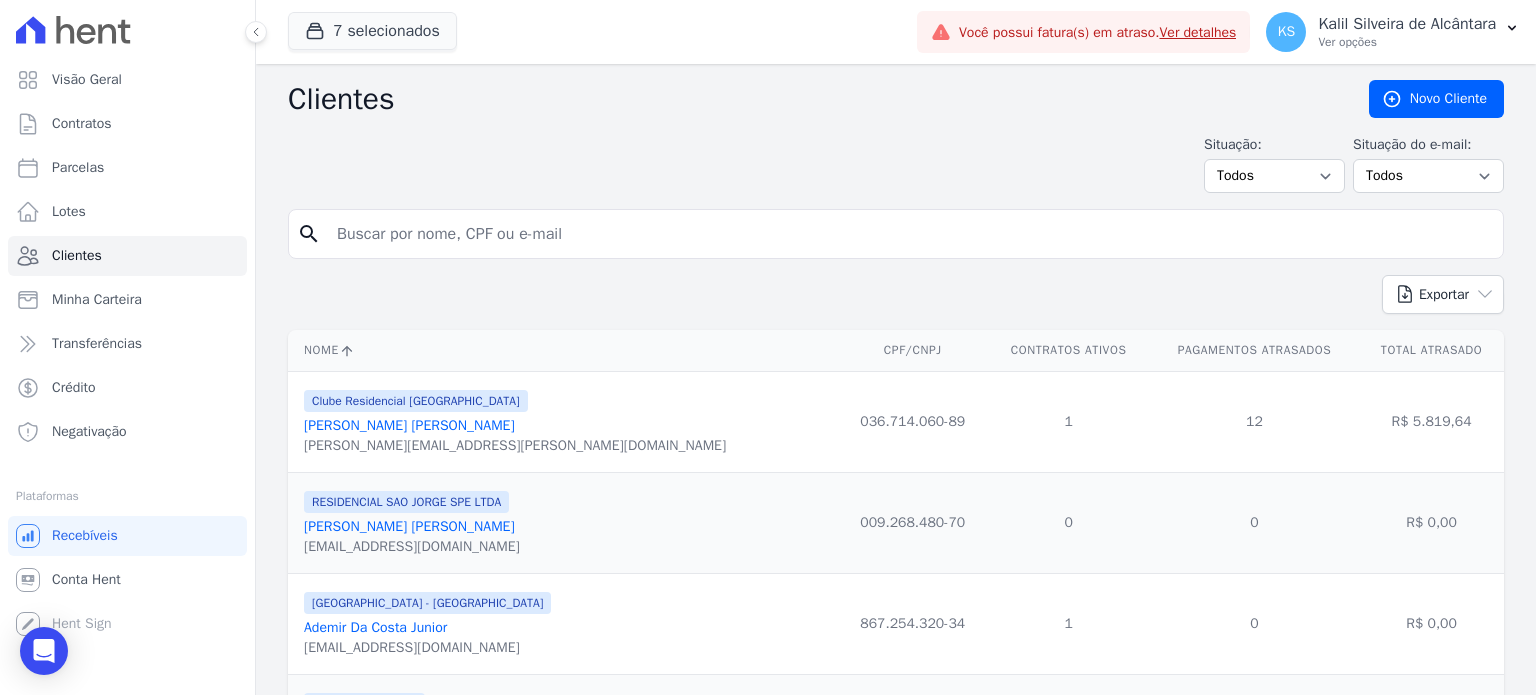 click at bounding box center (910, 234) 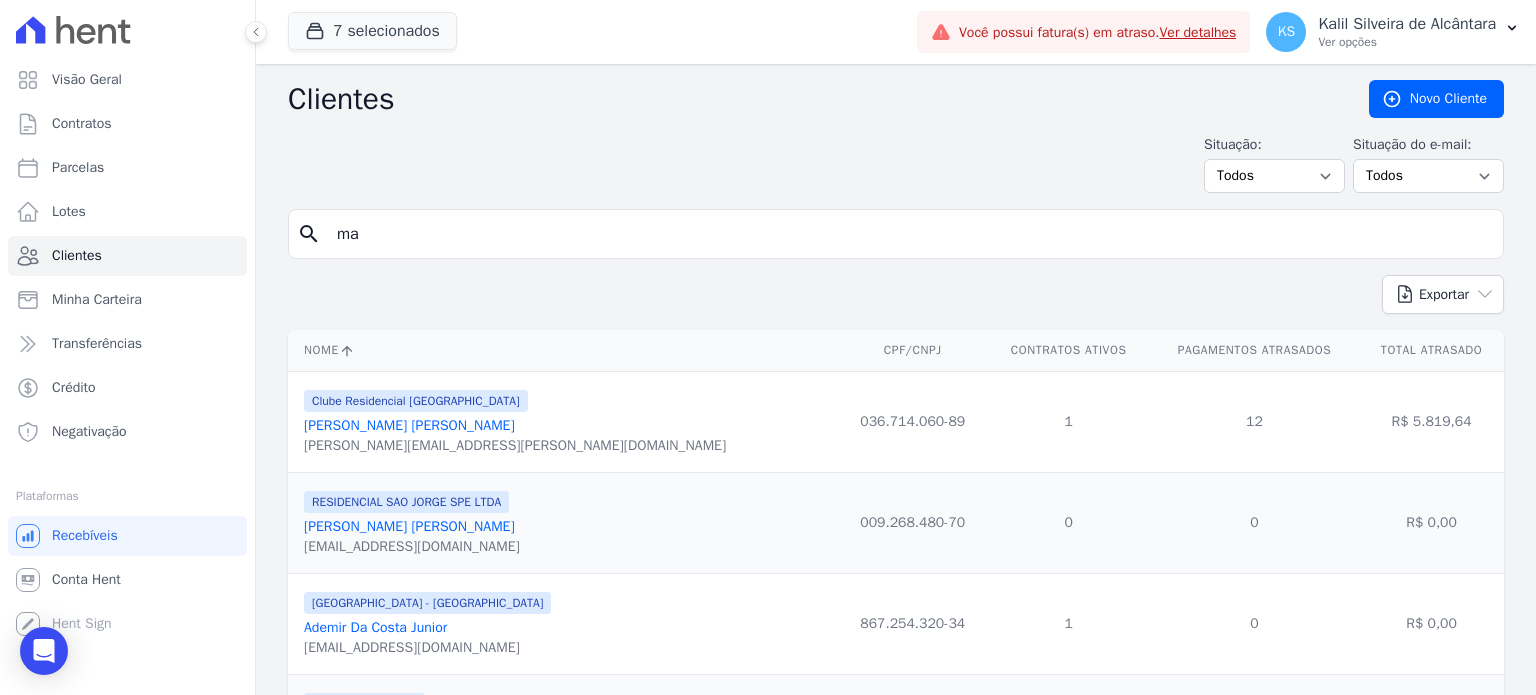 type on "m" 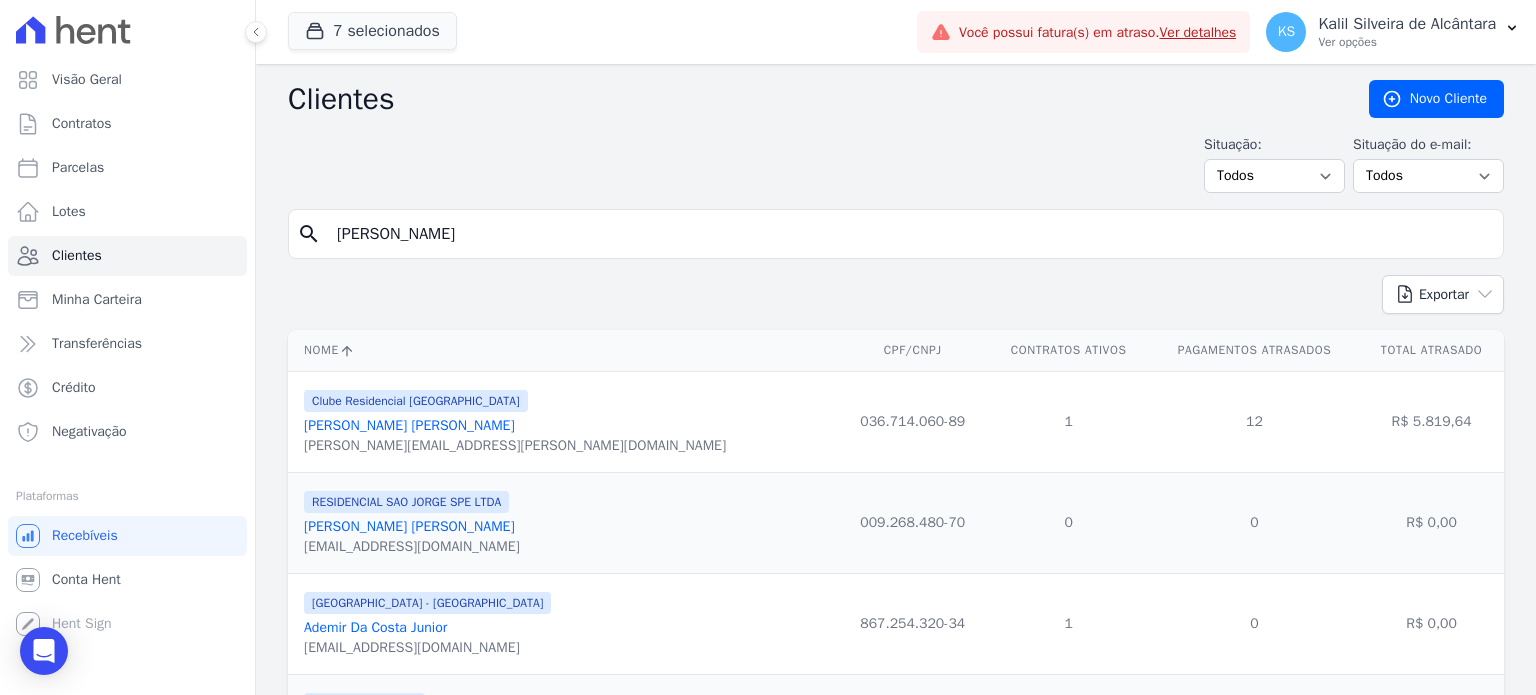 type on "[PERSON_NAME]" 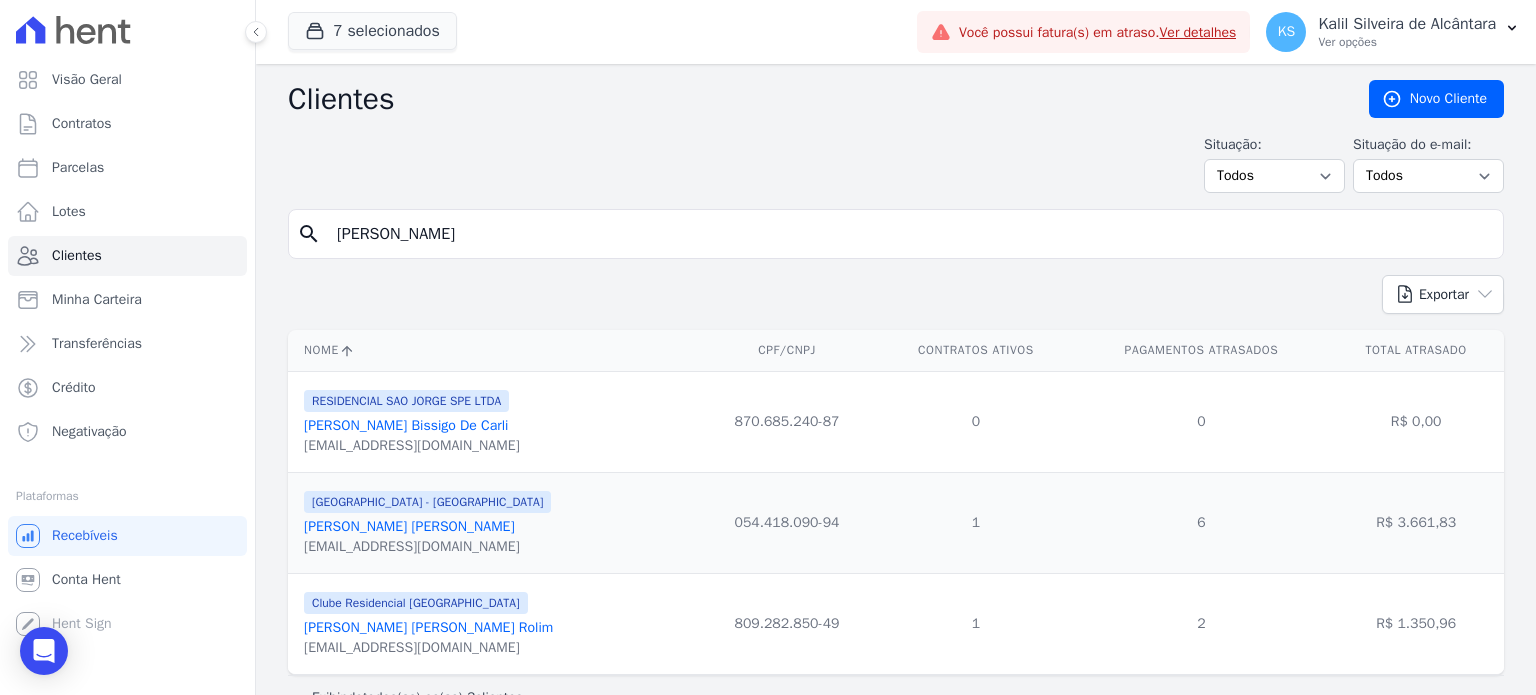 scroll, scrollTop: 41, scrollLeft: 0, axis: vertical 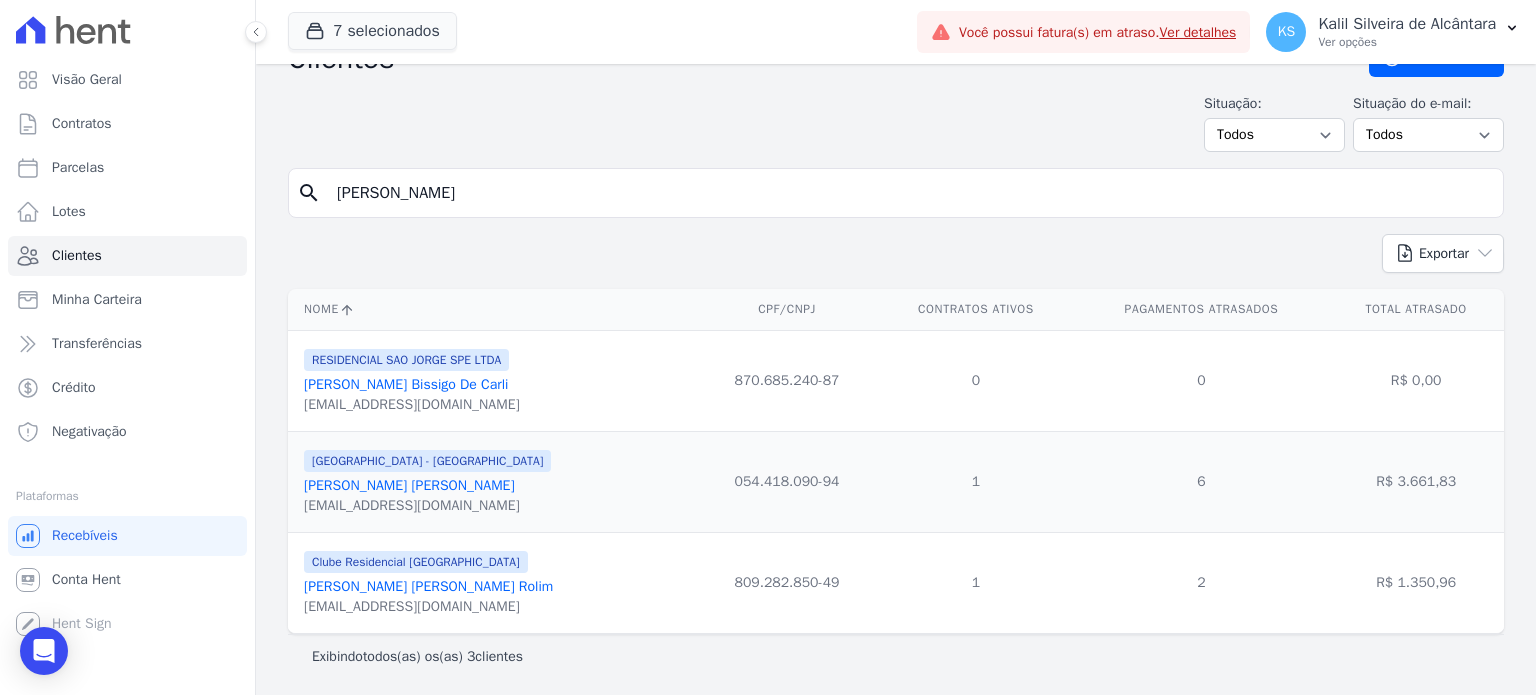 click on "[PERSON_NAME] [PERSON_NAME] Rolim" at bounding box center (428, 586) 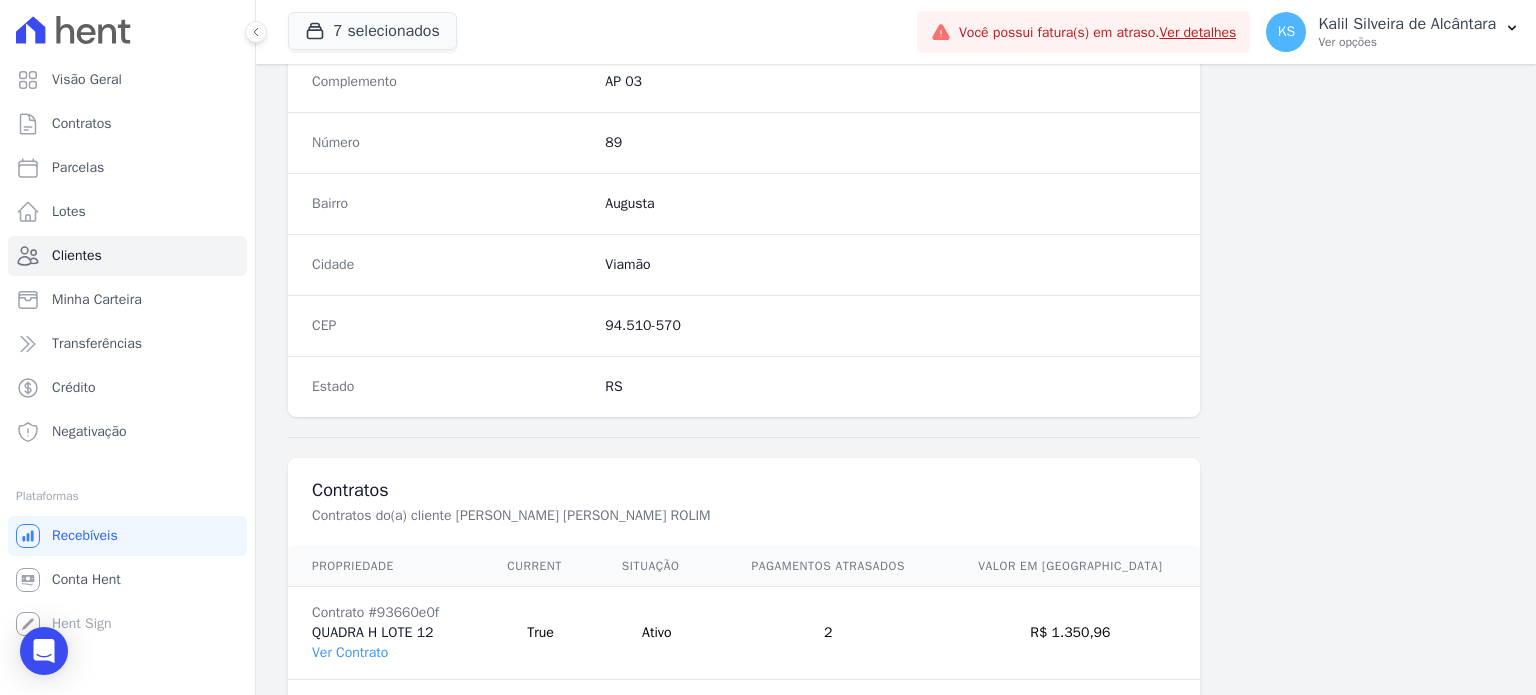 scroll, scrollTop: 1169, scrollLeft: 0, axis: vertical 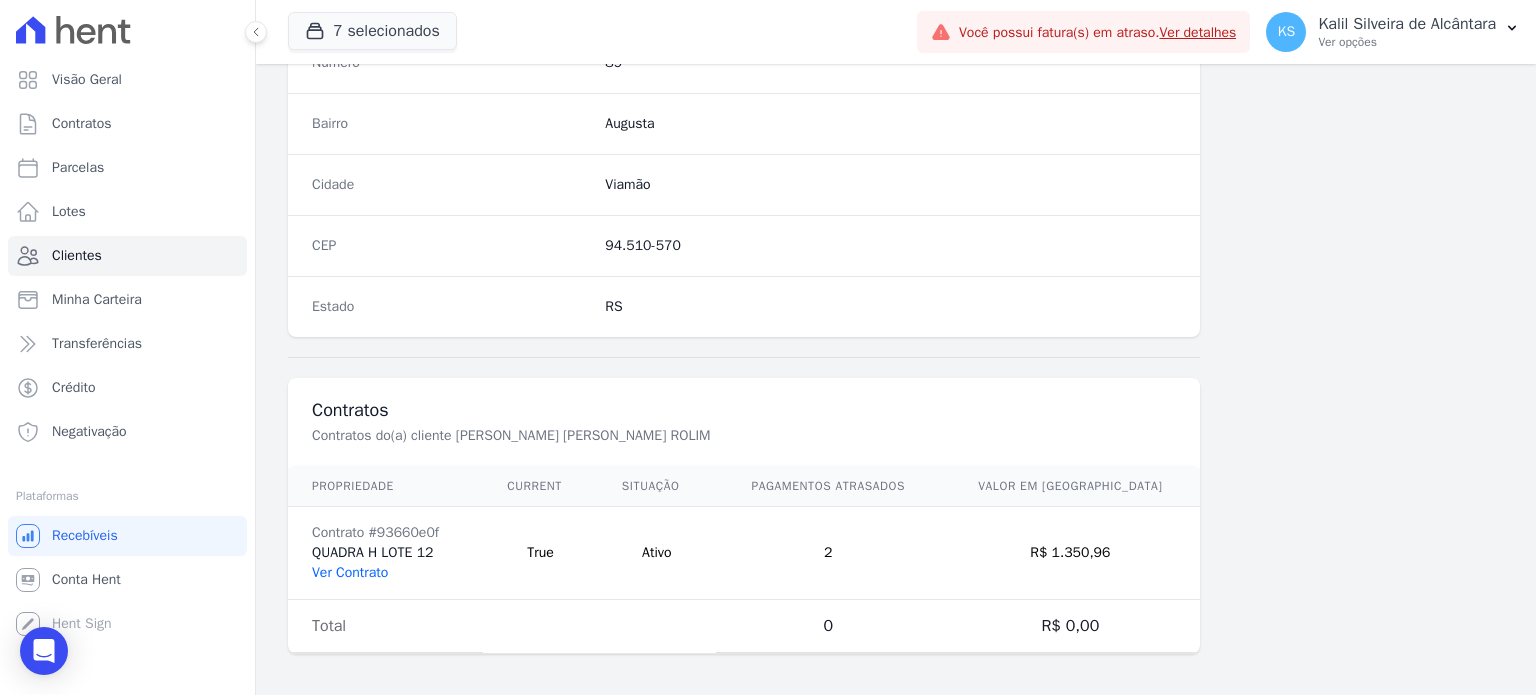 click on "Ver Contrato" at bounding box center (350, 572) 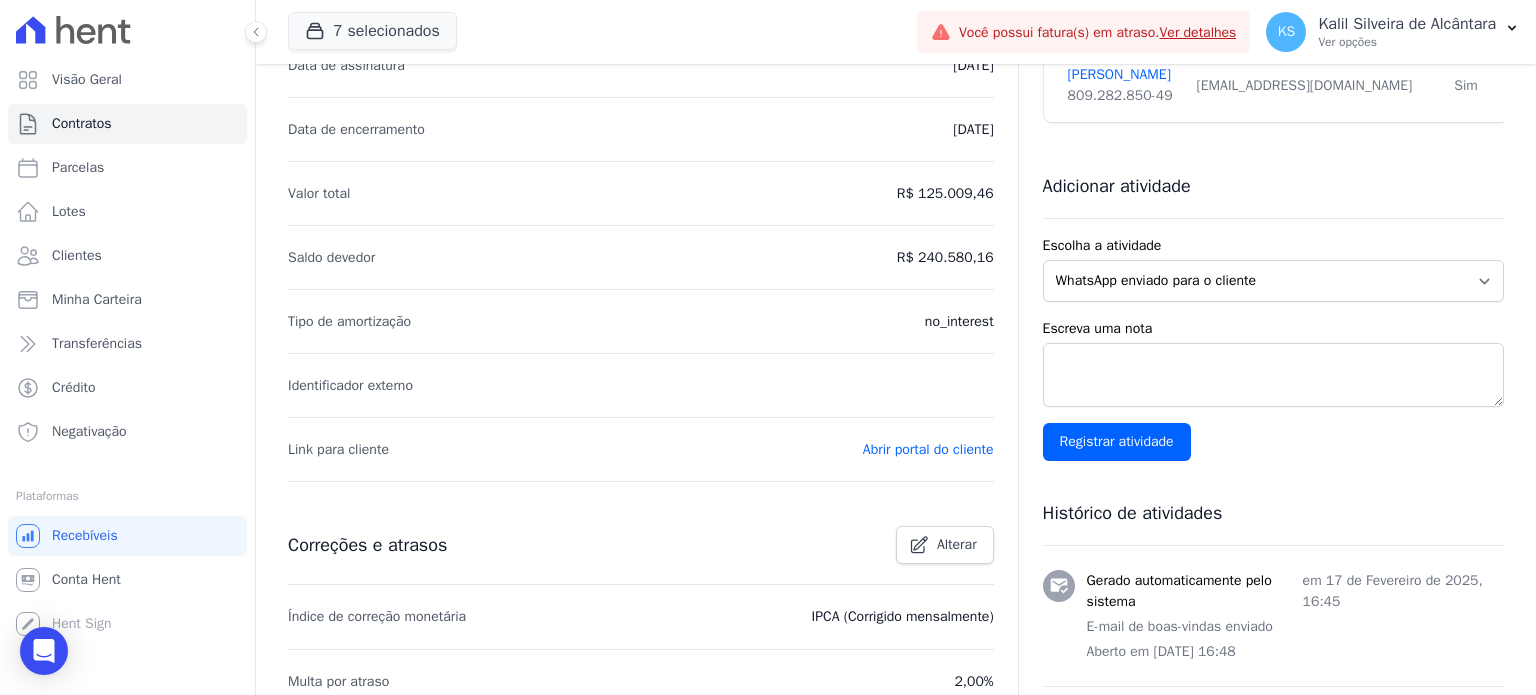 scroll, scrollTop: 100, scrollLeft: 0, axis: vertical 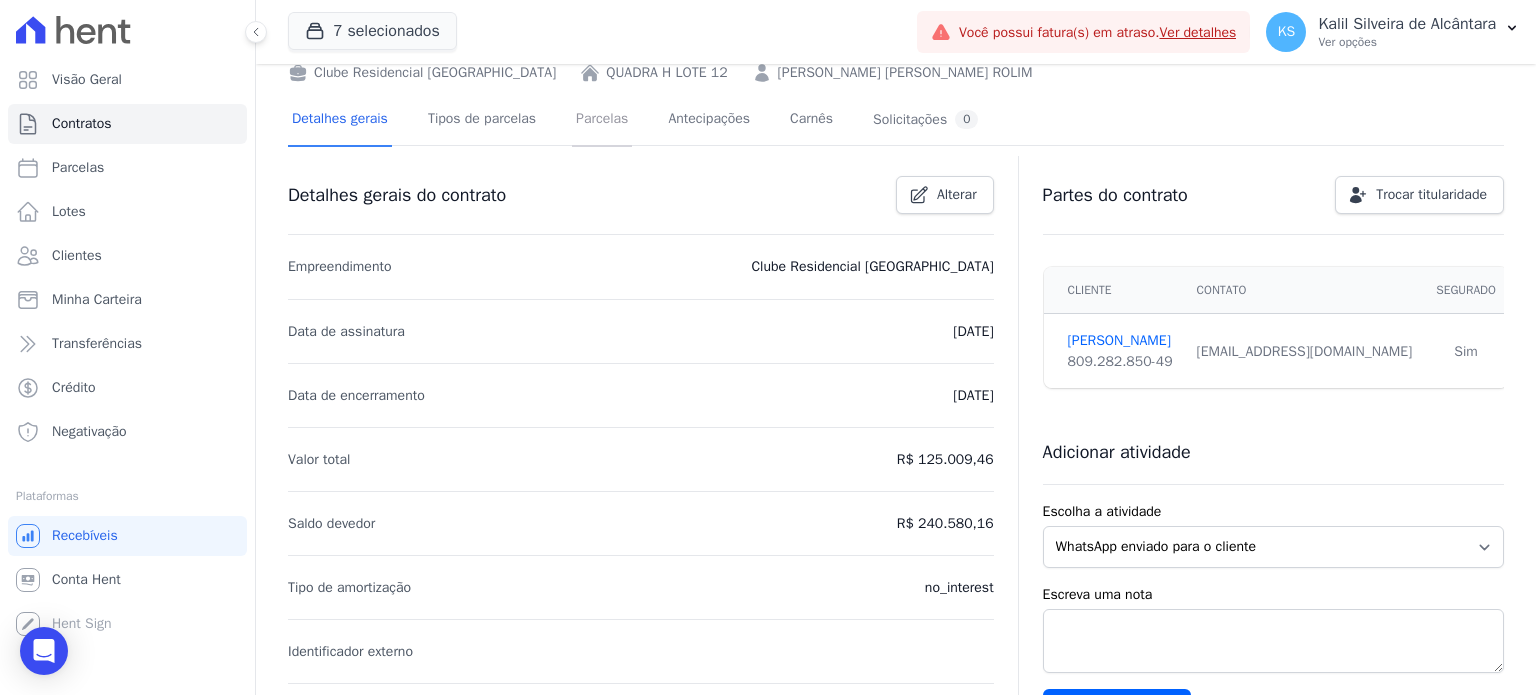click on "Parcelas" at bounding box center [602, 120] 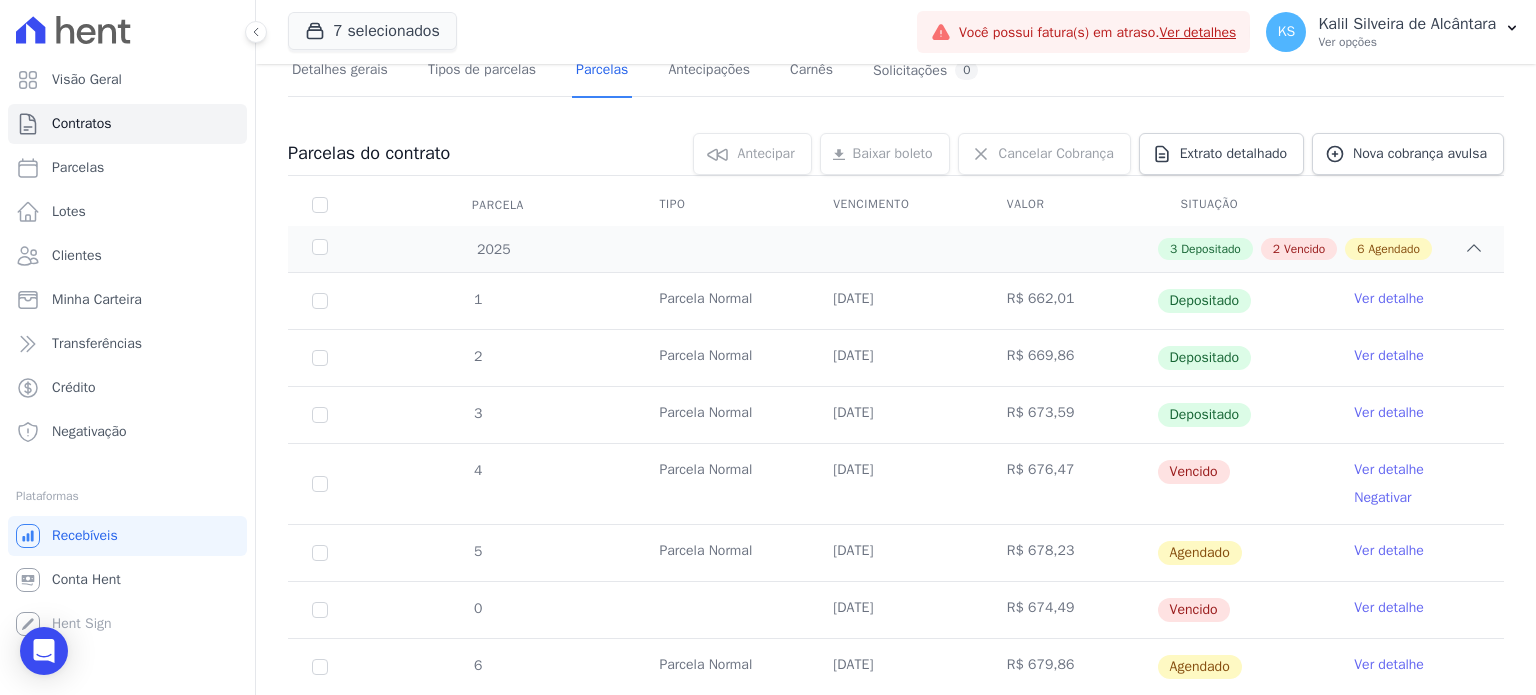 scroll, scrollTop: 300, scrollLeft: 0, axis: vertical 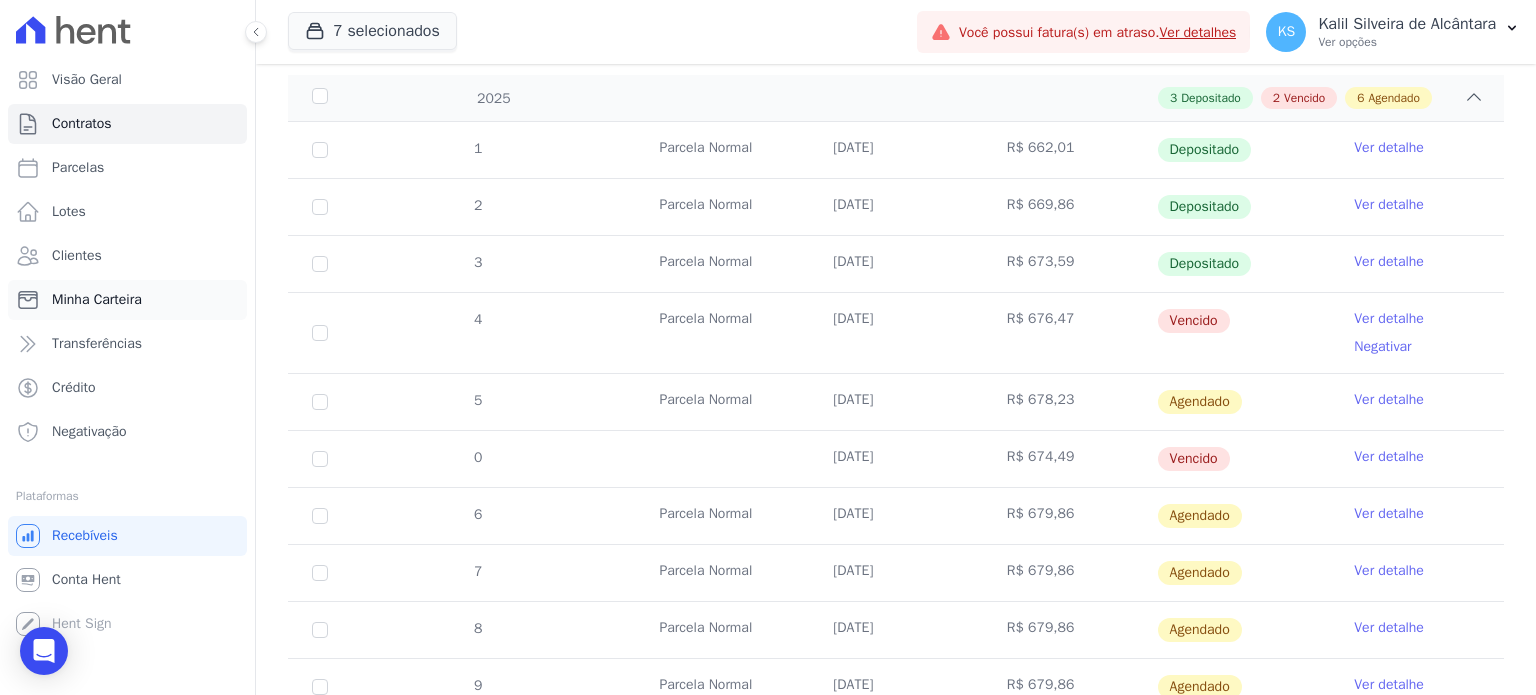 click on "Minha Carteira" at bounding box center (127, 300) 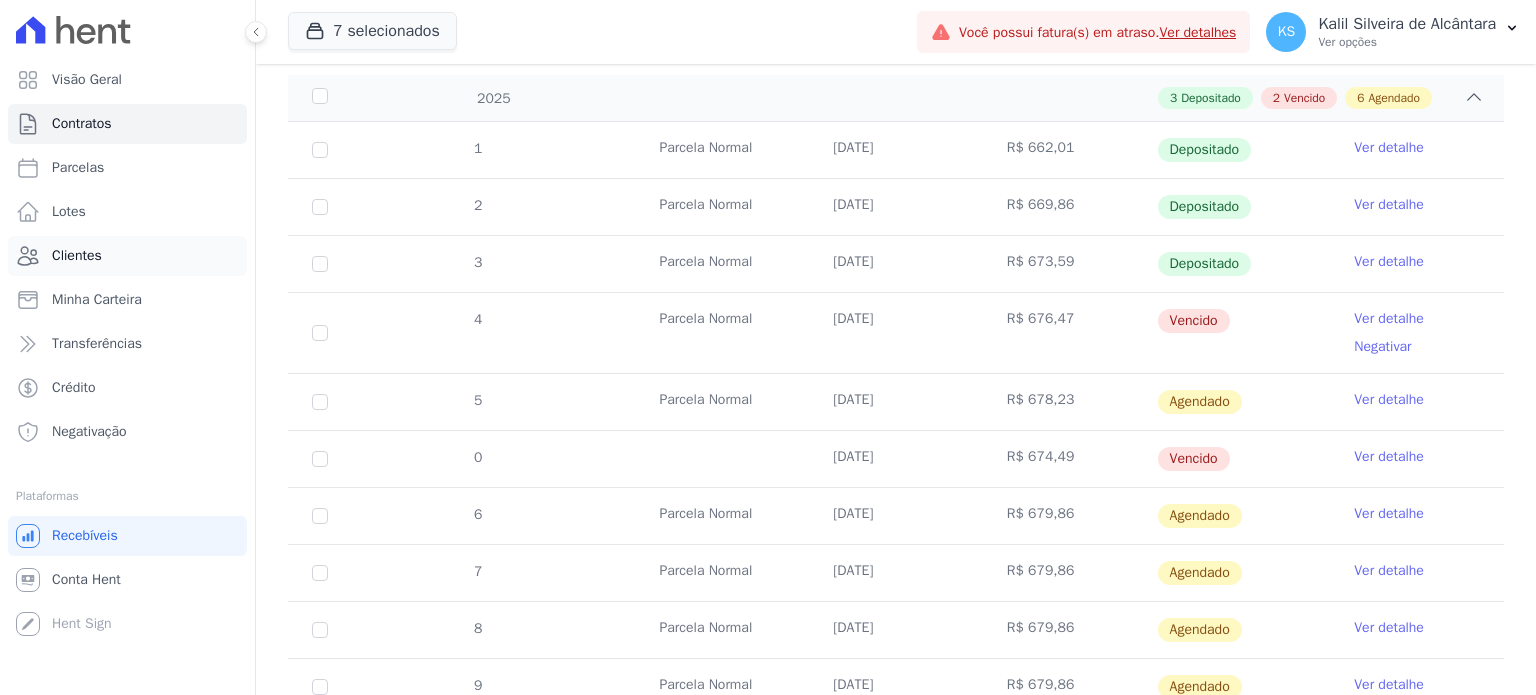 click on "Clientes" at bounding box center (77, 256) 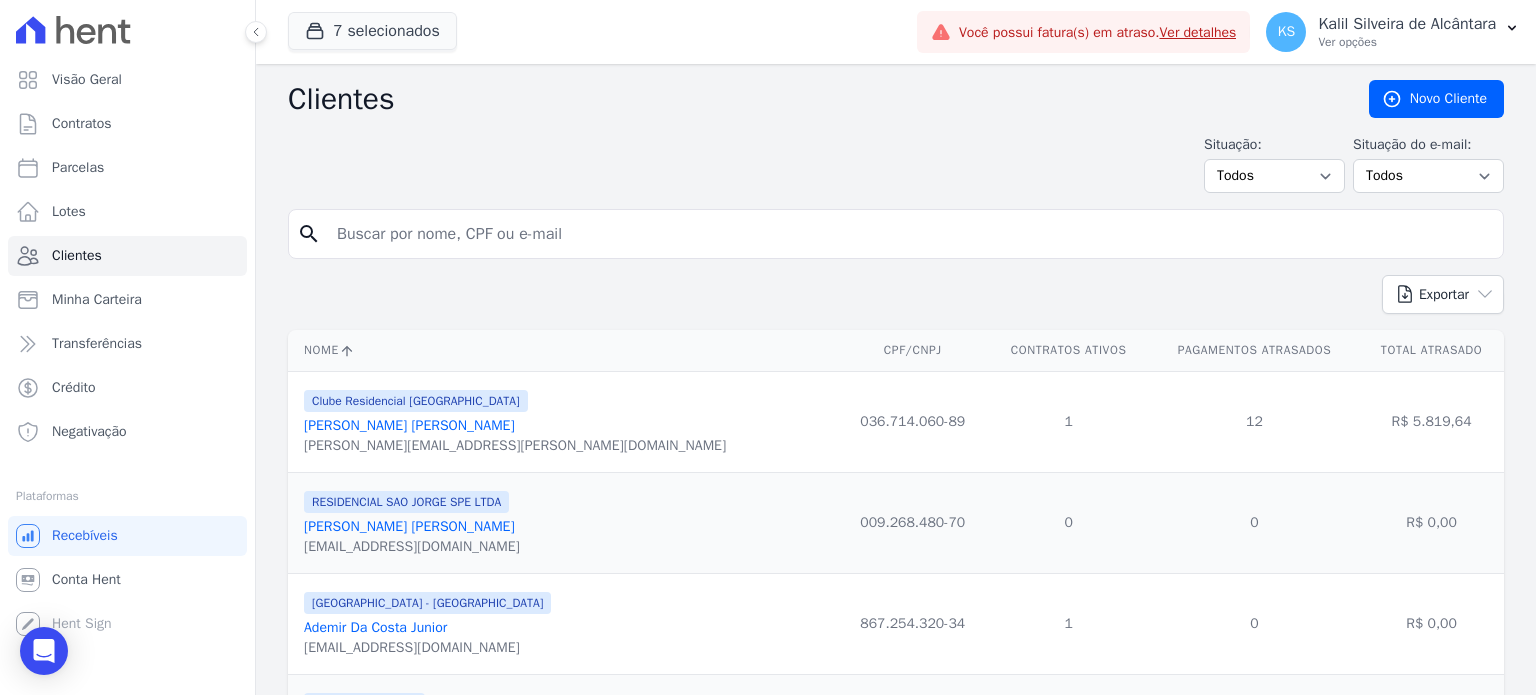 click at bounding box center (910, 234) 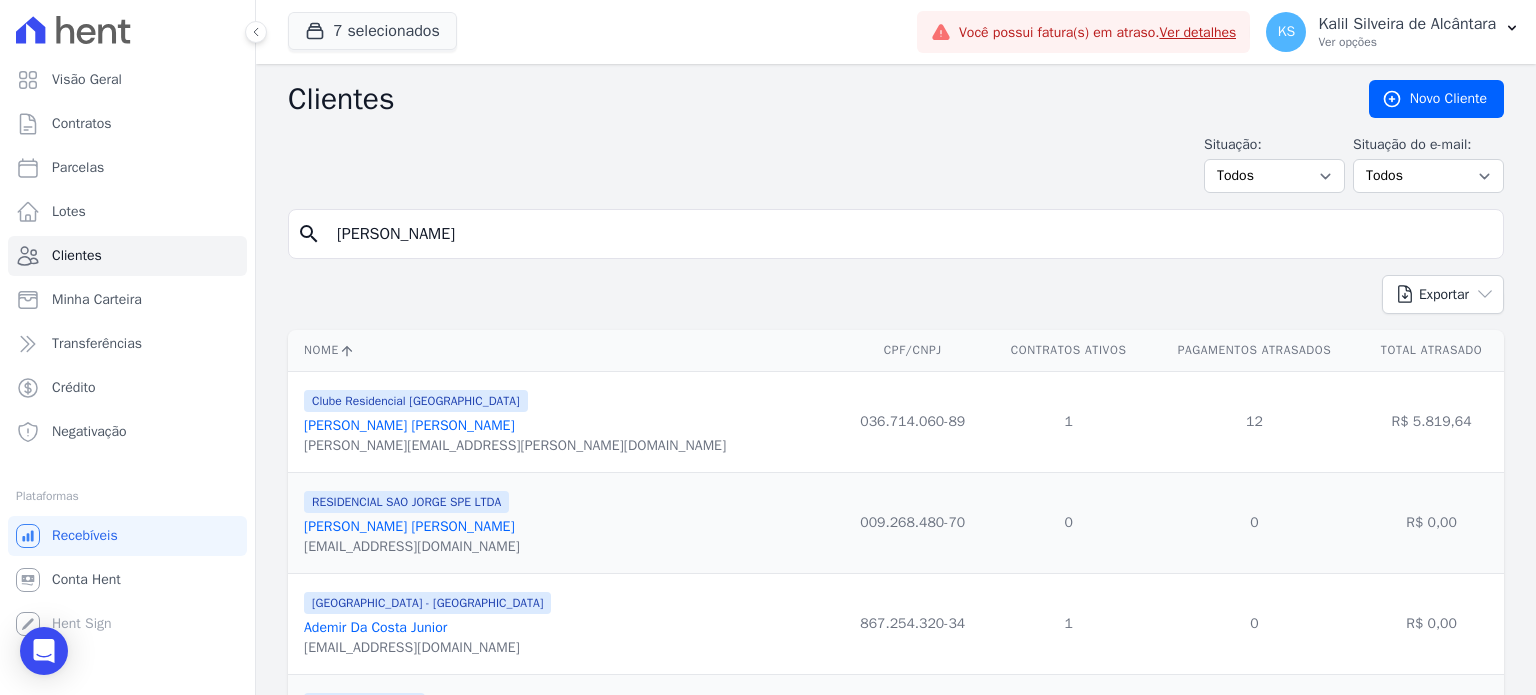 type on "[PERSON_NAME]" 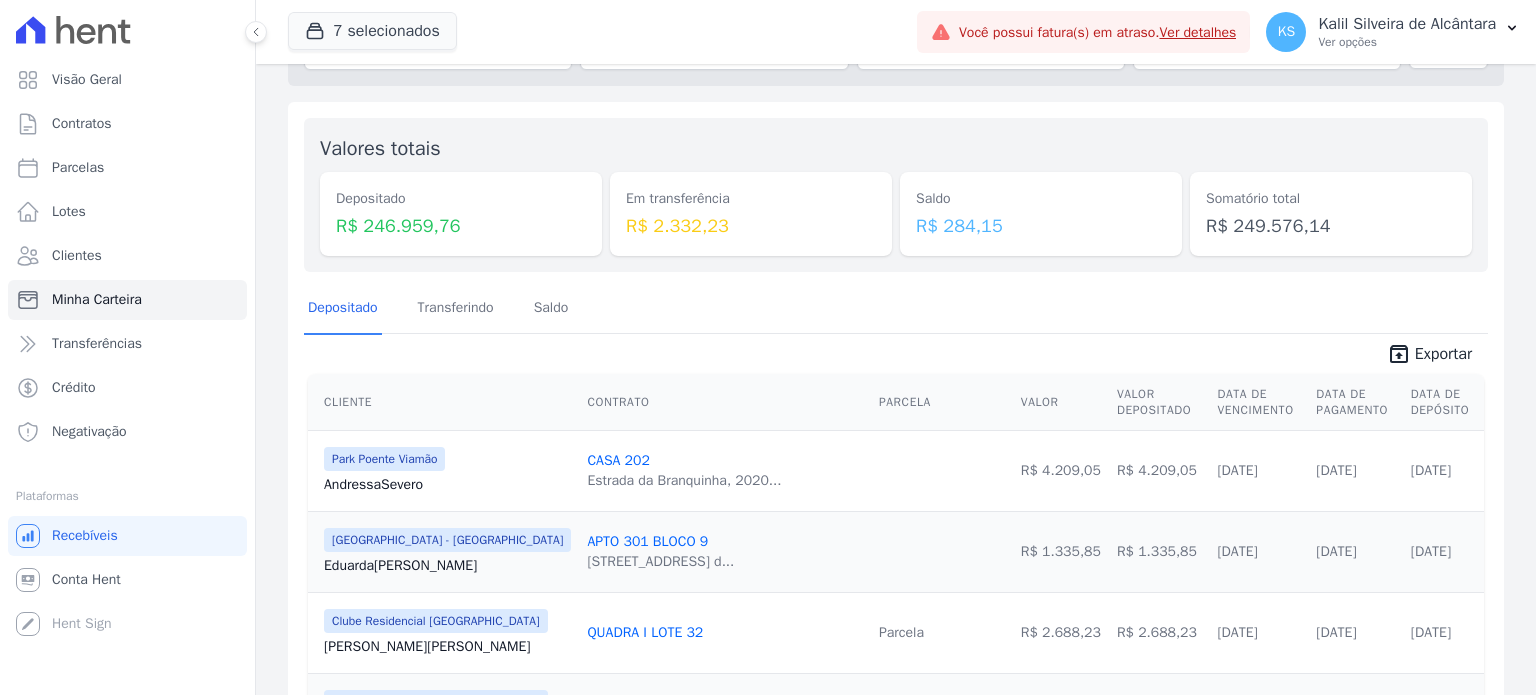 scroll, scrollTop: 0, scrollLeft: 0, axis: both 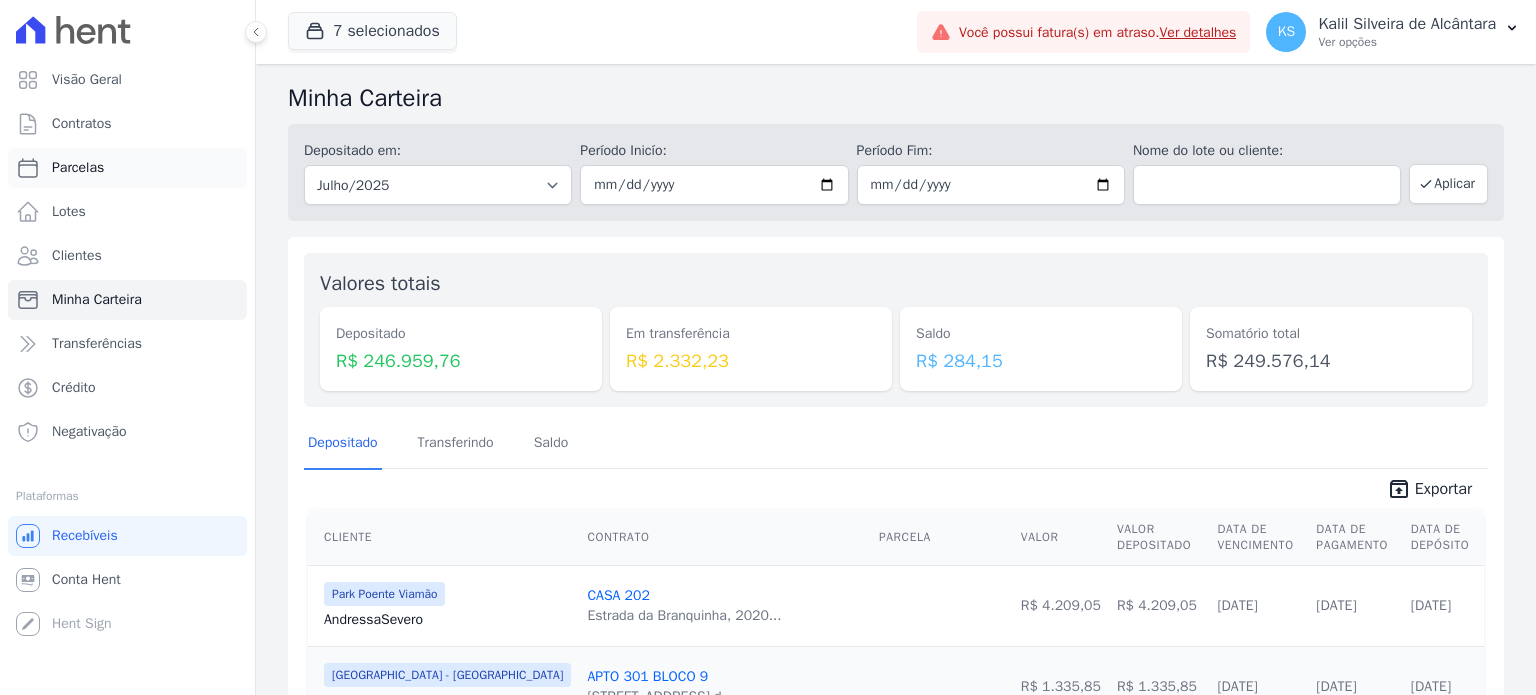 click on "Parcelas" at bounding box center (78, 168) 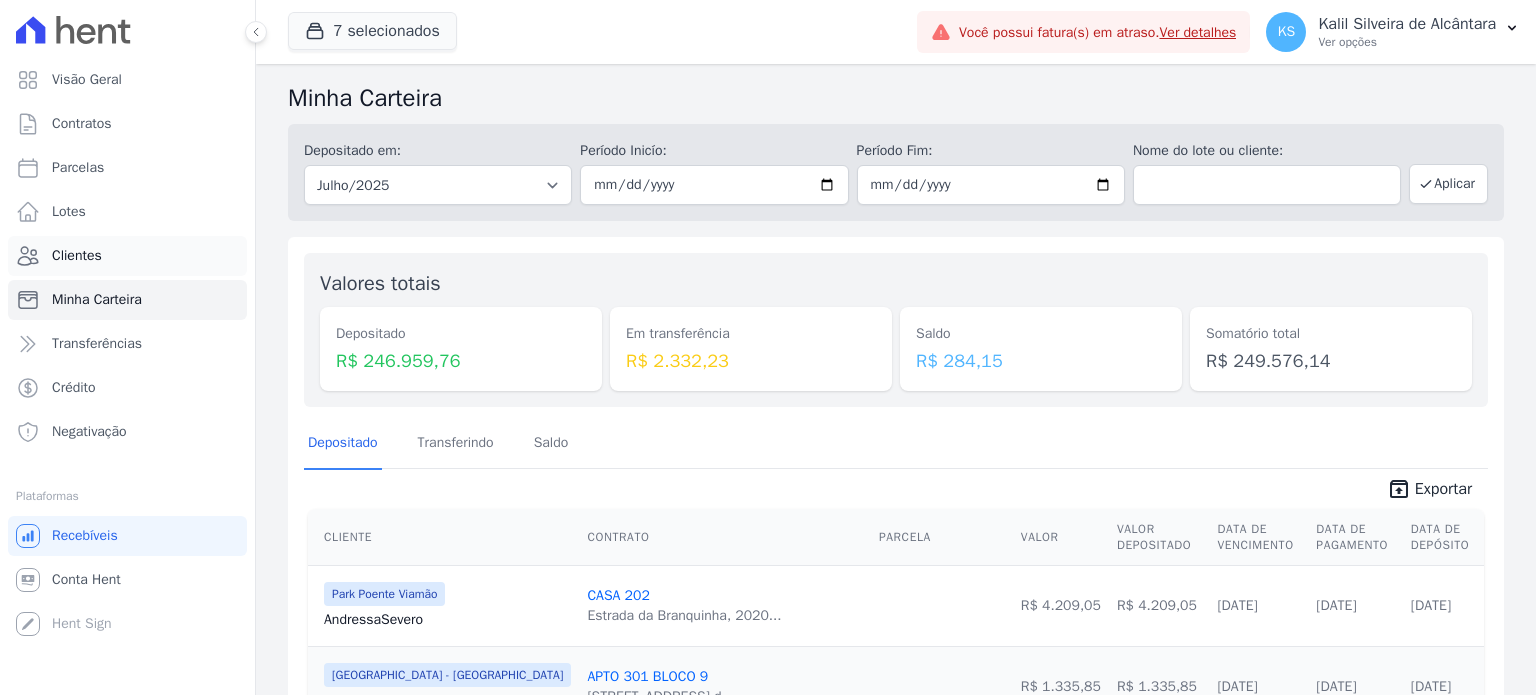 click on "Clientes" at bounding box center [77, 256] 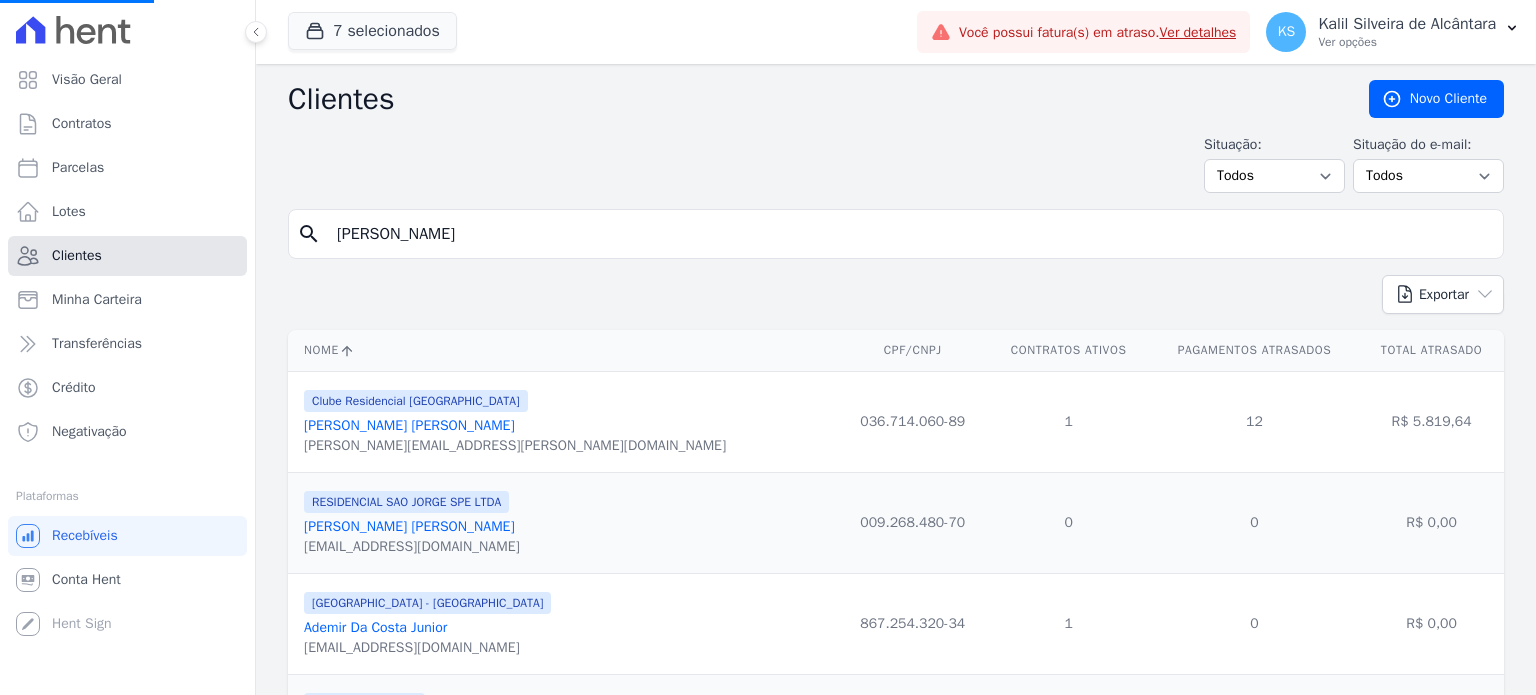 click on "Clientes" at bounding box center (77, 256) 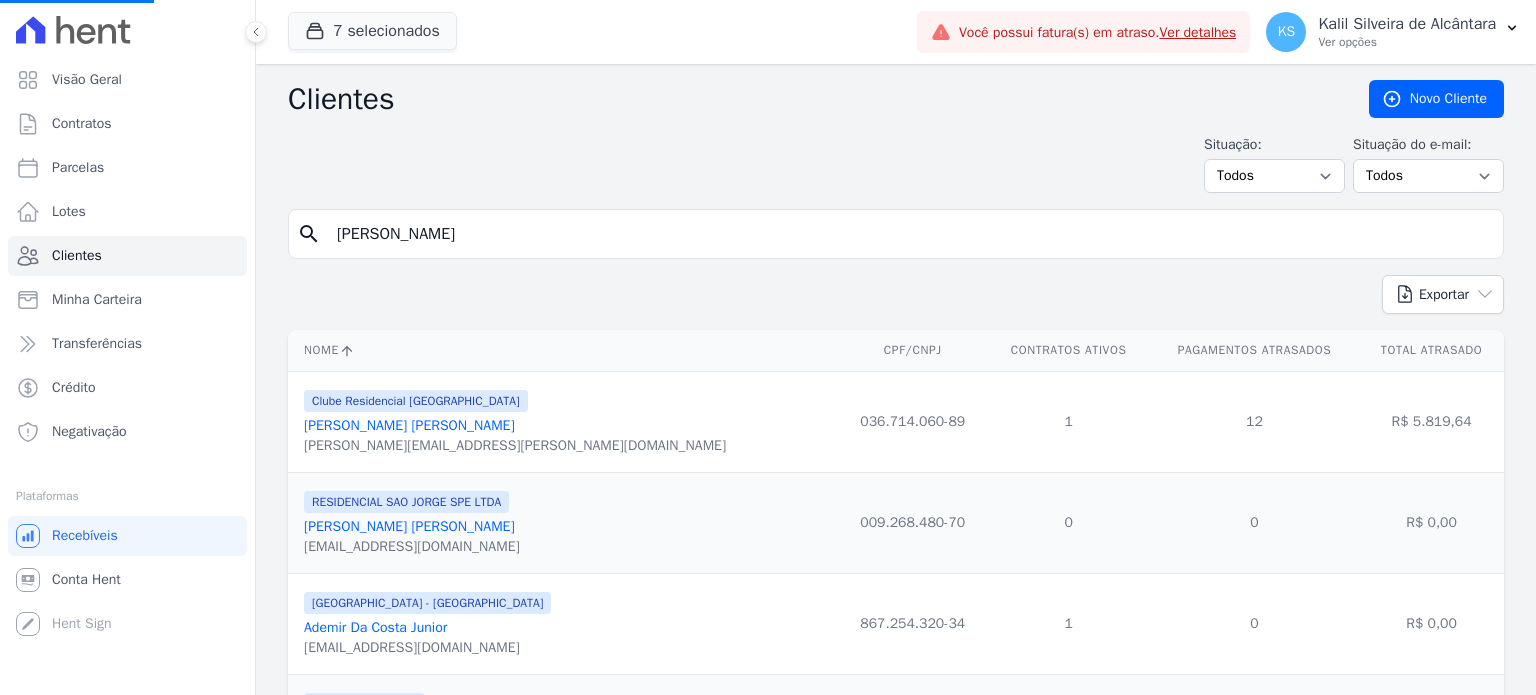 click on "Clientes" at bounding box center (77, 256) 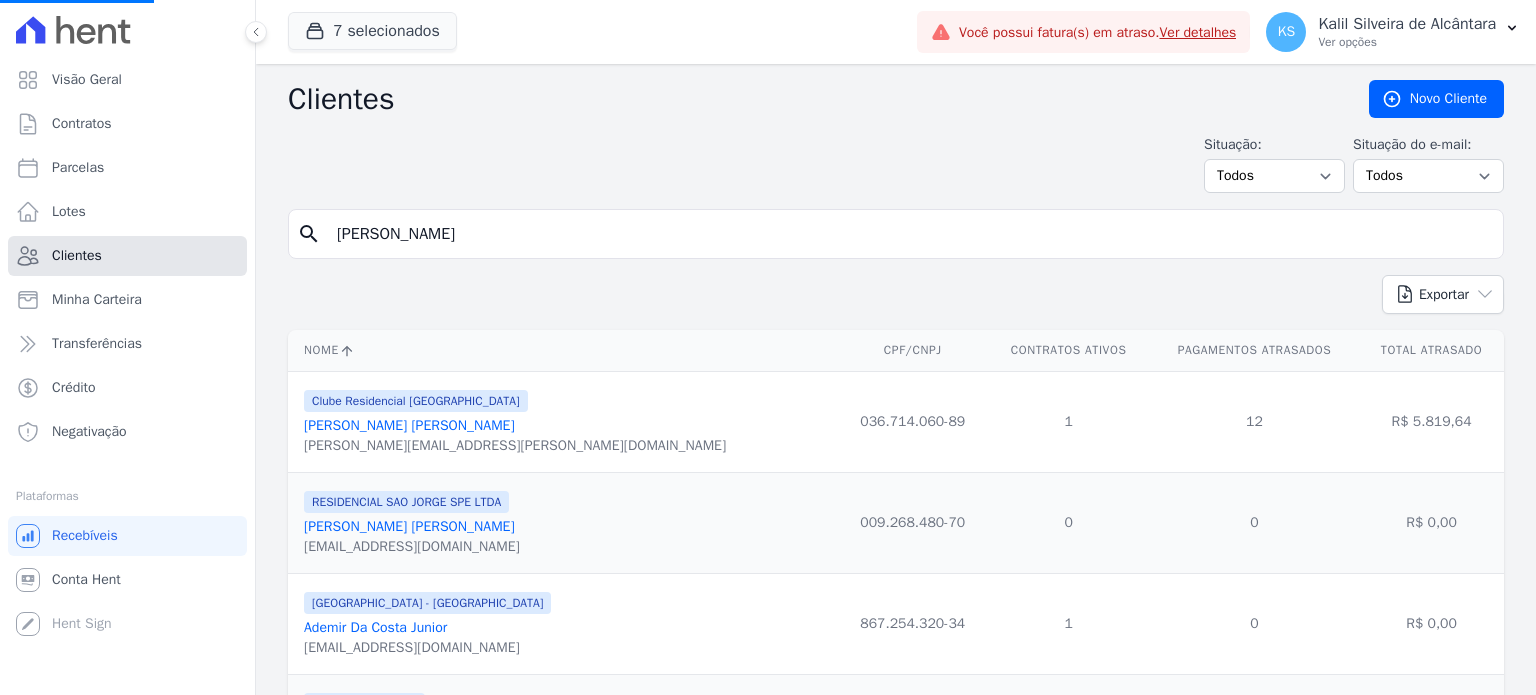 click on "Clientes" at bounding box center (77, 256) 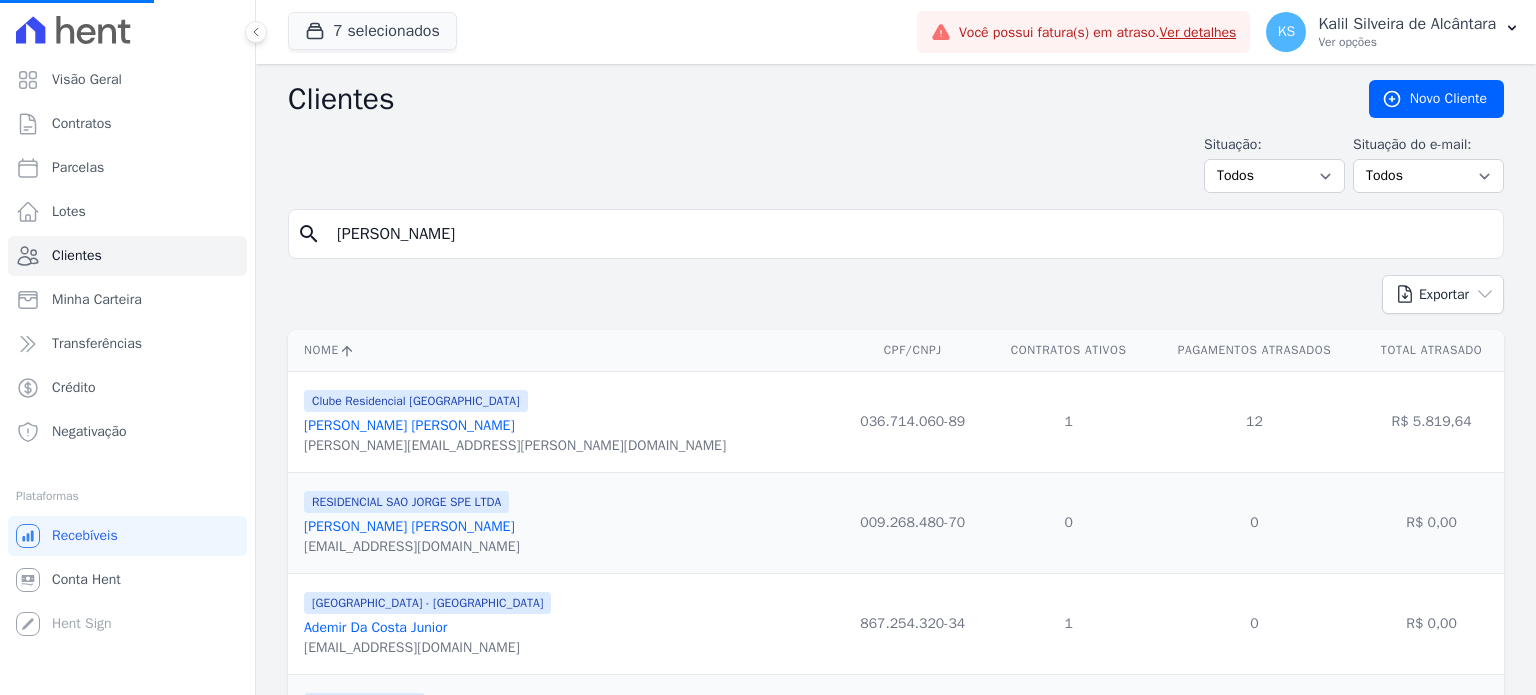 click on "Clientes" at bounding box center (77, 256) 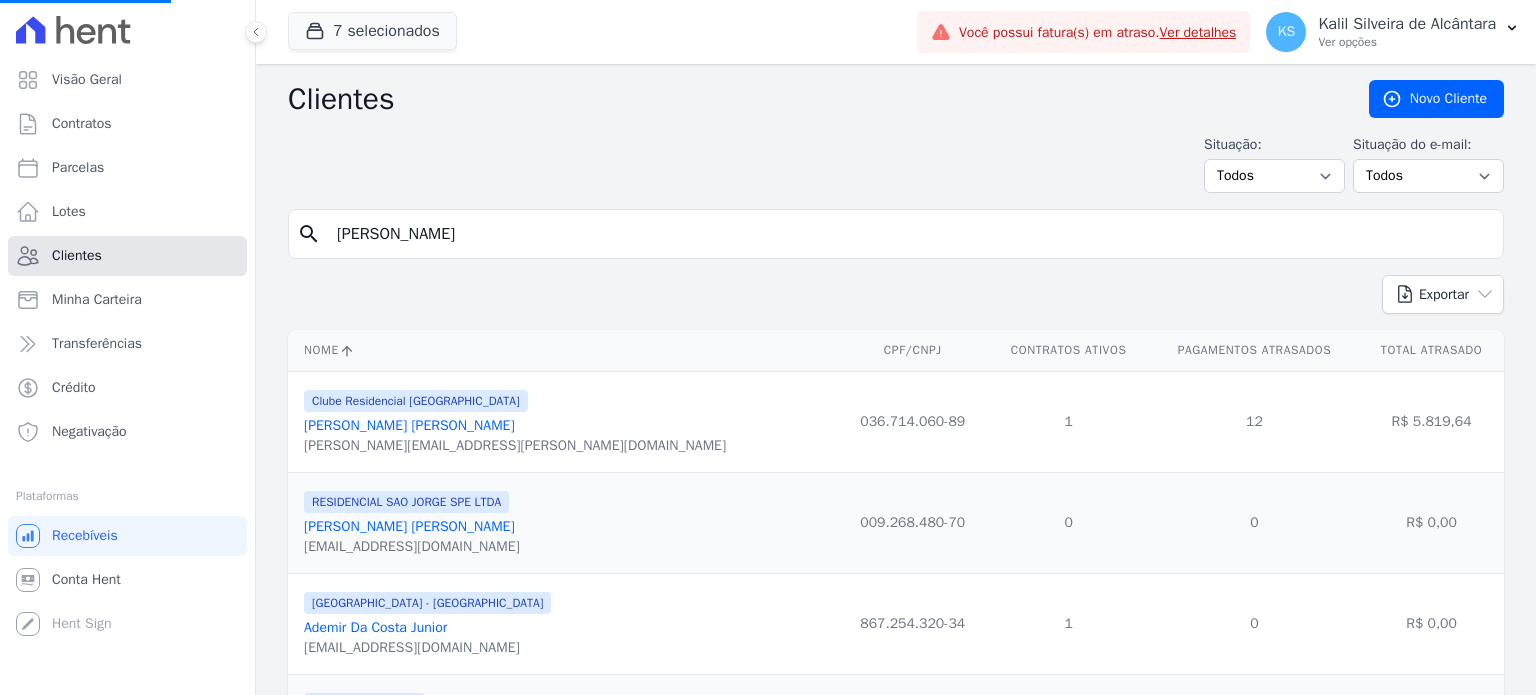 click on "Clientes" at bounding box center [77, 256] 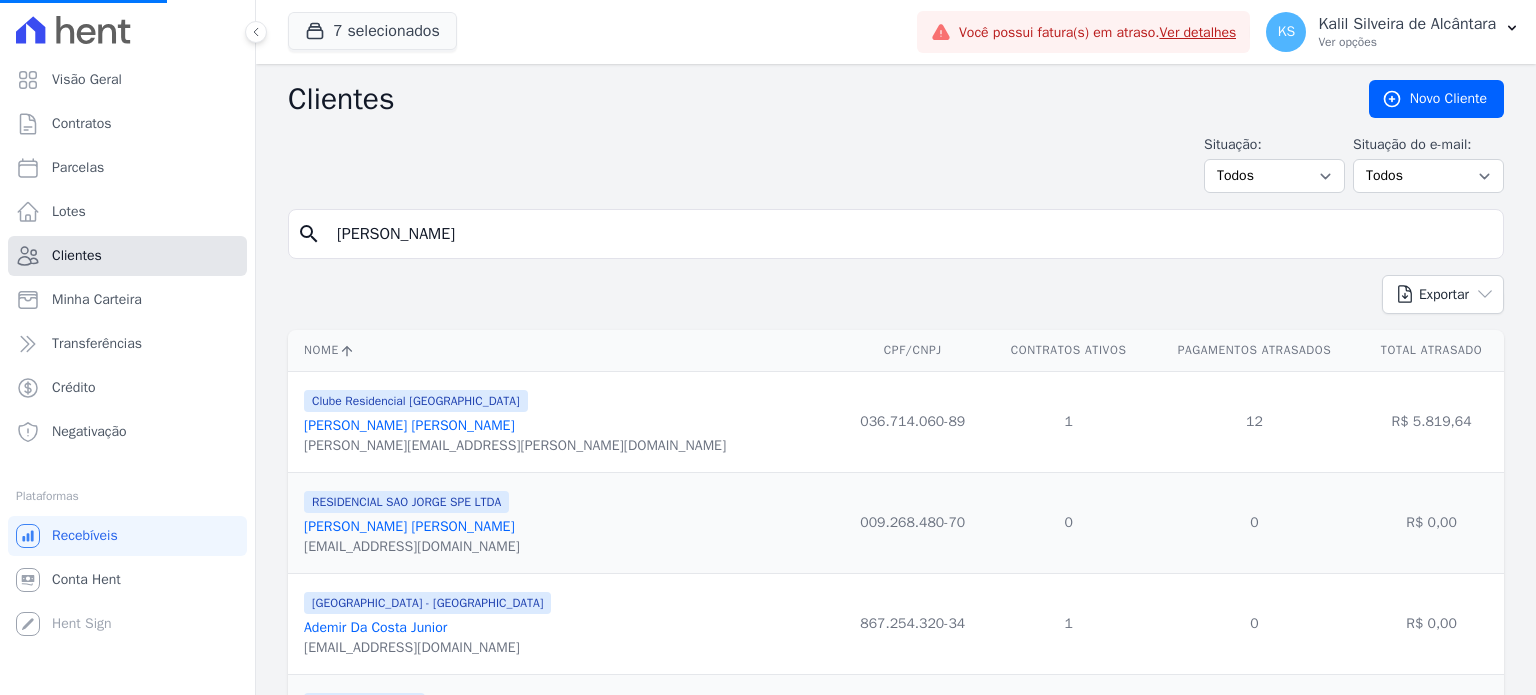 click on "Clientes" at bounding box center [77, 256] 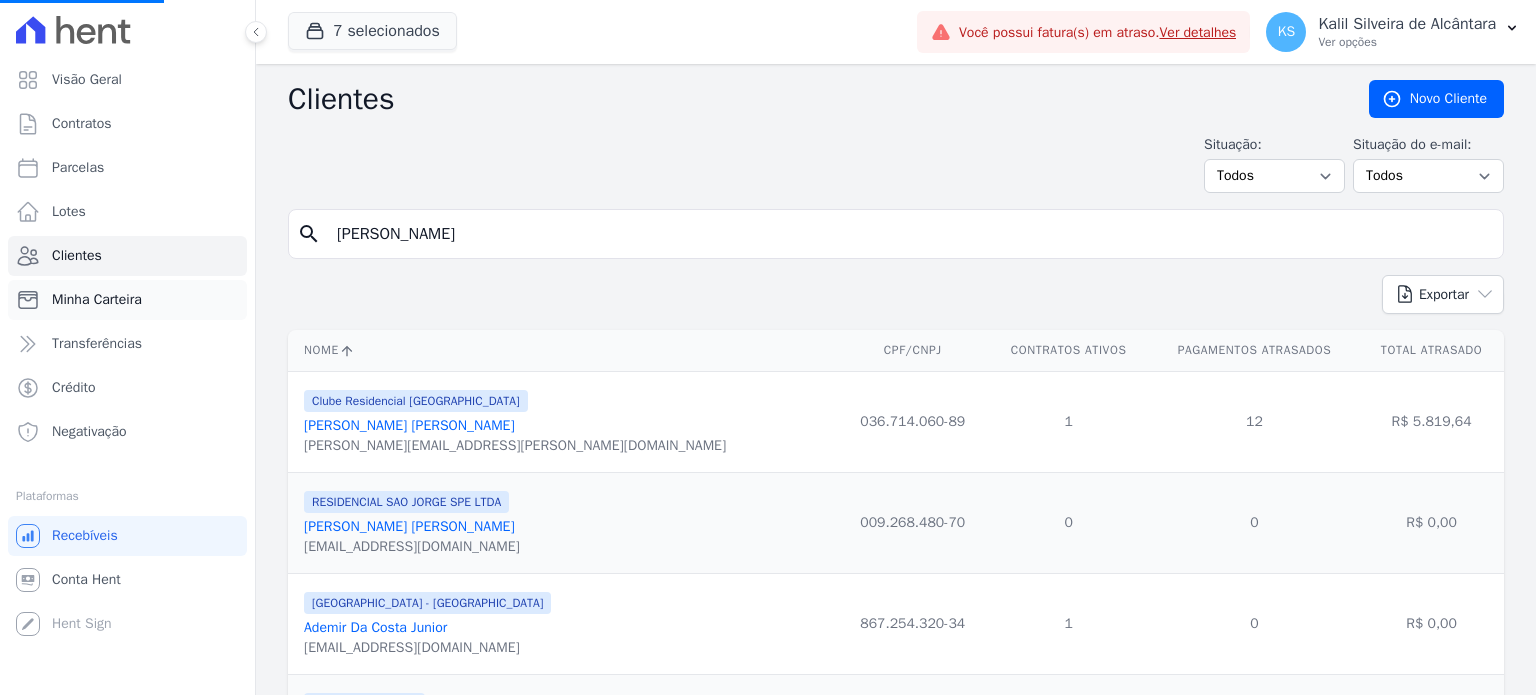 select 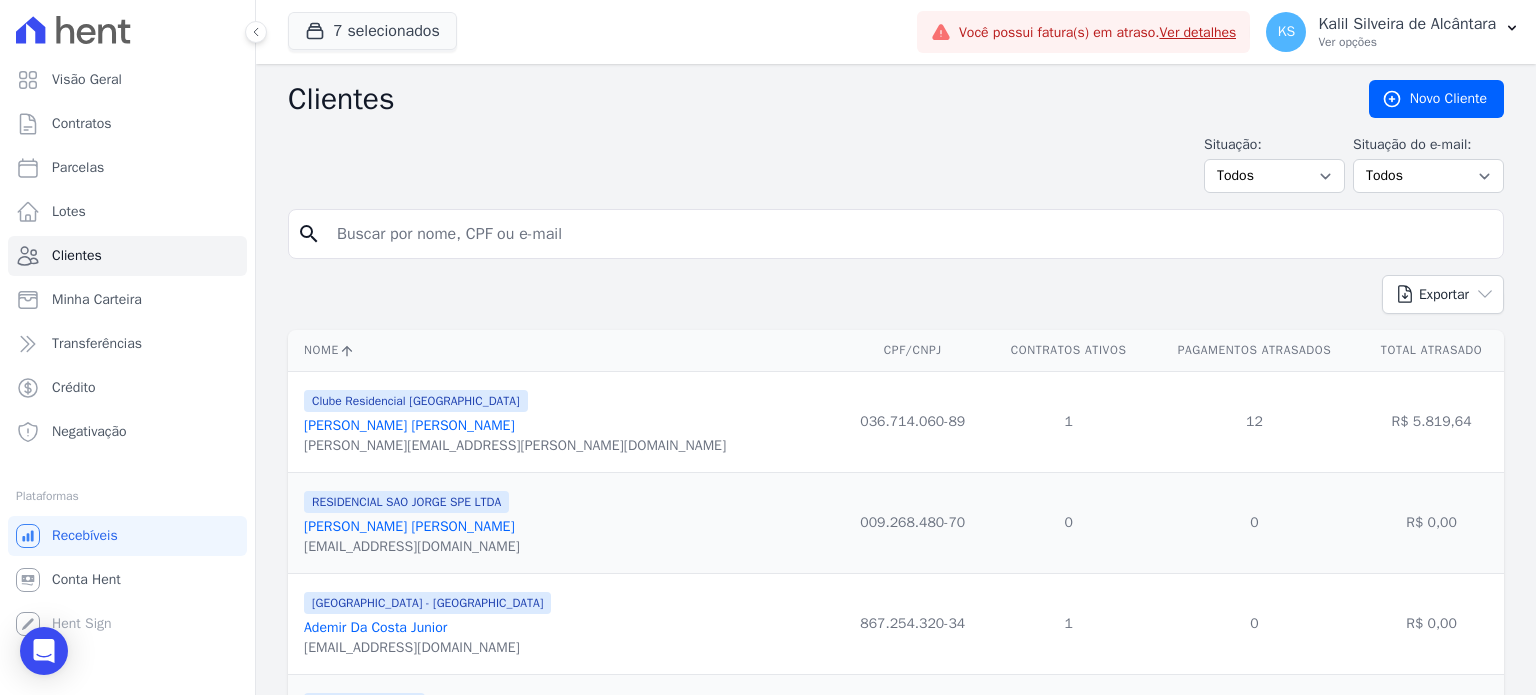 click on "search" at bounding box center (896, 242) 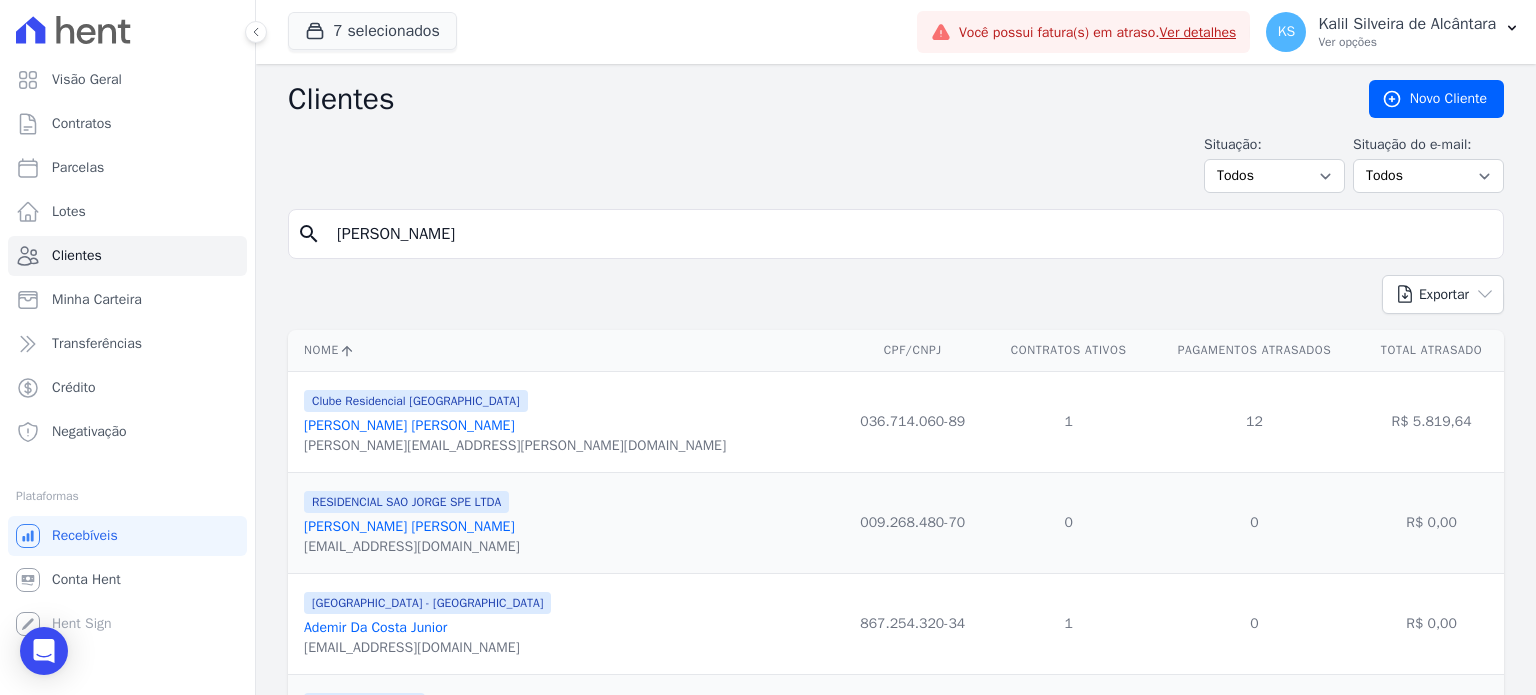 type on "[PERSON_NAME]" 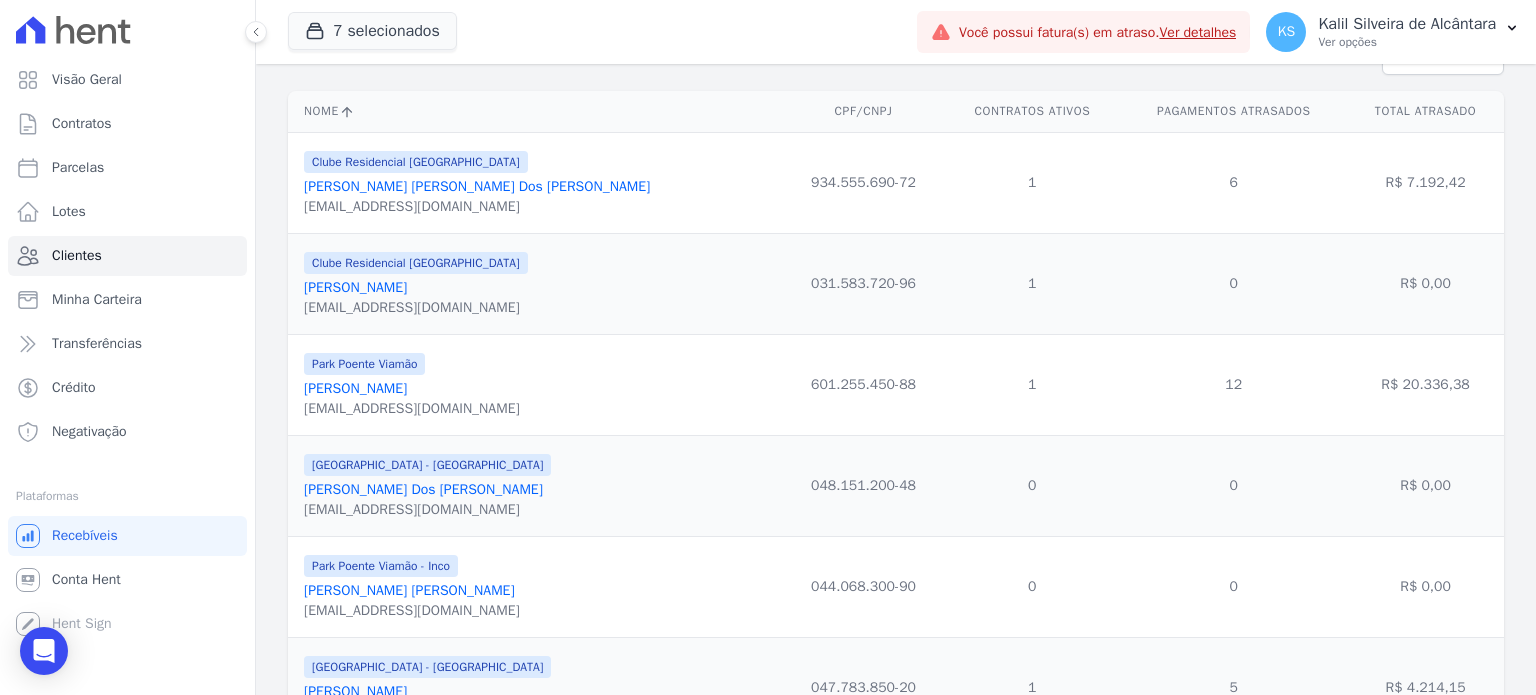 scroll, scrollTop: 300, scrollLeft: 0, axis: vertical 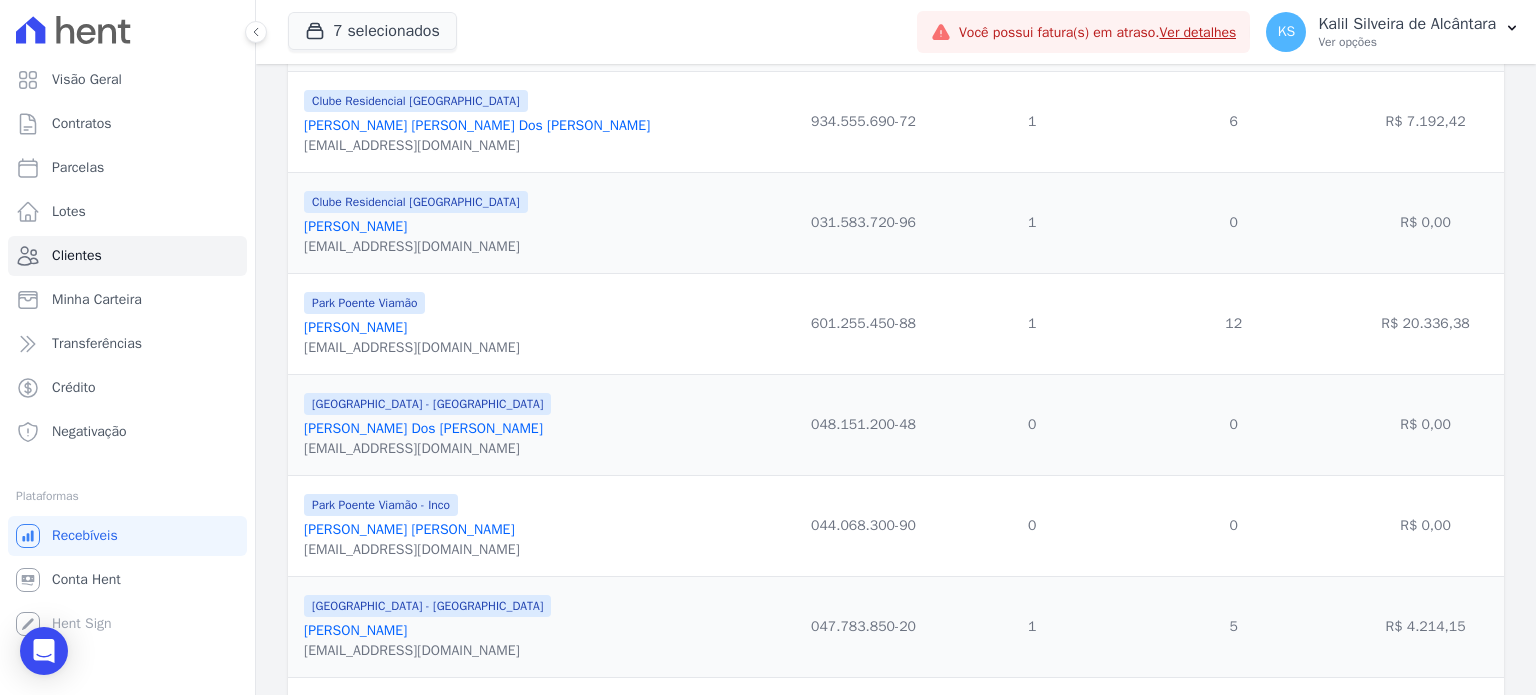 click on "[PERSON_NAME]" at bounding box center [355, 327] 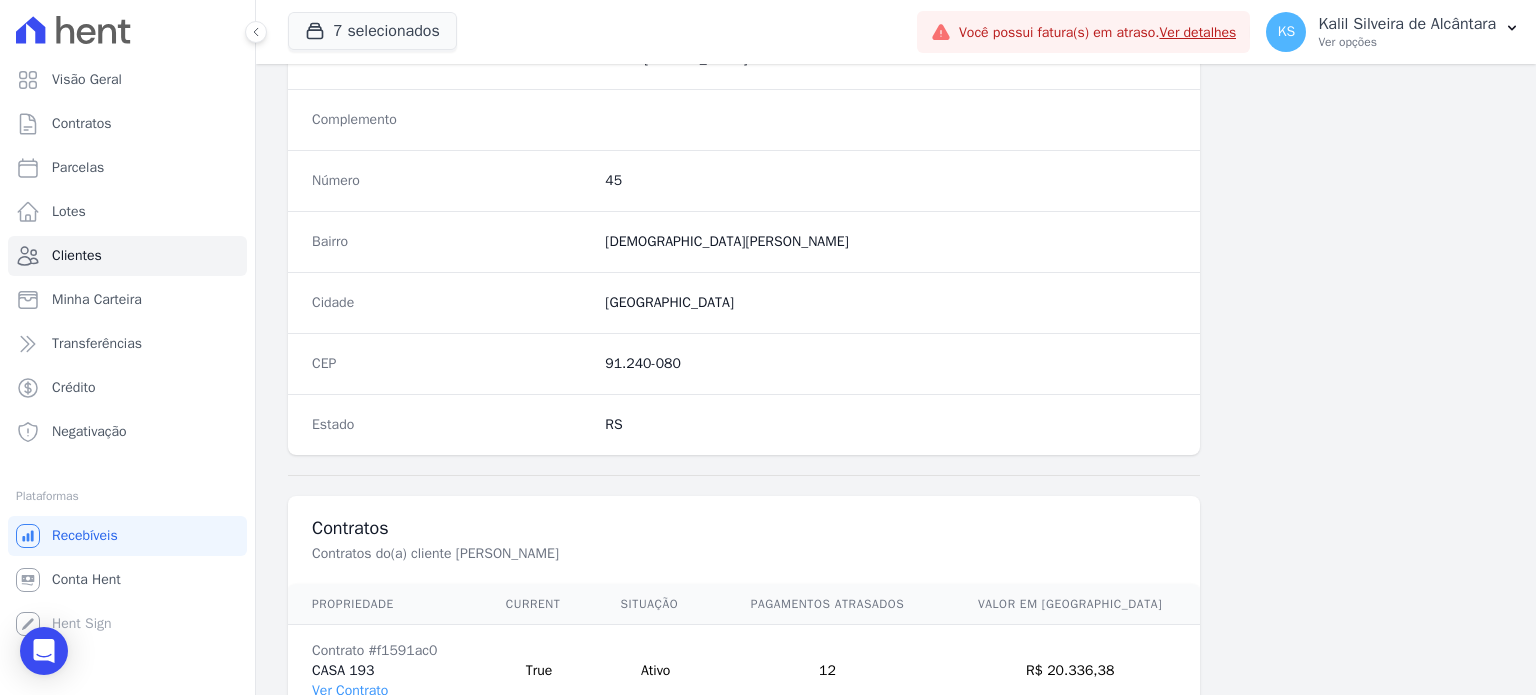 scroll, scrollTop: 1169, scrollLeft: 0, axis: vertical 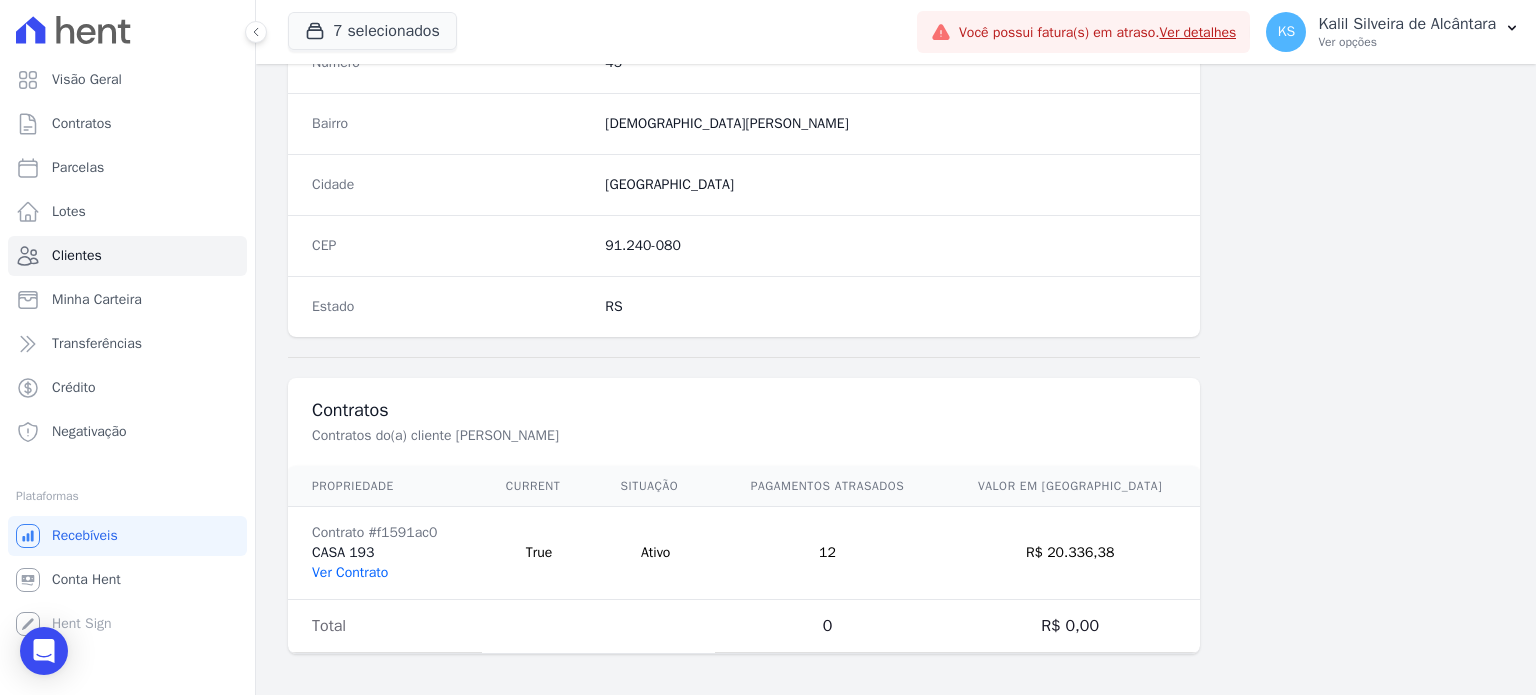 click on "Ver Contrato" at bounding box center [350, 572] 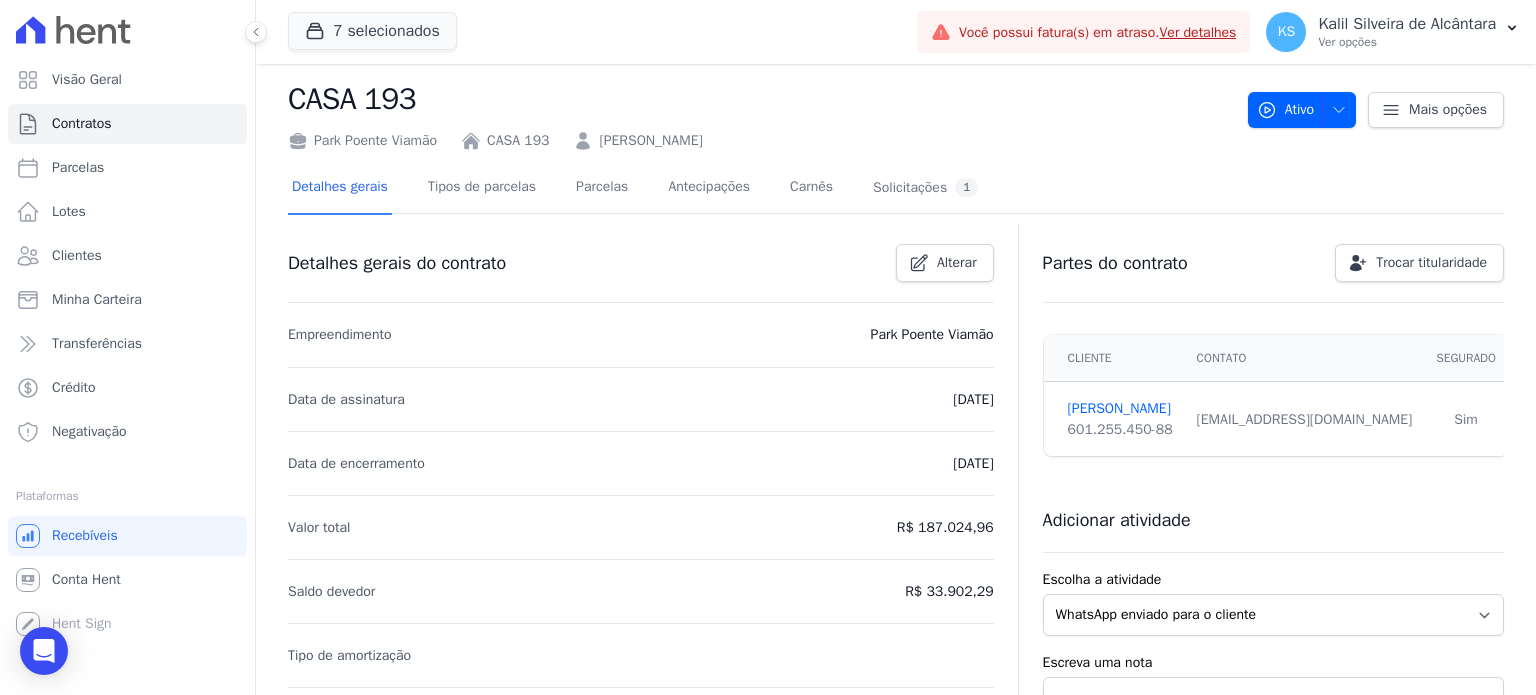scroll, scrollTop: 0, scrollLeft: 0, axis: both 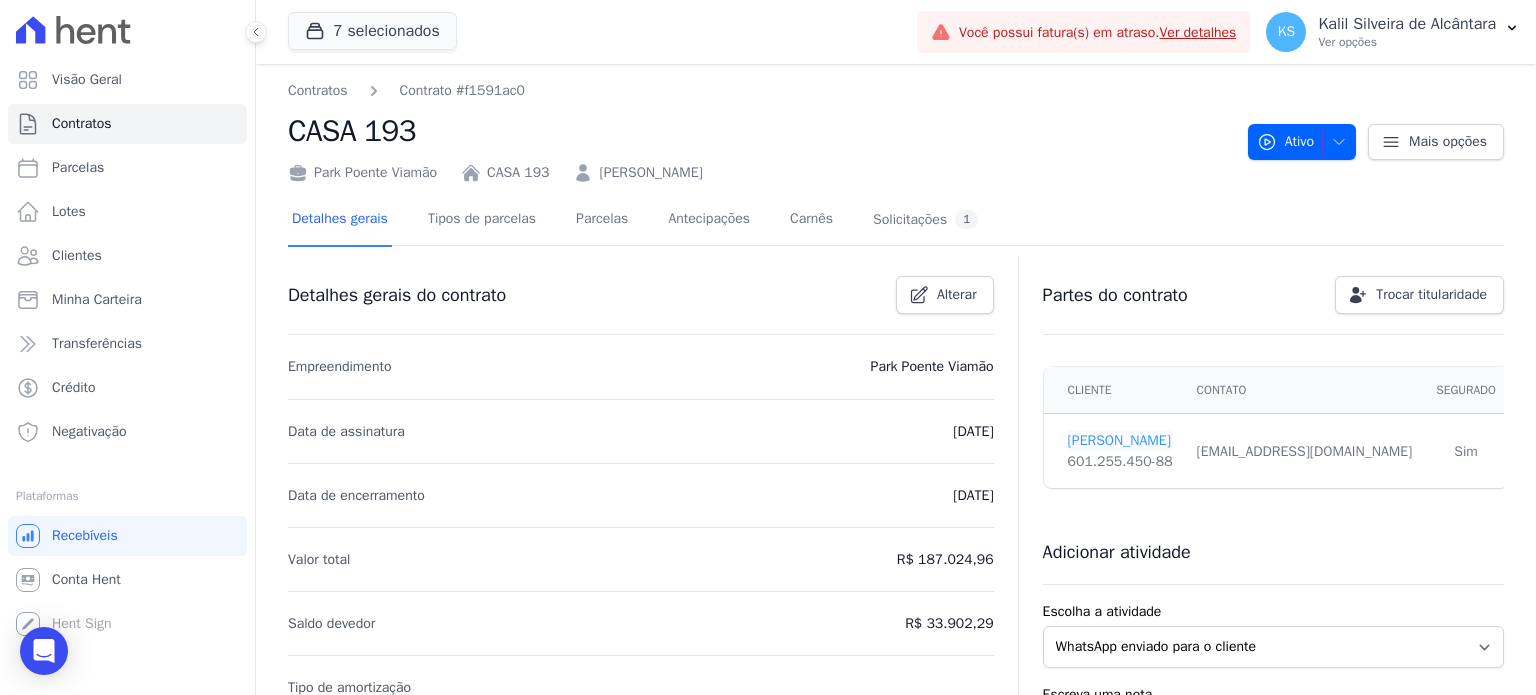 click on "[PERSON_NAME]" at bounding box center (1120, 440) 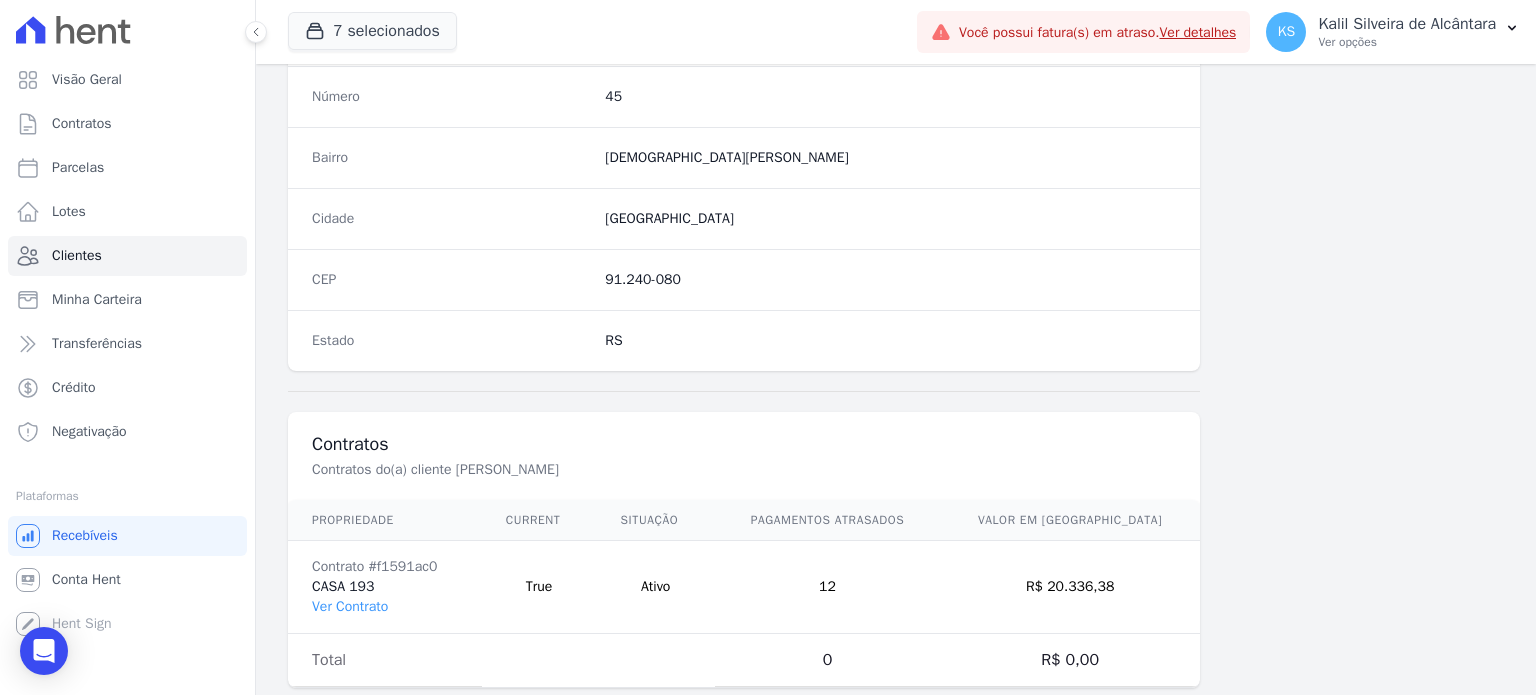 scroll, scrollTop: 1169, scrollLeft: 0, axis: vertical 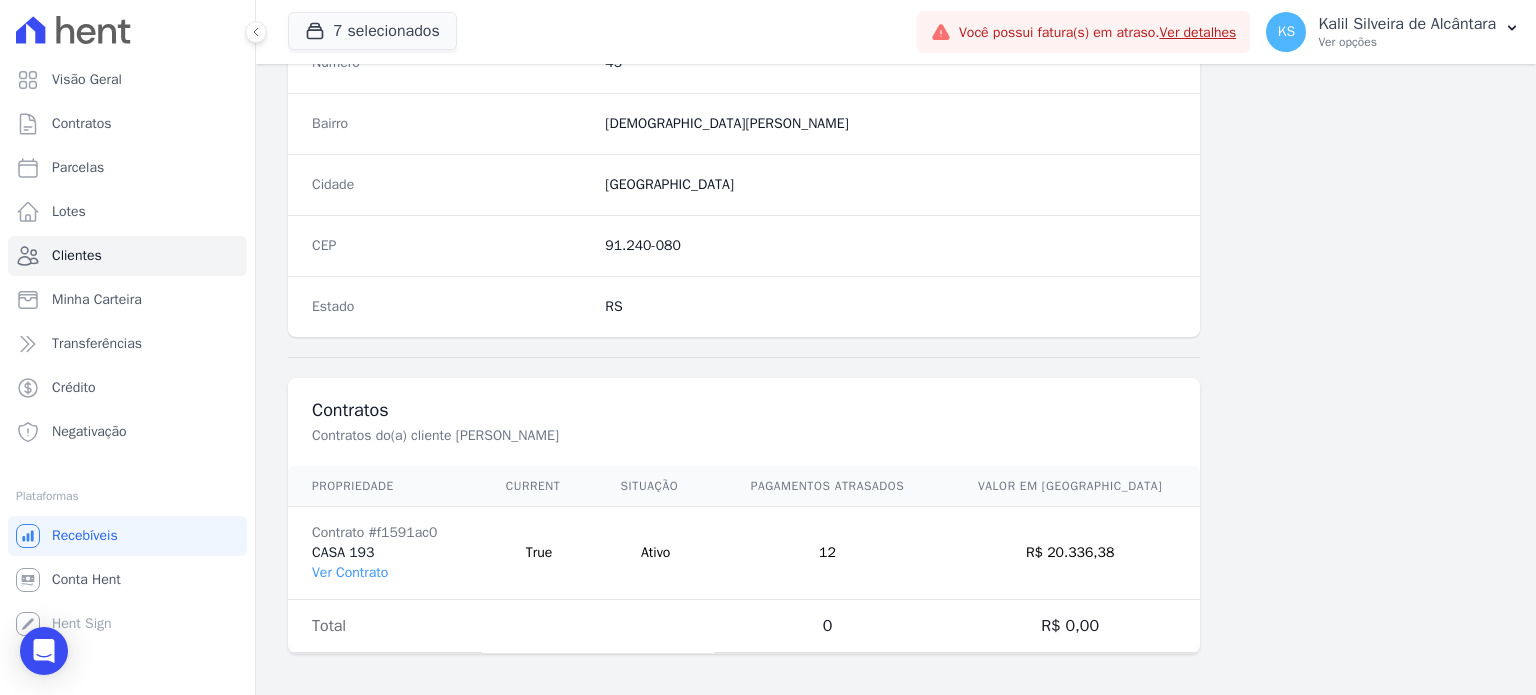 click on "Contrato #f1591ac0
CASA 193
Ver Contrato" at bounding box center [385, 553] 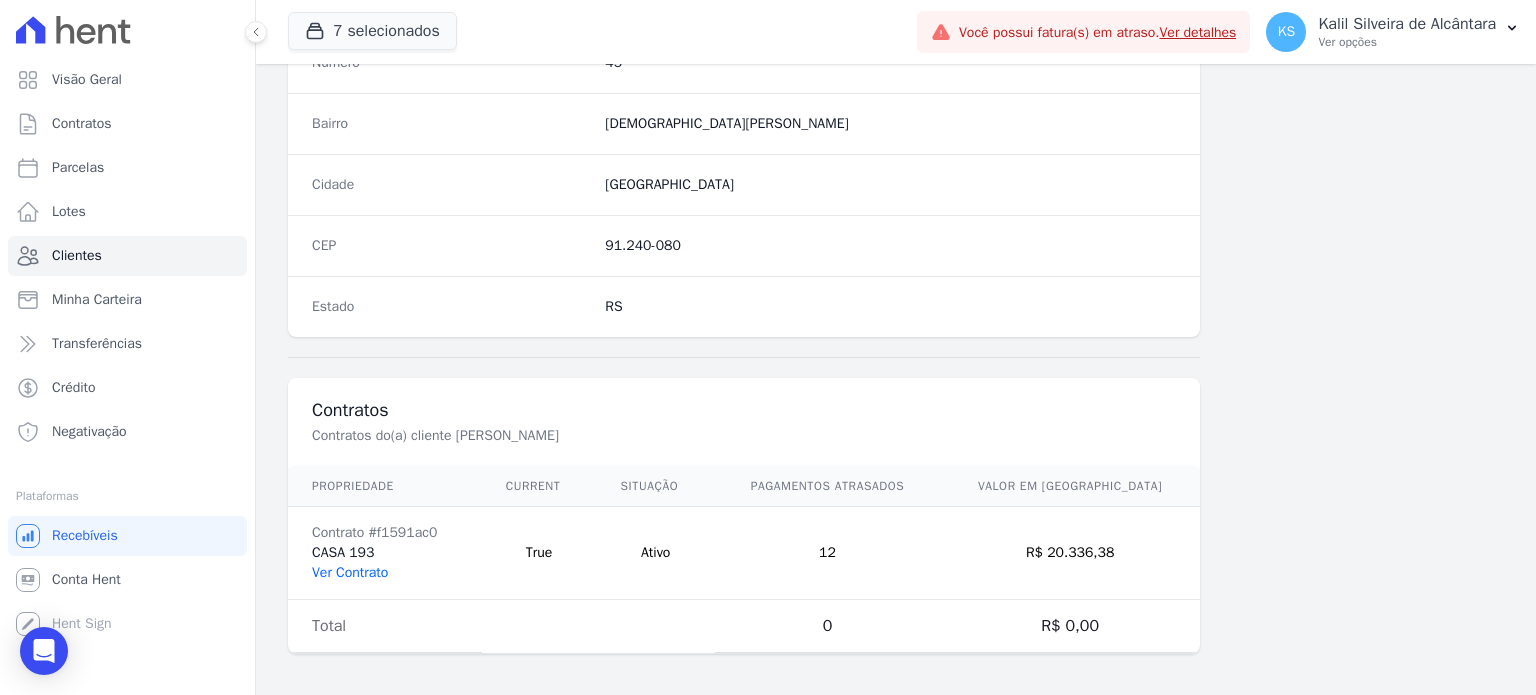 click on "Ver Contrato" at bounding box center [350, 572] 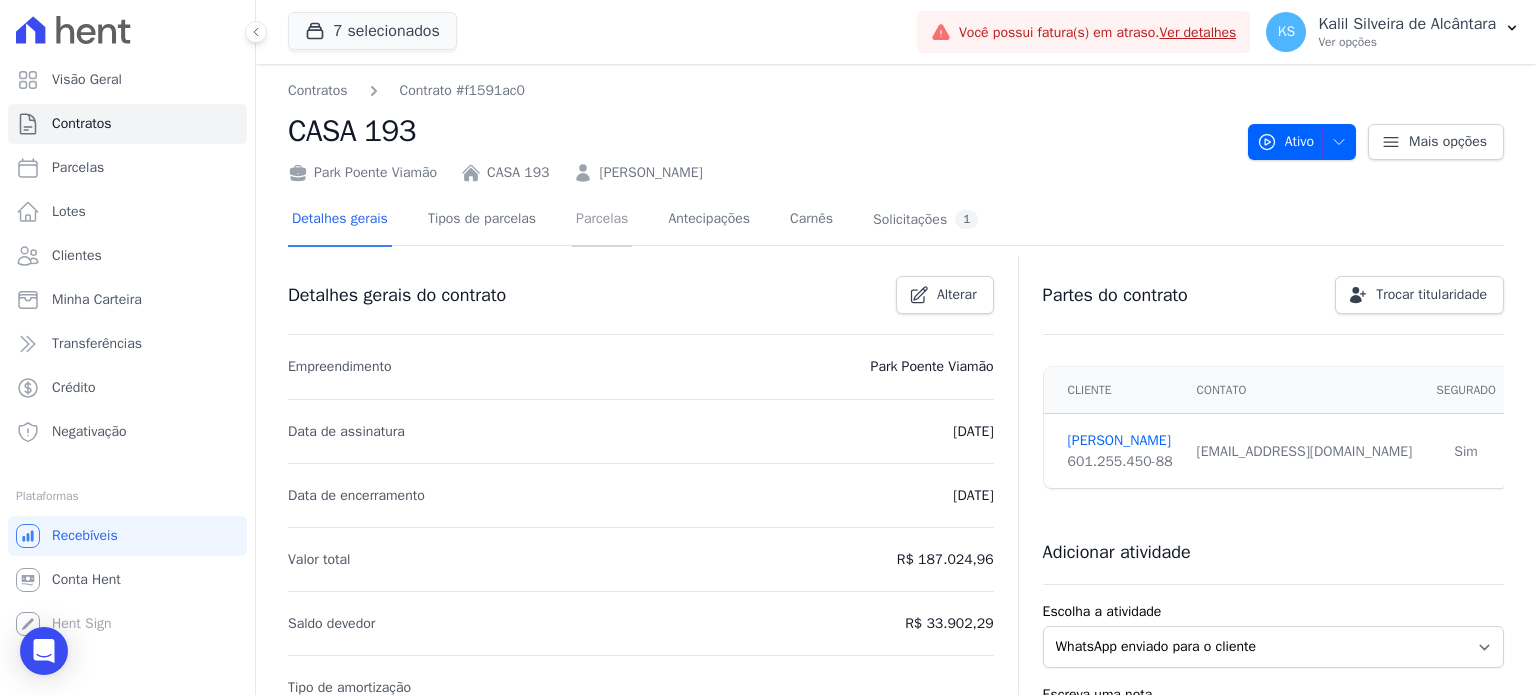 click on "Parcelas" at bounding box center [602, 220] 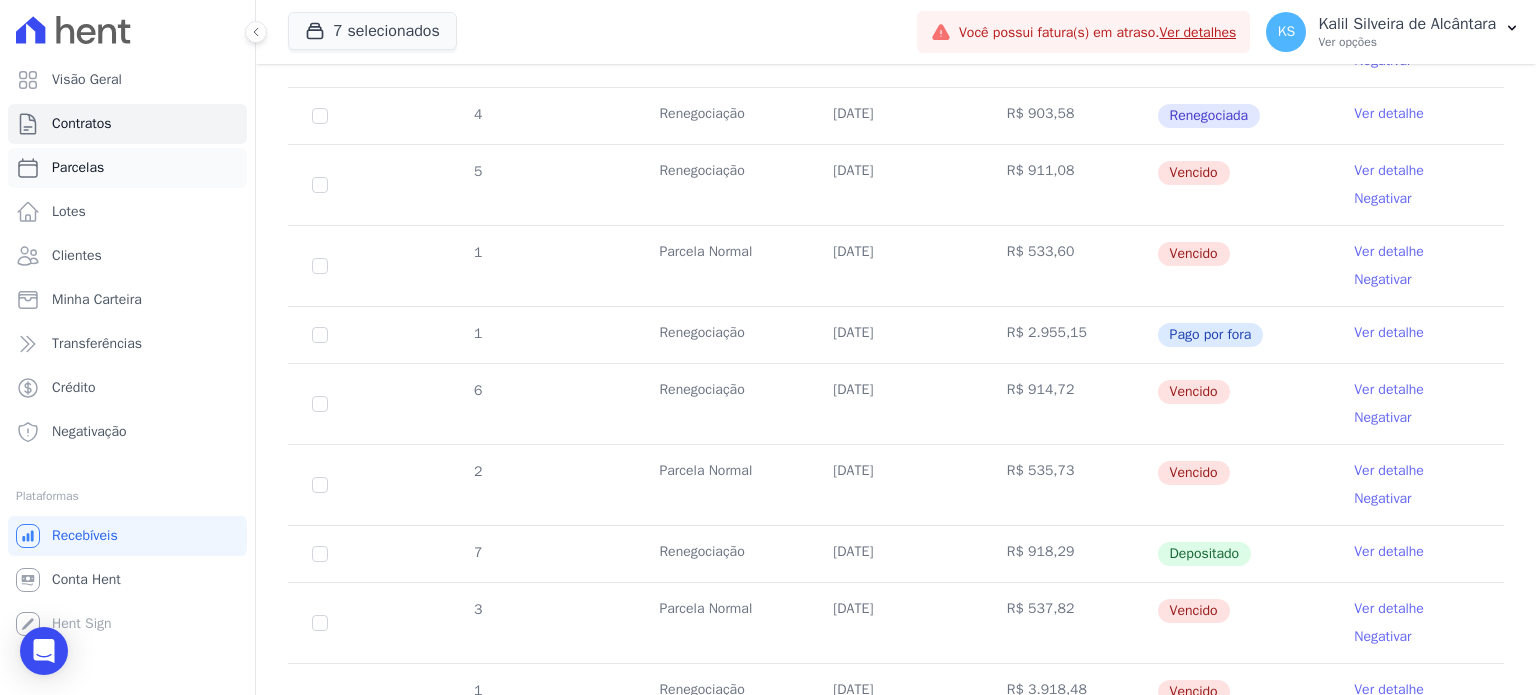 scroll, scrollTop: 700, scrollLeft: 0, axis: vertical 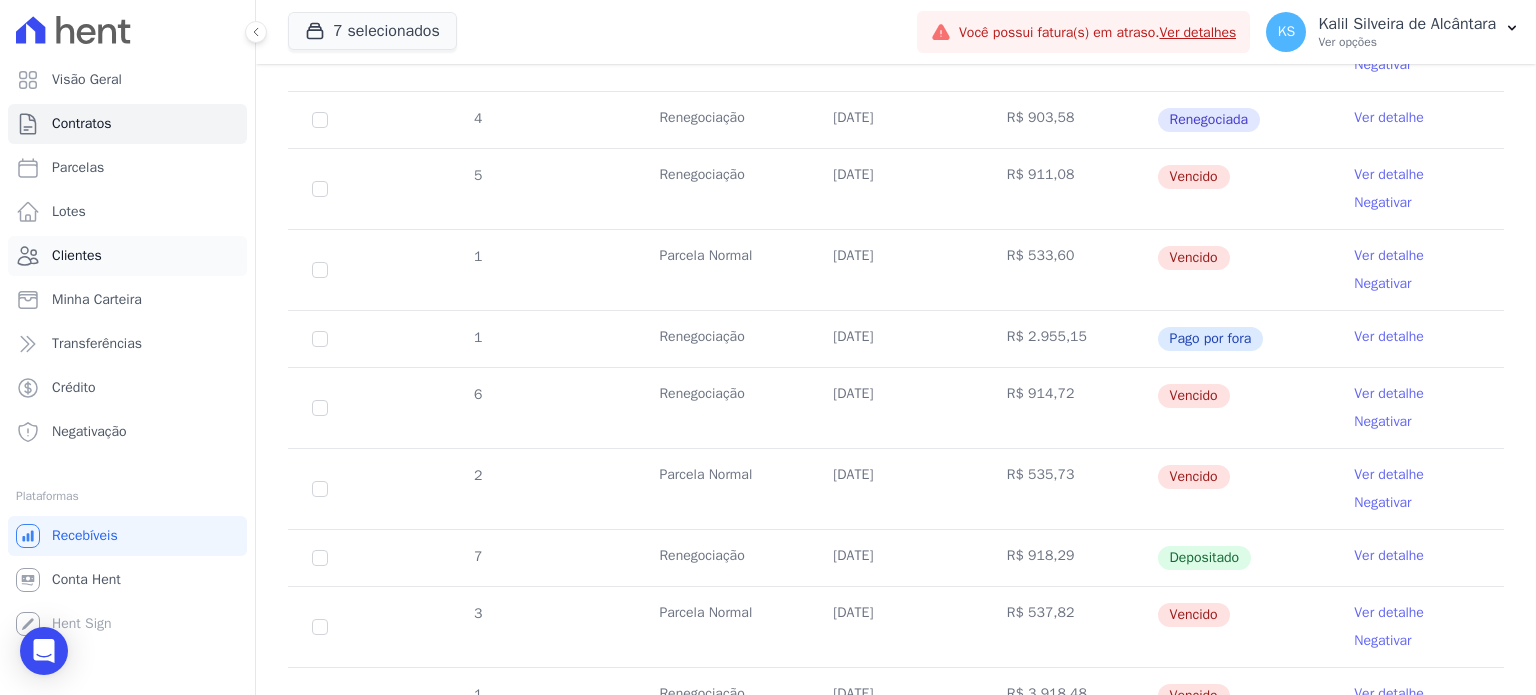 click on "Clientes" at bounding box center [127, 256] 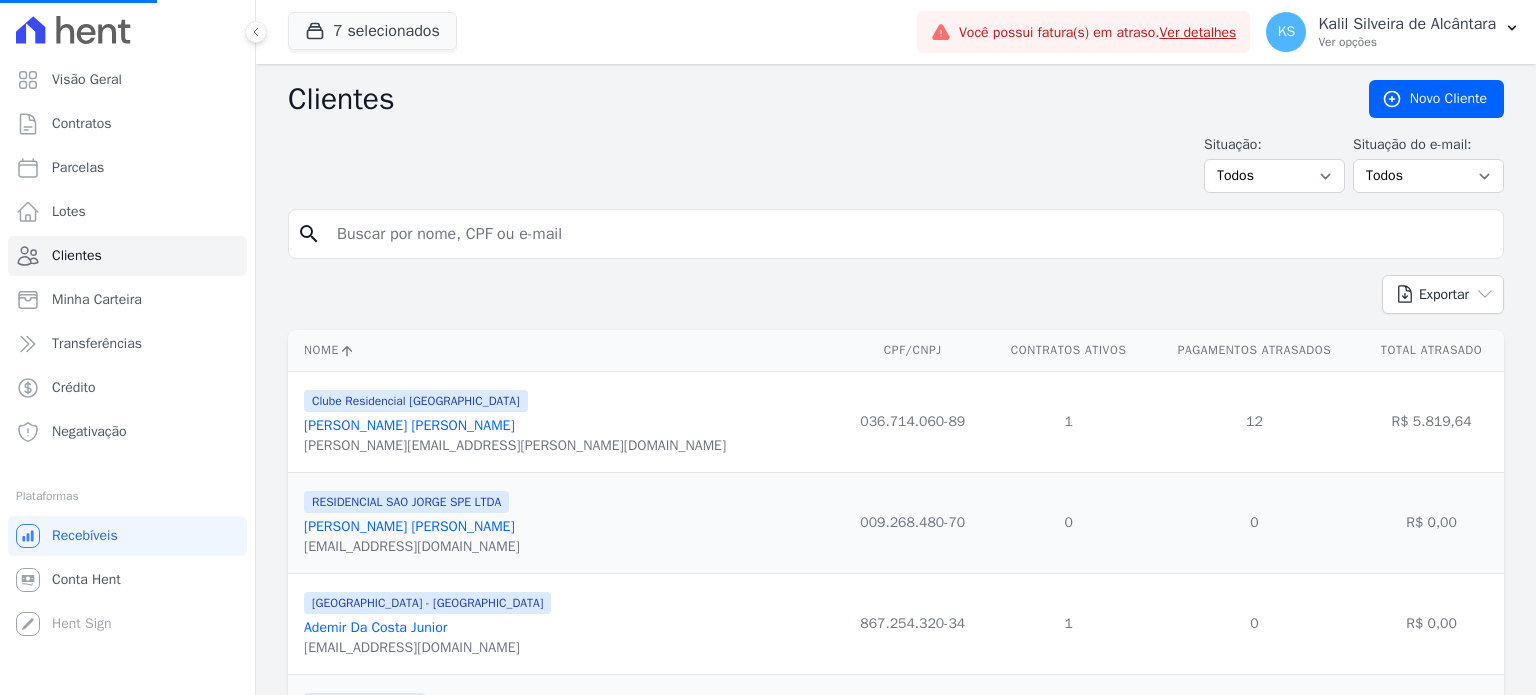 drag, startPoint x: 569, startPoint y: 252, endPoint x: 582, endPoint y: 251, distance: 13.038404 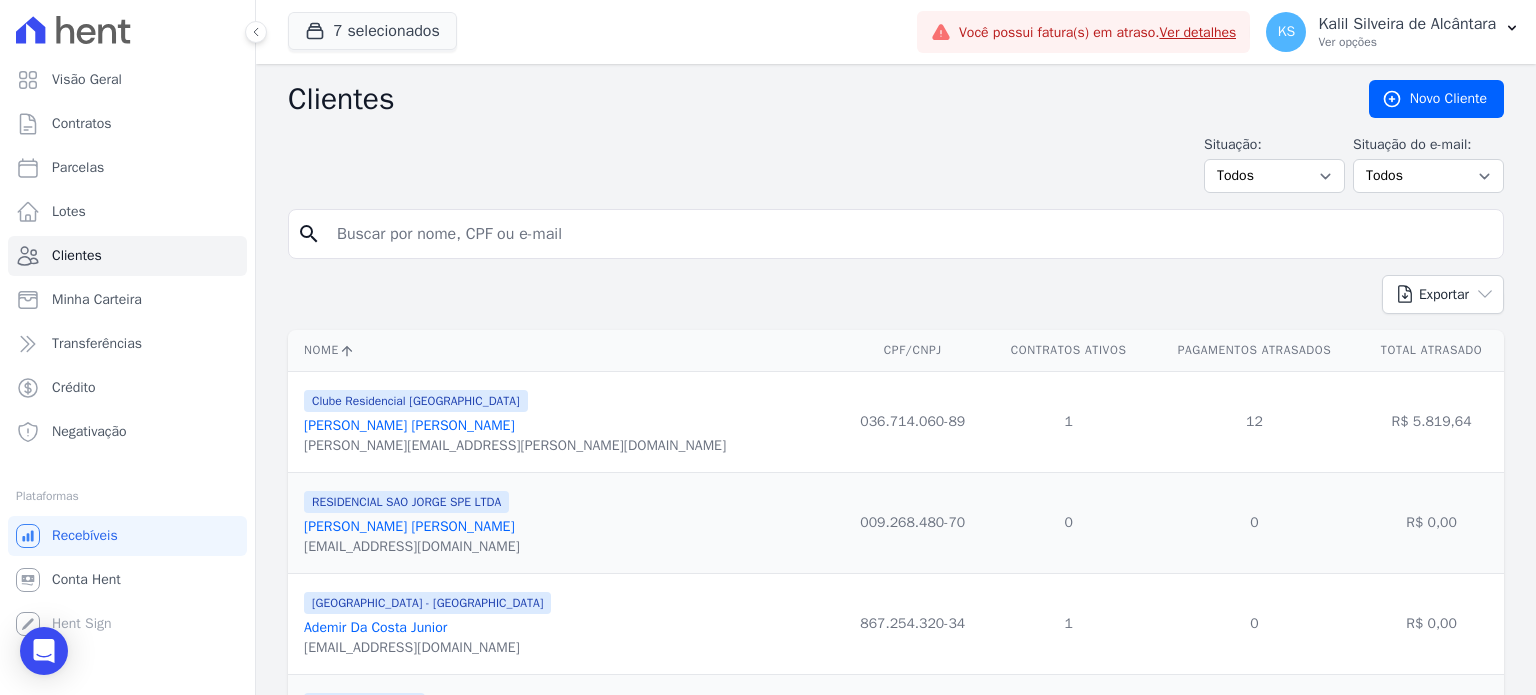 click at bounding box center (910, 234) 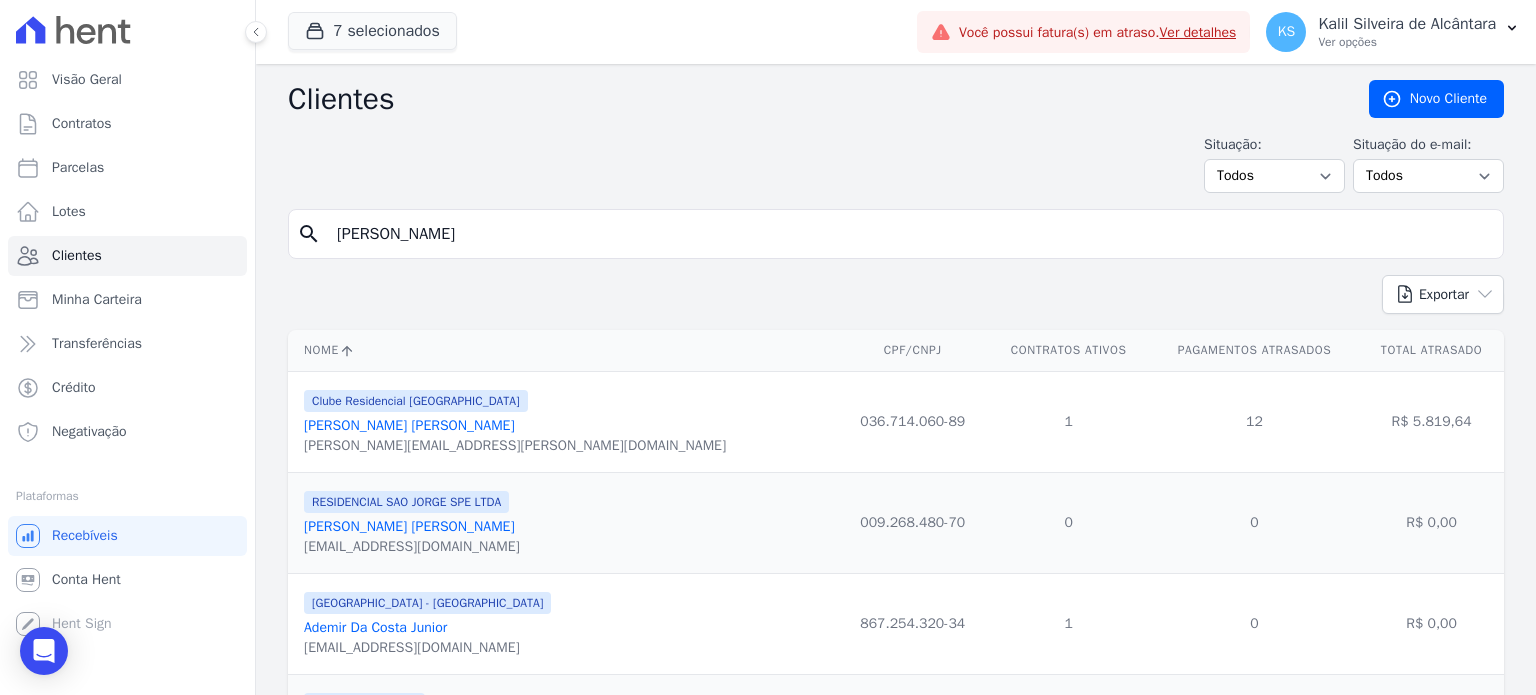 type on "WILLIAN" 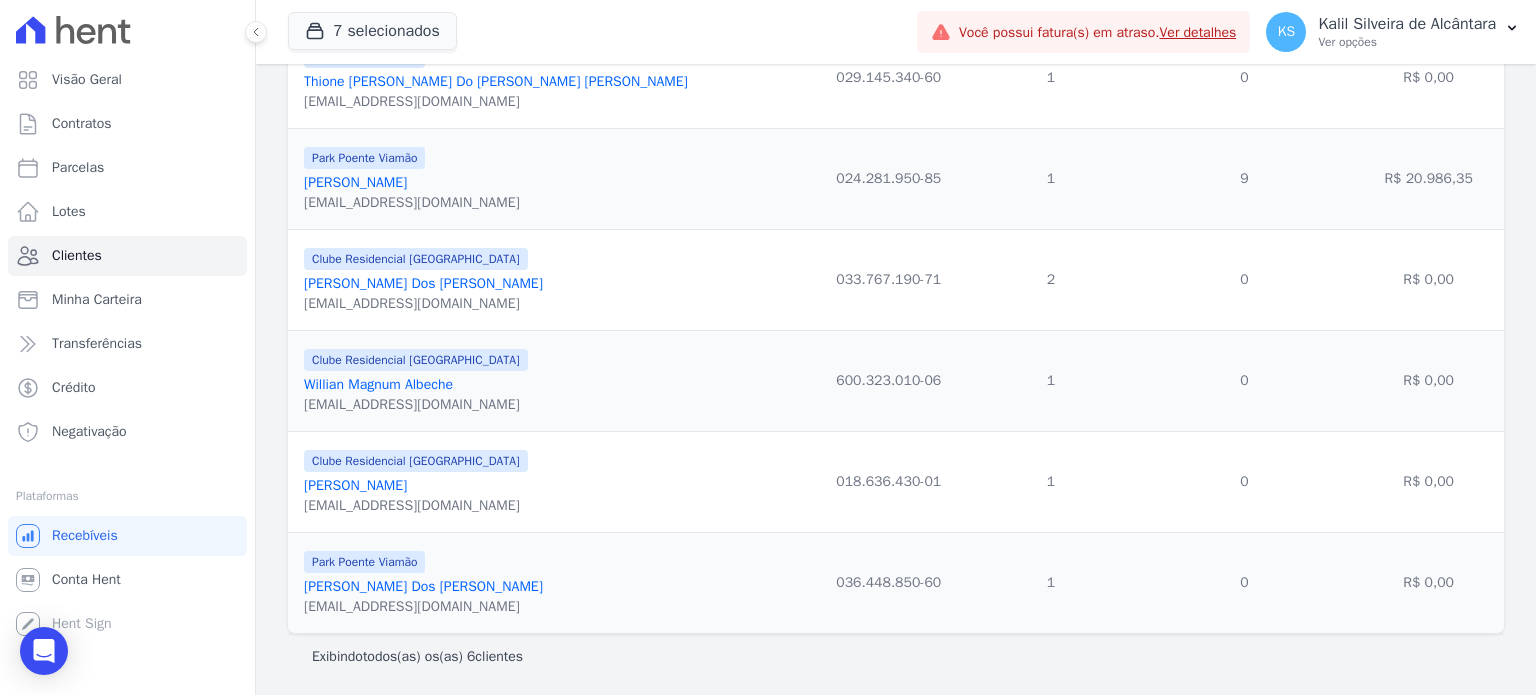 scroll, scrollTop: 346, scrollLeft: 0, axis: vertical 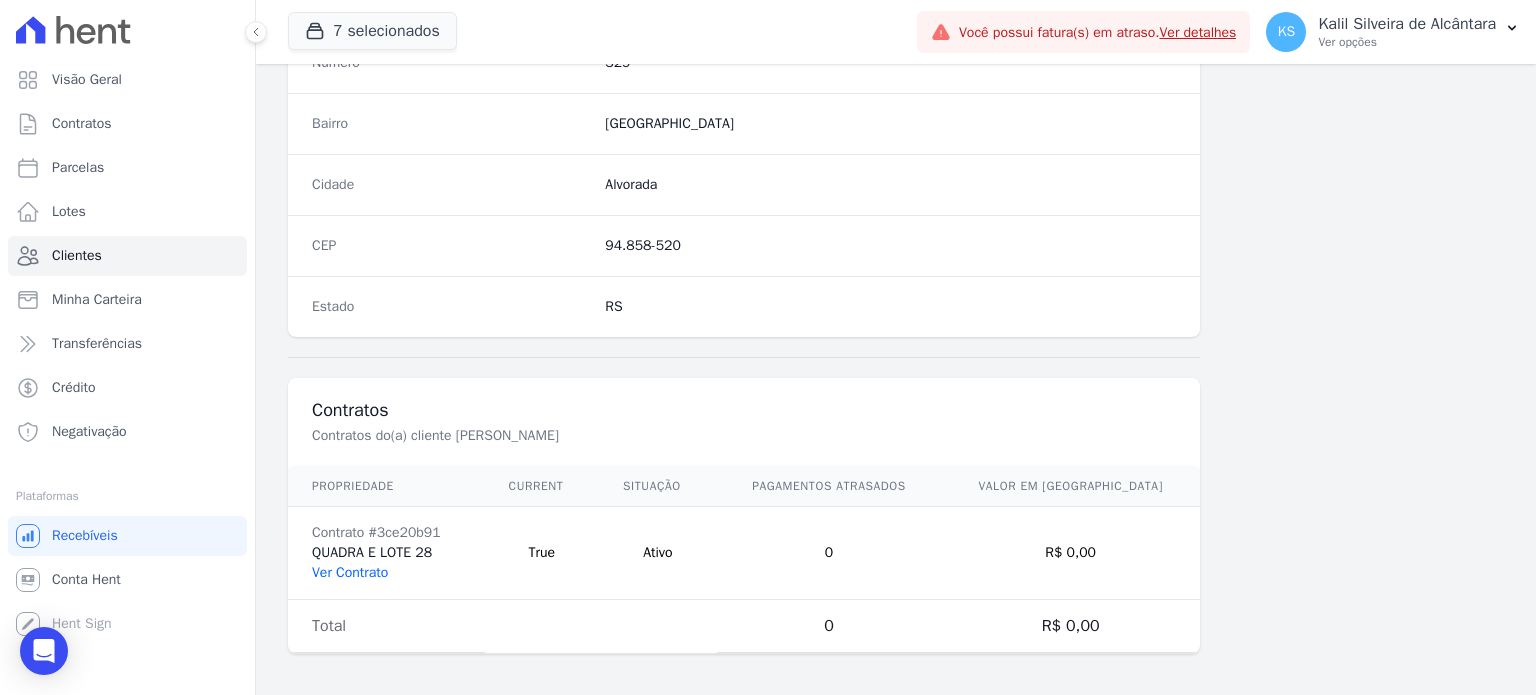 click on "Ver Contrato" at bounding box center [350, 572] 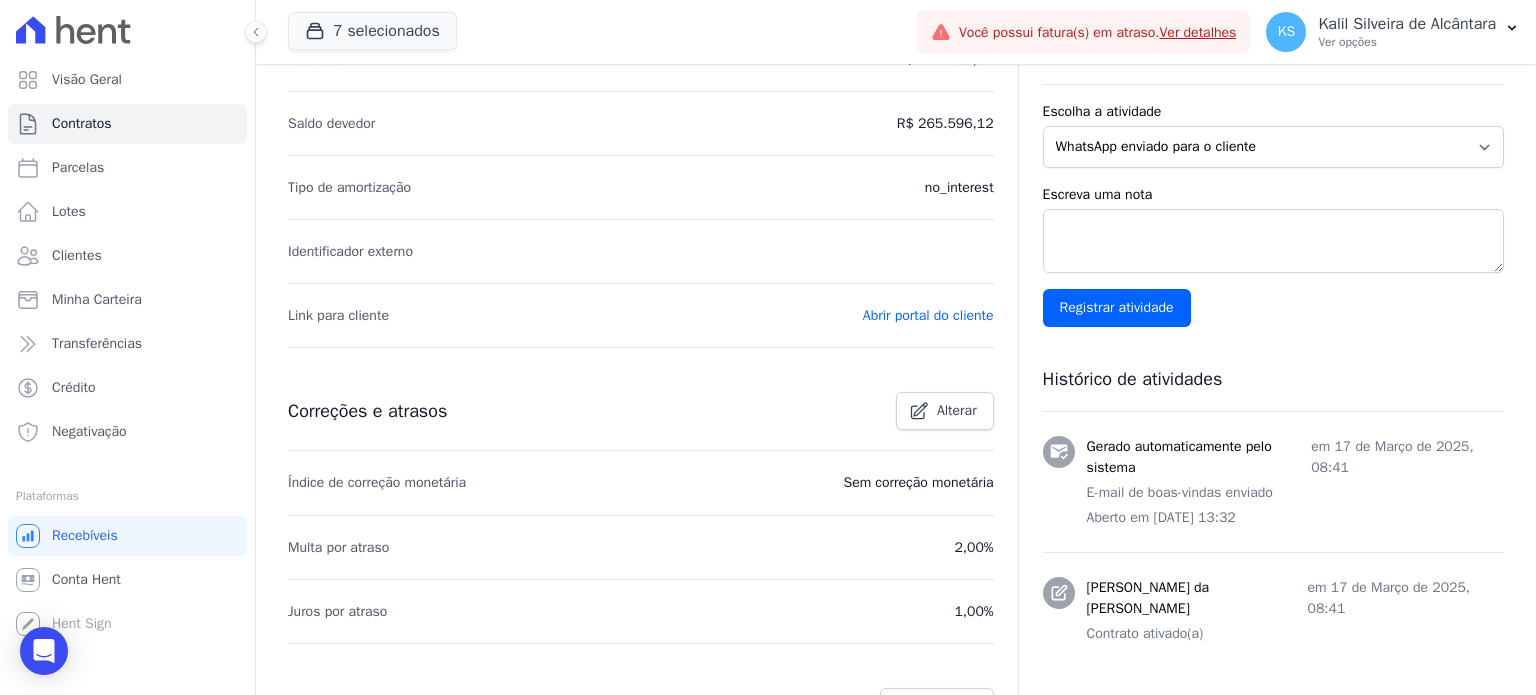 scroll, scrollTop: 100, scrollLeft: 0, axis: vertical 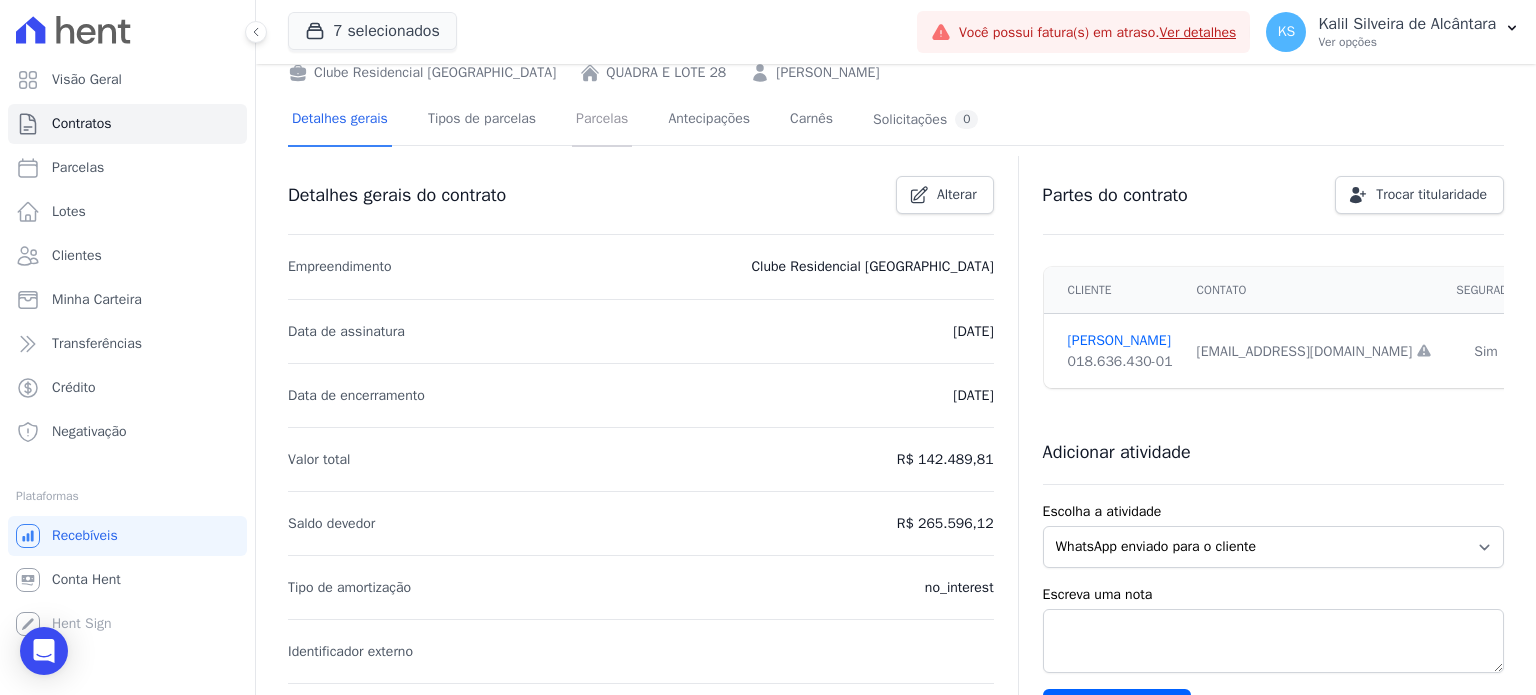 click on "Parcelas" at bounding box center [602, 120] 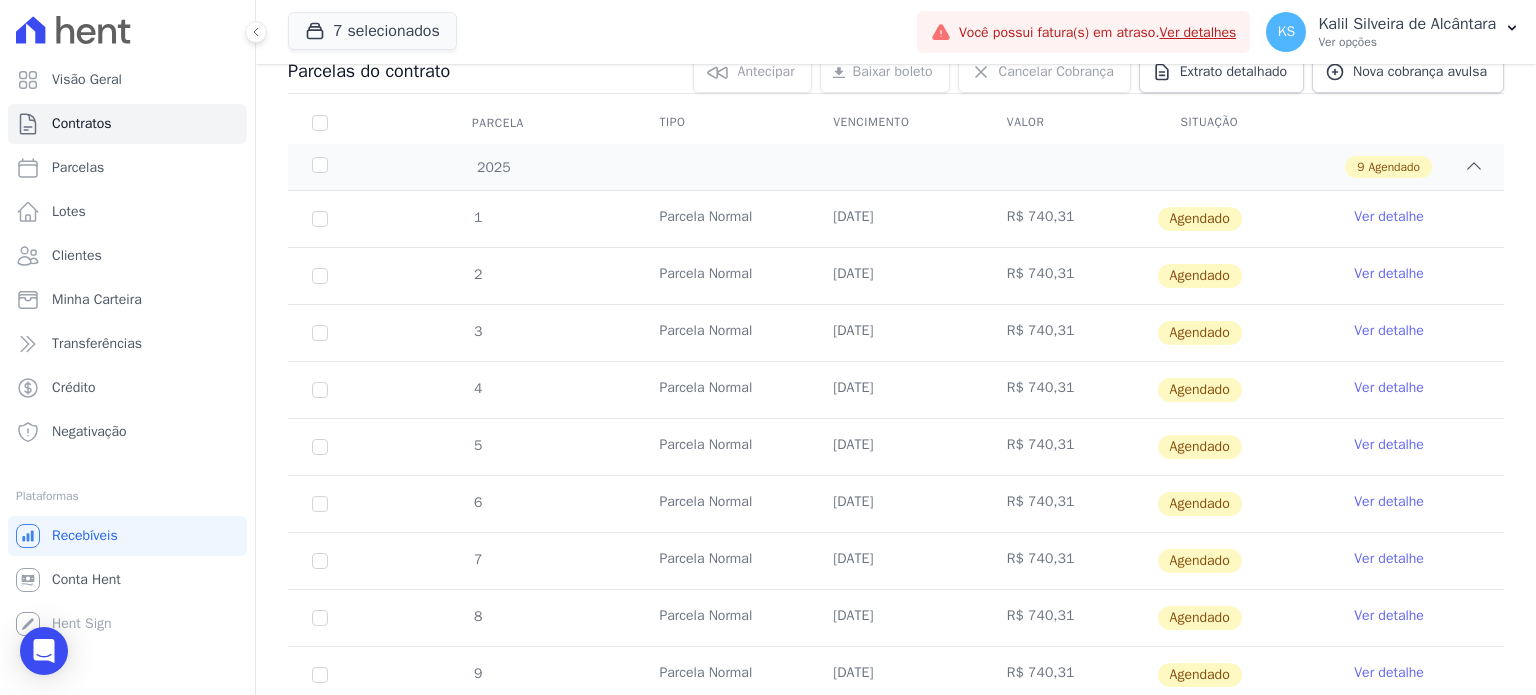 scroll, scrollTop: 100, scrollLeft: 0, axis: vertical 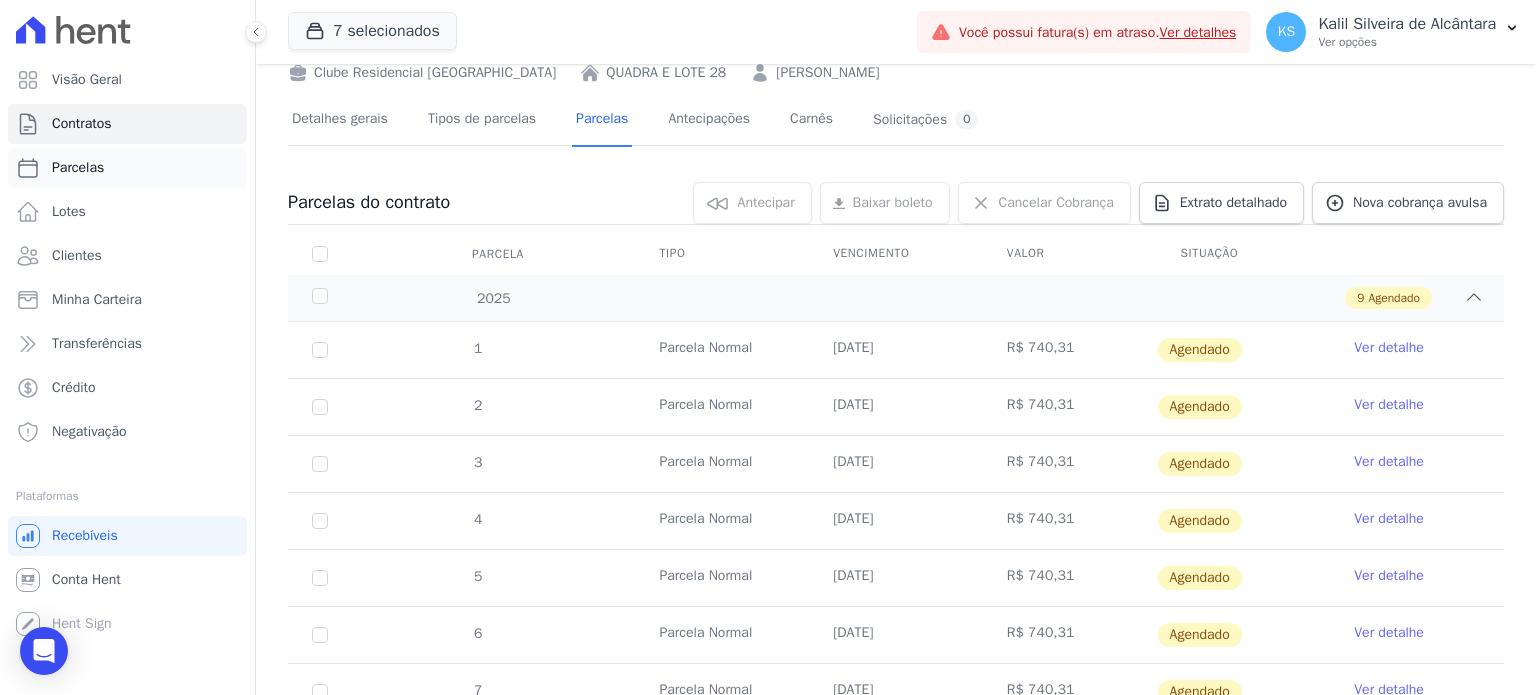 click on "Parcelas" at bounding box center (78, 168) 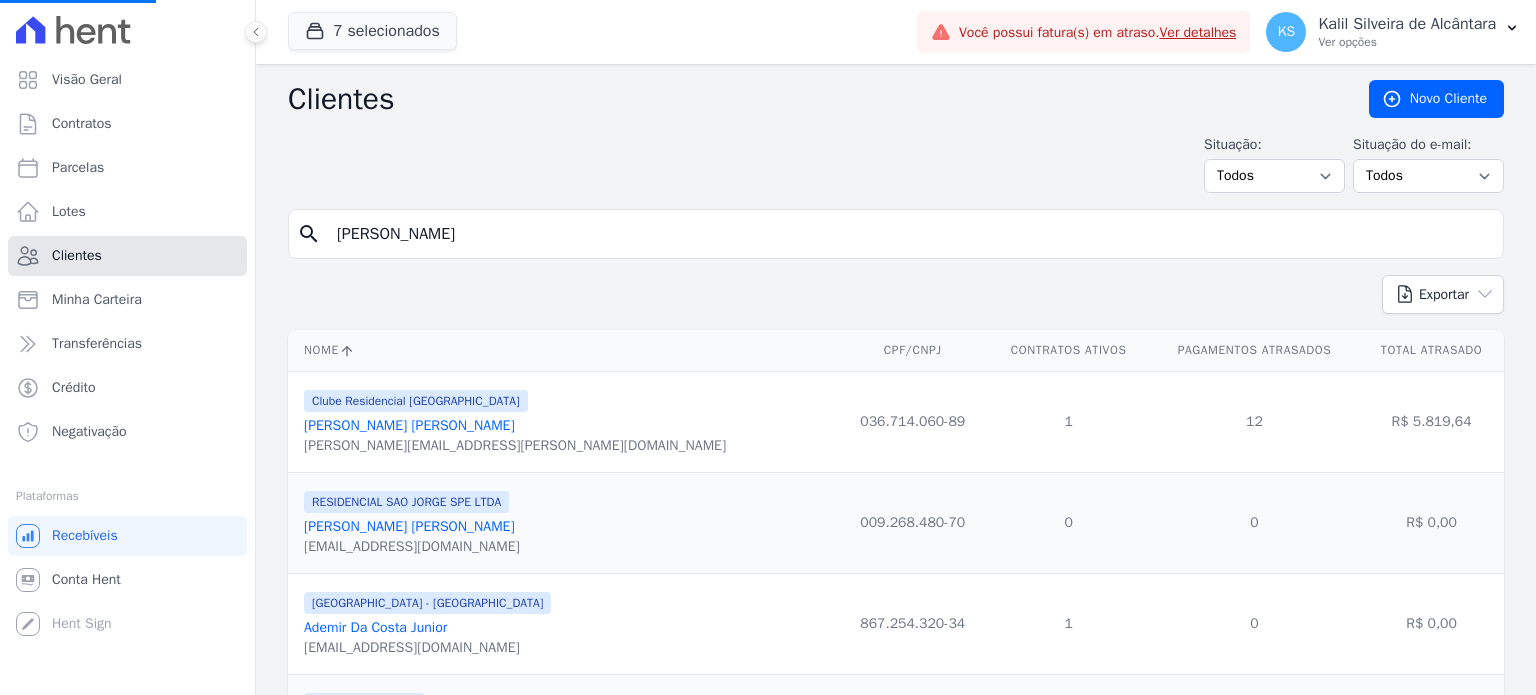 click on "Clientes" at bounding box center (127, 256) 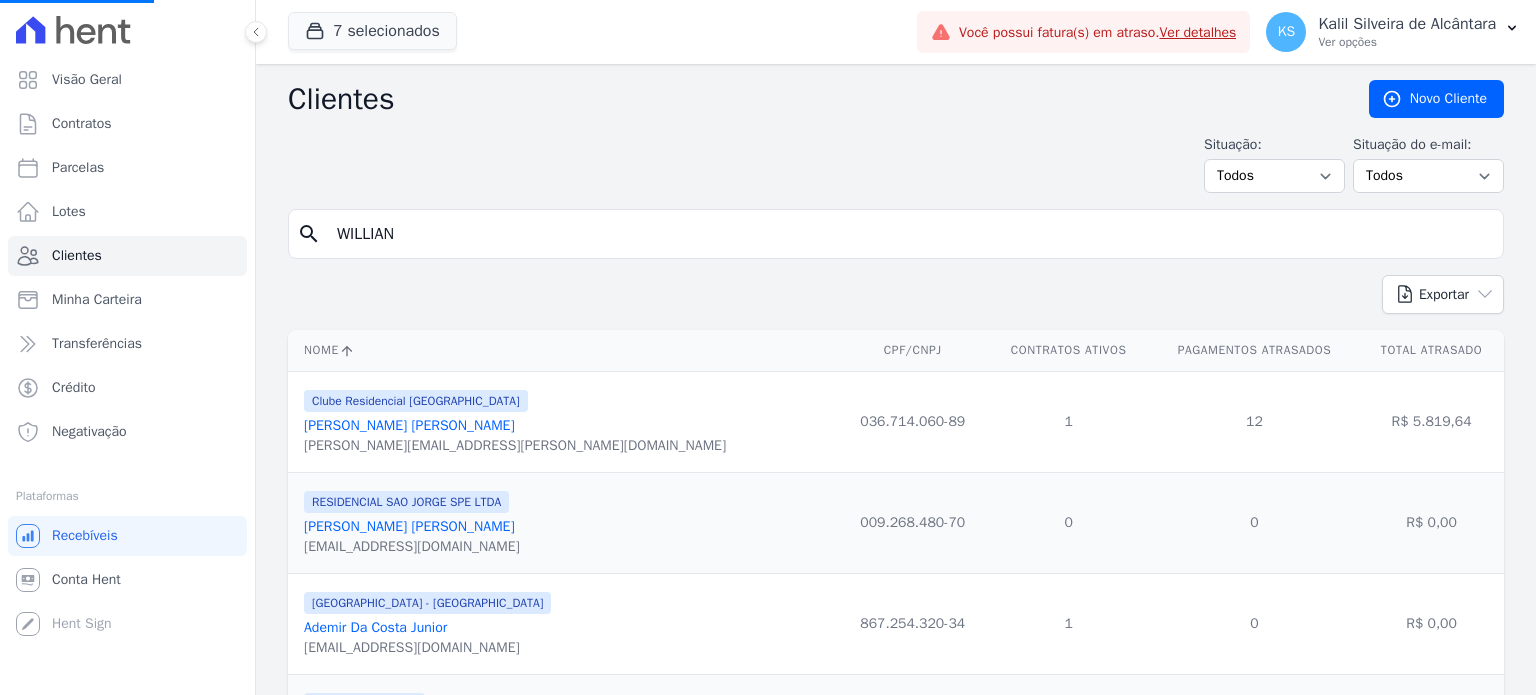 click on "Clientes" at bounding box center (127, 256) 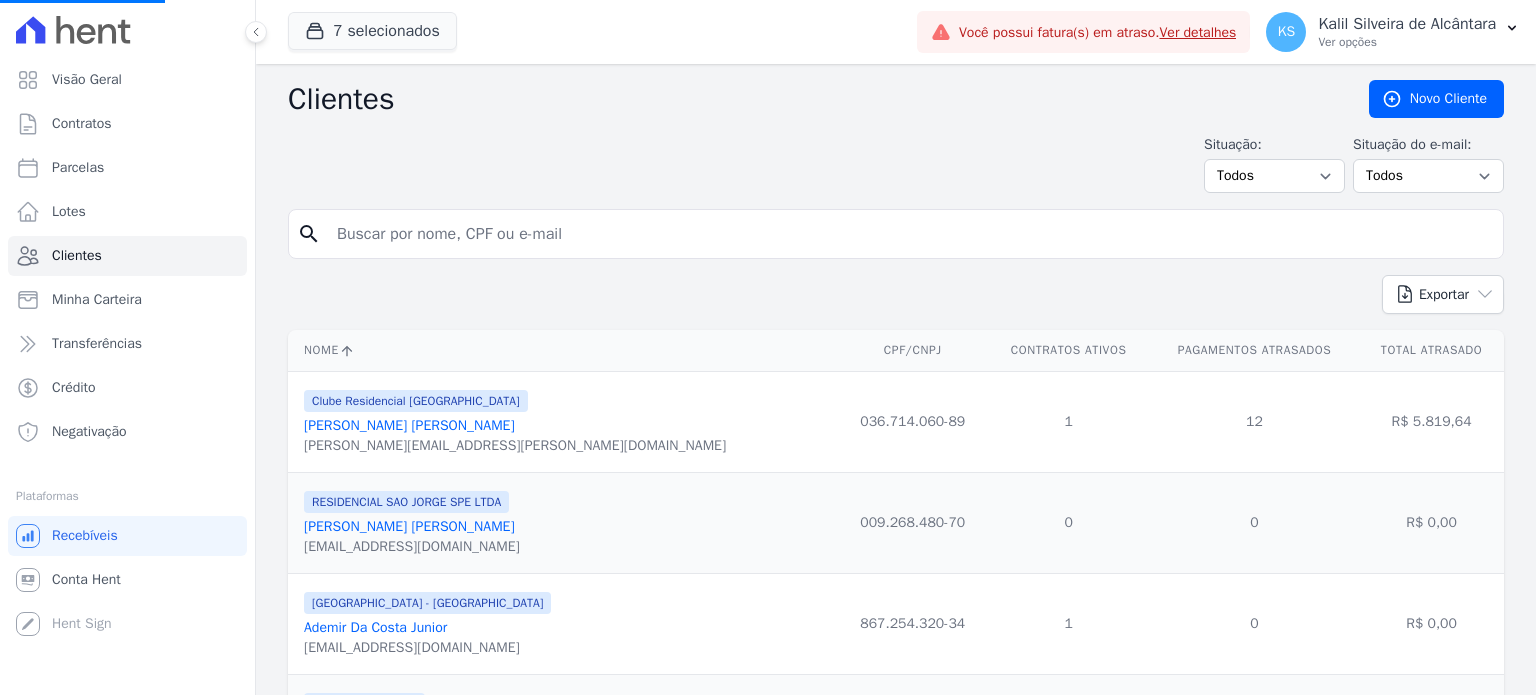 click at bounding box center (910, 234) 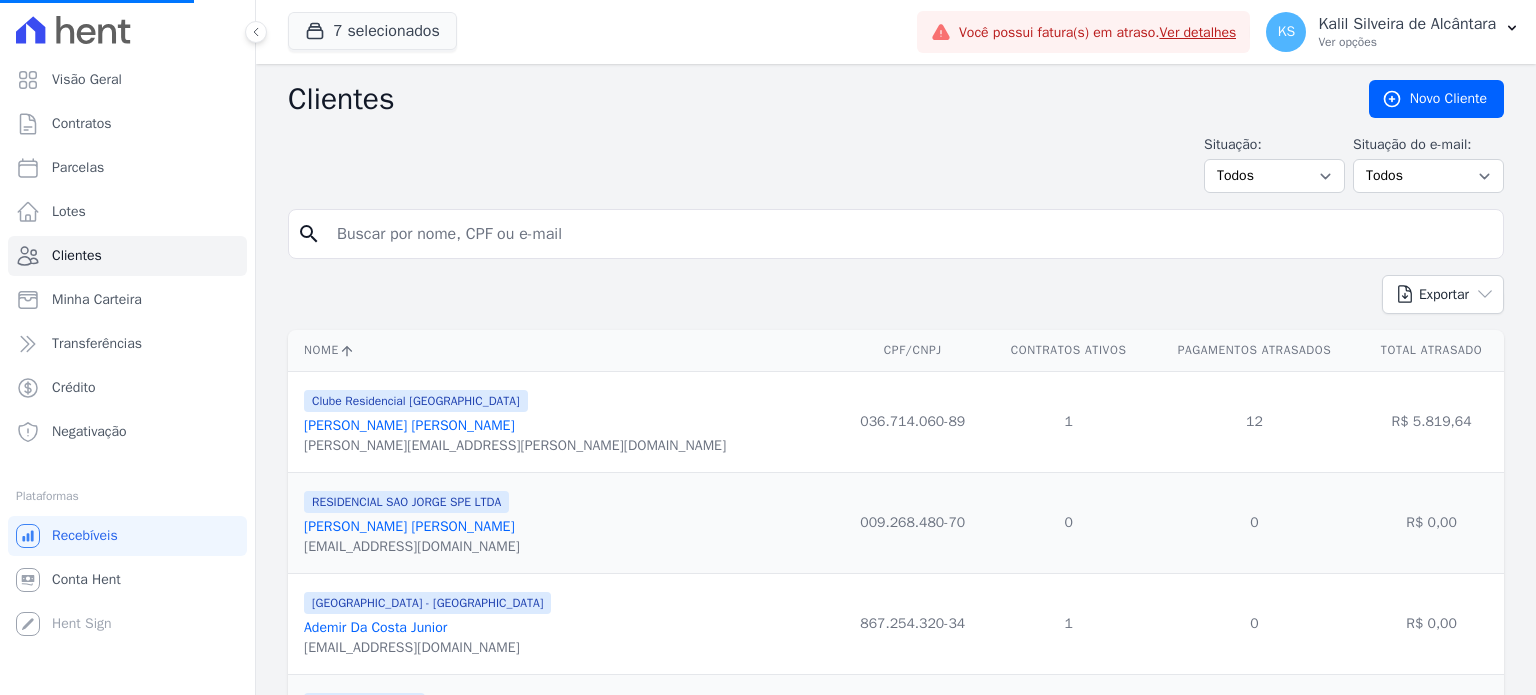 select 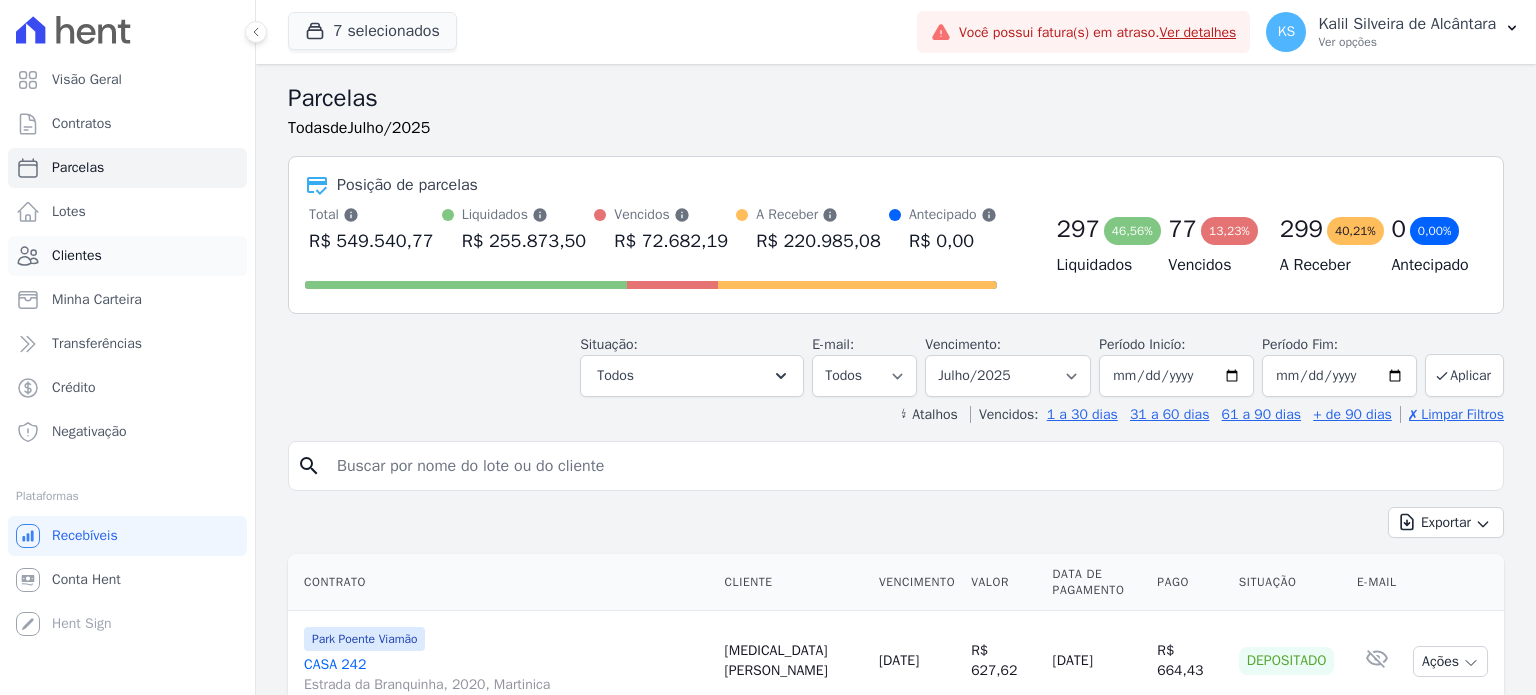 click on "Clientes" at bounding box center [77, 256] 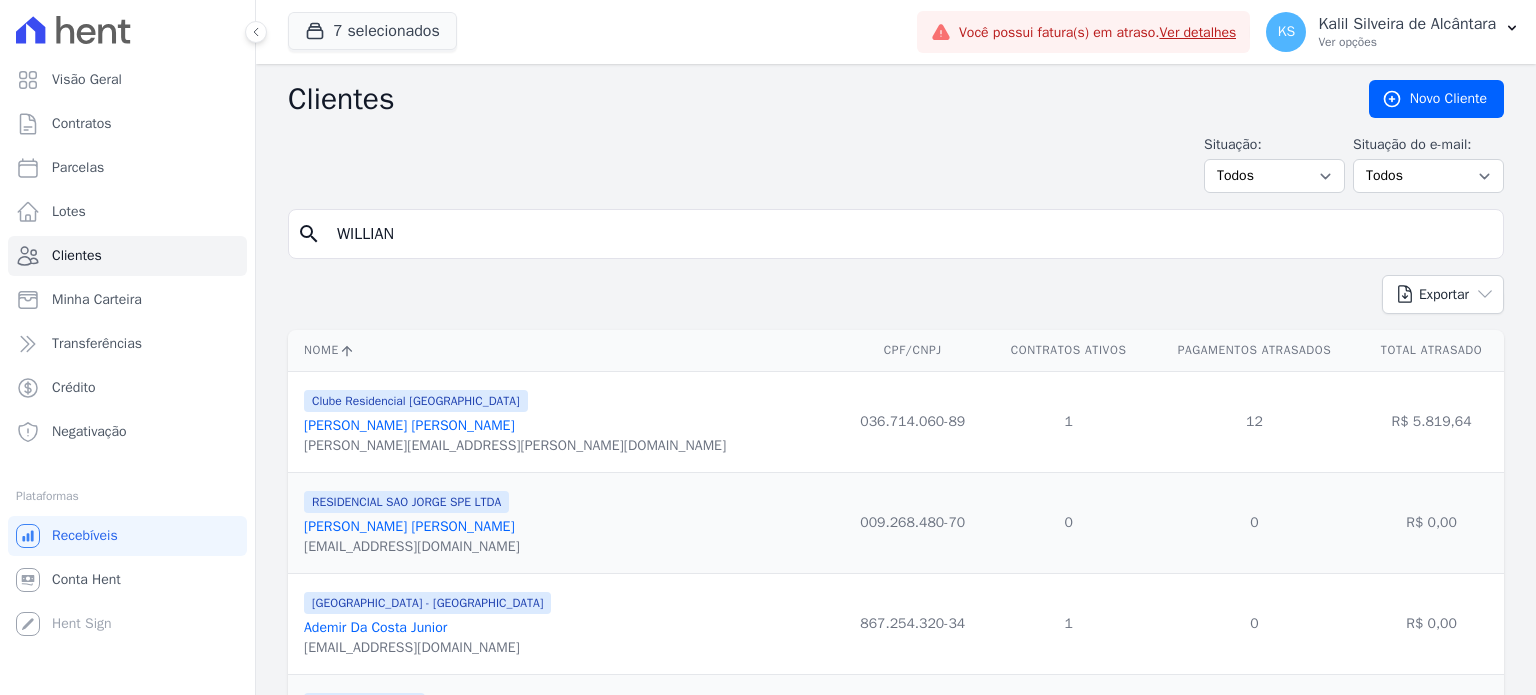 click on "Clientes" at bounding box center [77, 256] 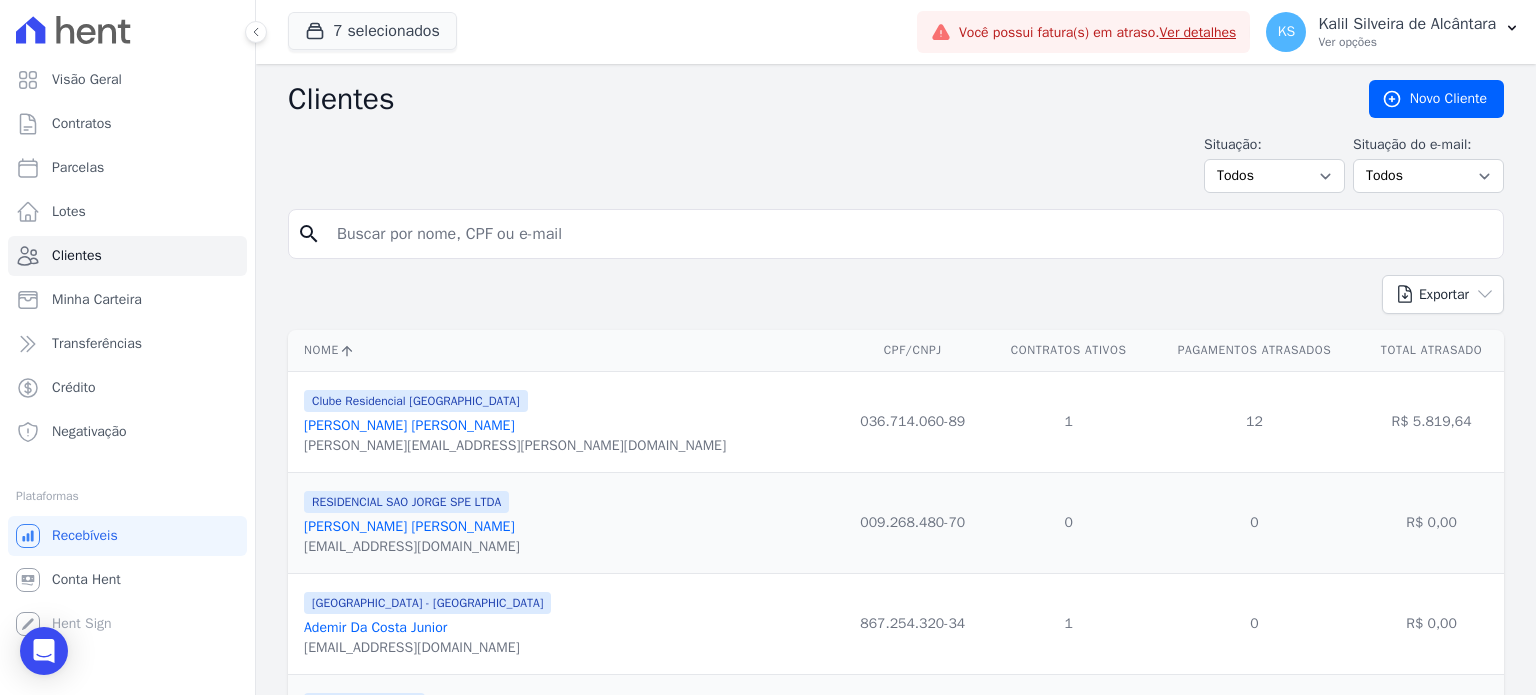 click at bounding box center [910, 234] 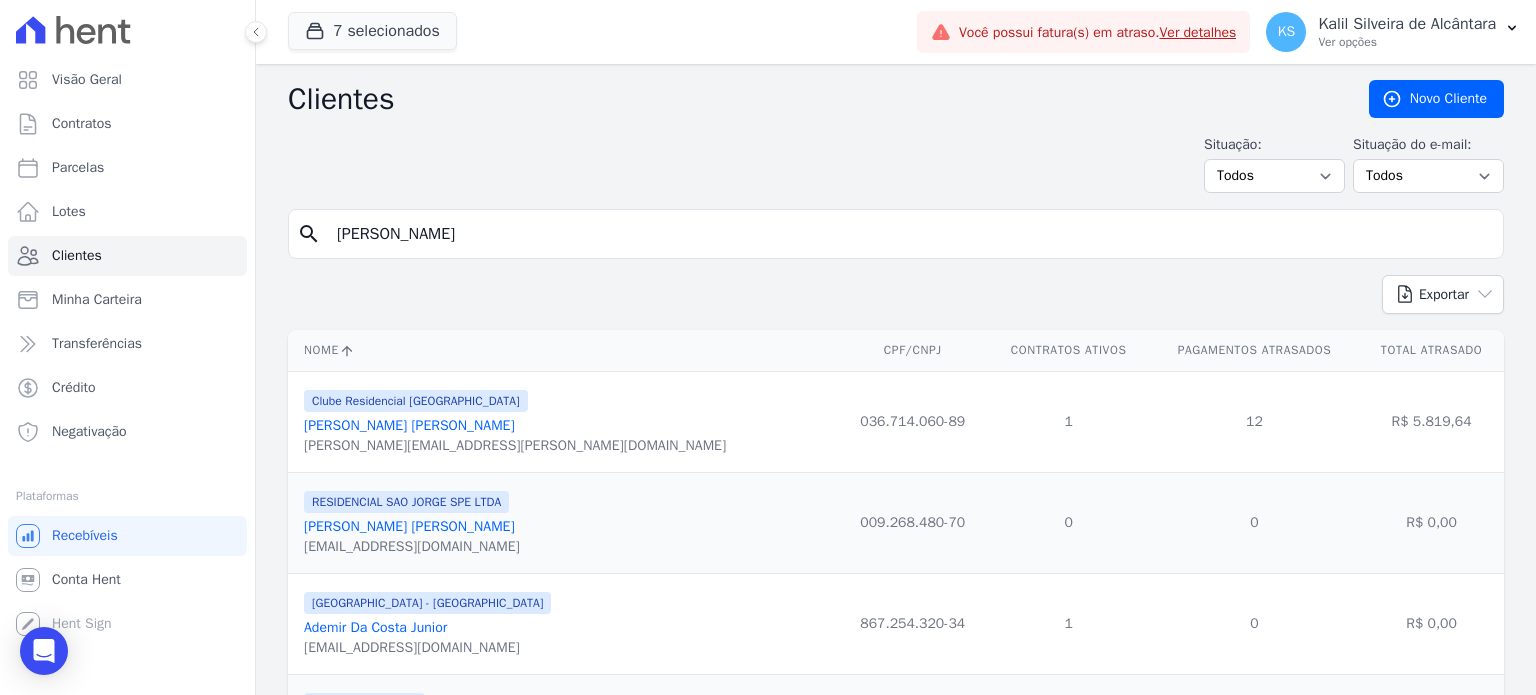 type on "[PERSON_NAME]" 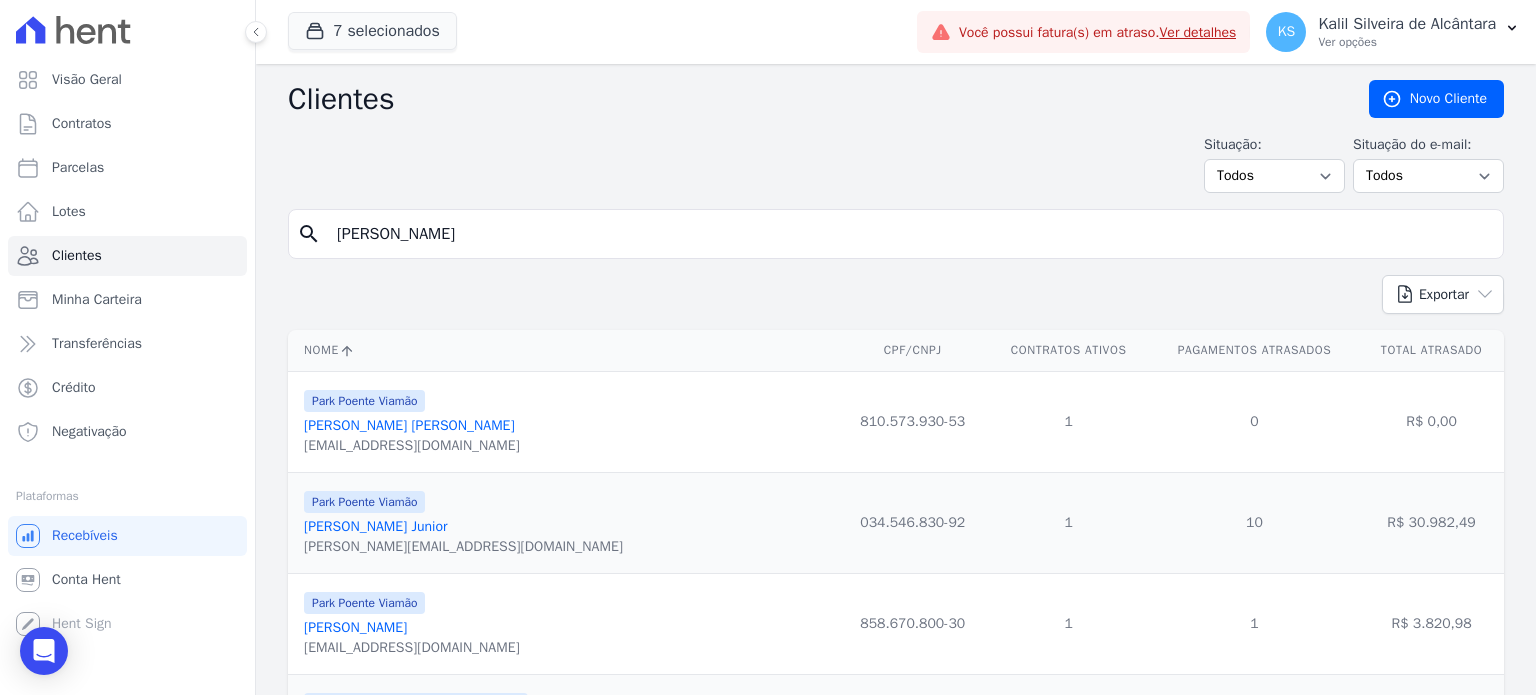 scroll, scrollTop: 100, scrollLeft: 0, axis: vertical 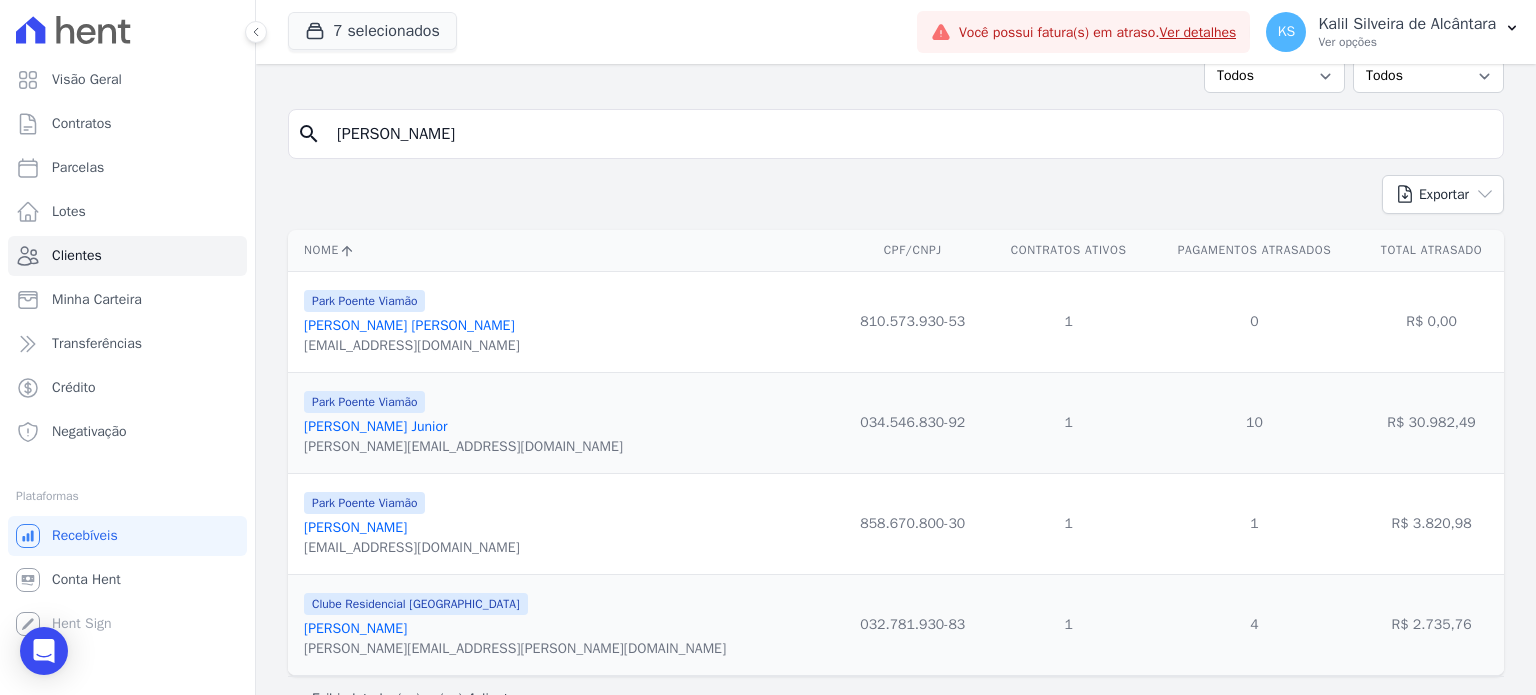 click on "[PERSON_NAME]" at bounding box center (355, 527) 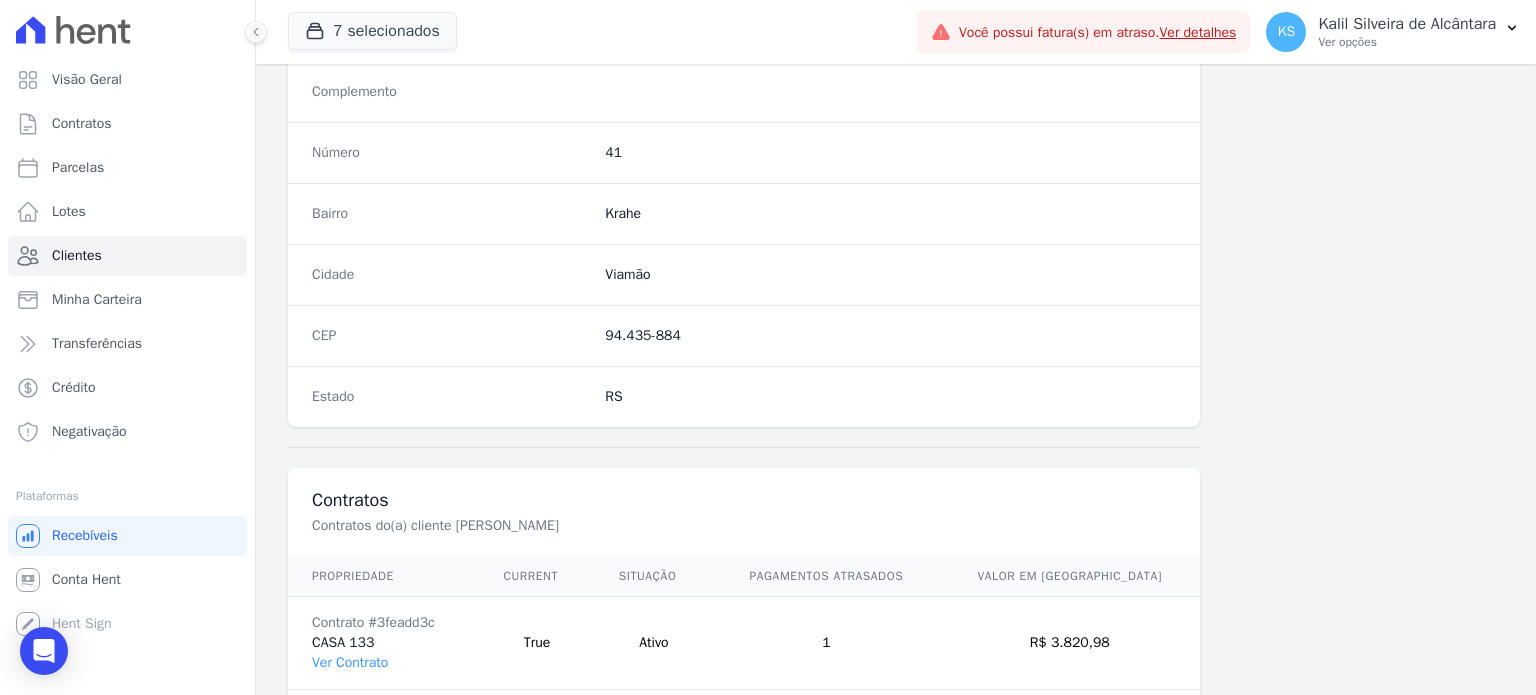 scroll, scrollTop: 1169, scrollLeft: 0, axis: vertical 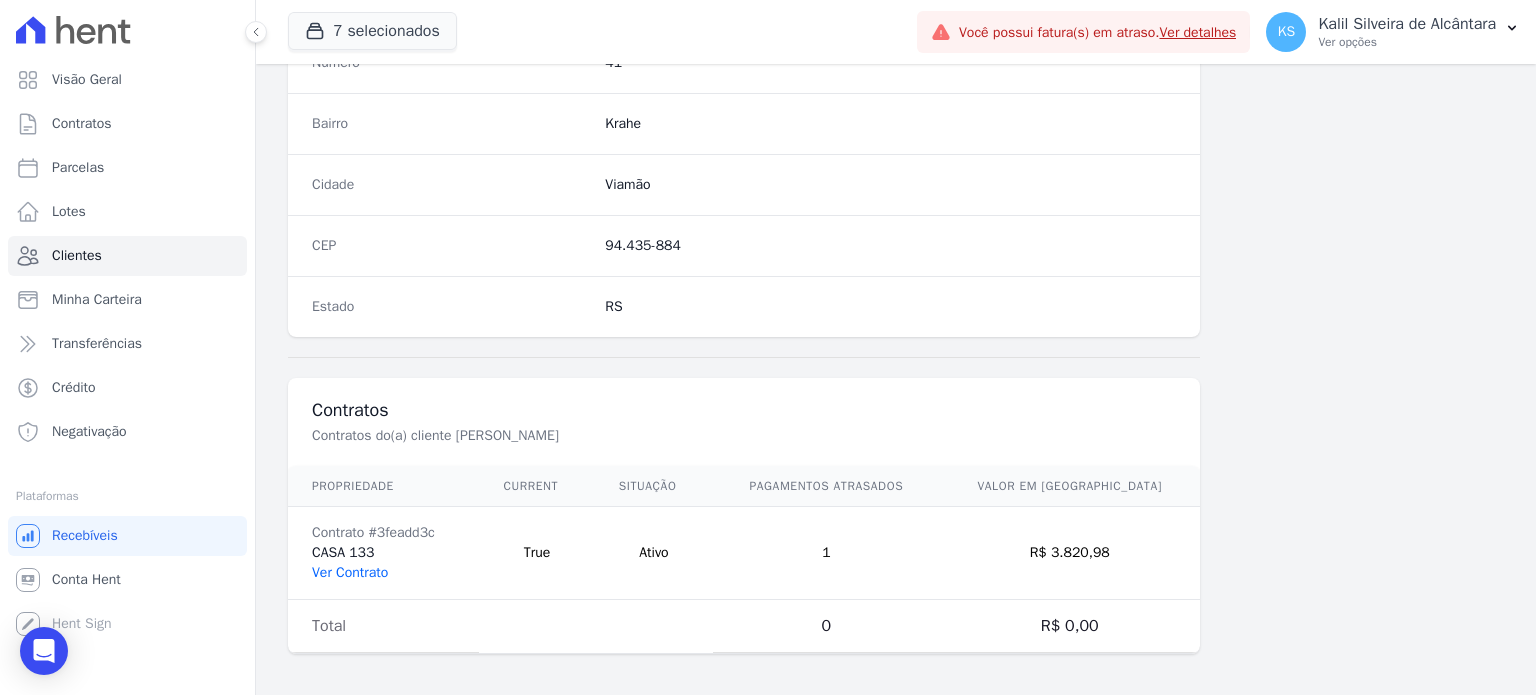 click on "Ver Contrato" at bounding box center (350, 572) 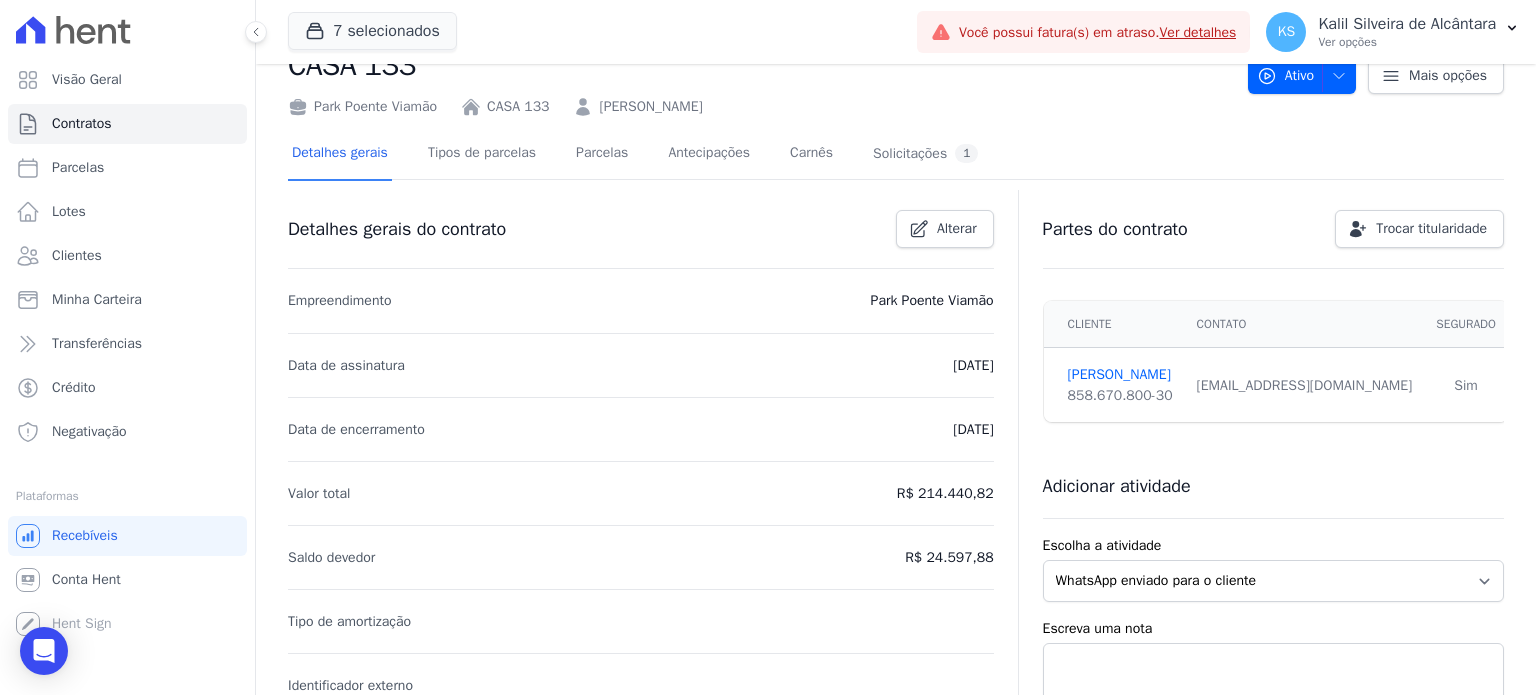 scroll, scrollTop: 100, scrollLeft: 0, axis: vertical 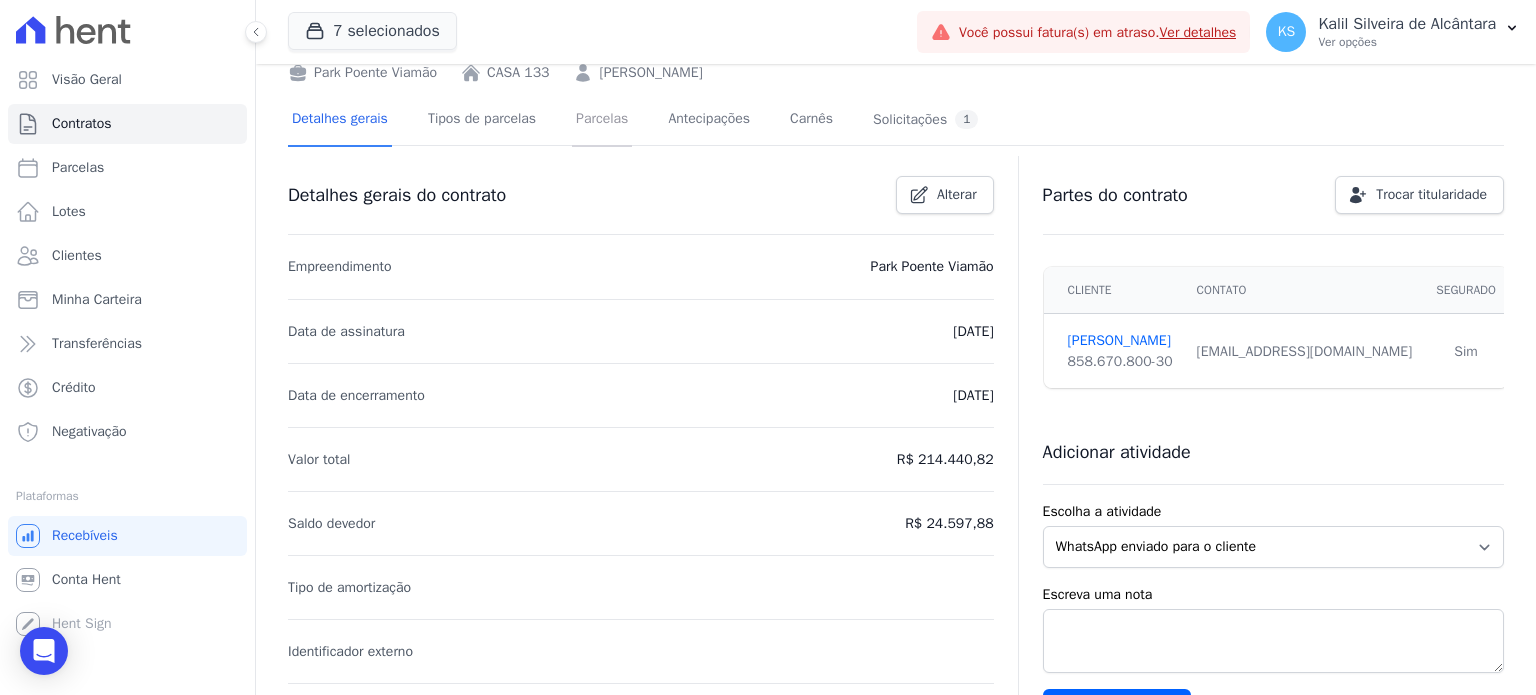 click on "Parcelas" at bounding box center [602, 120] 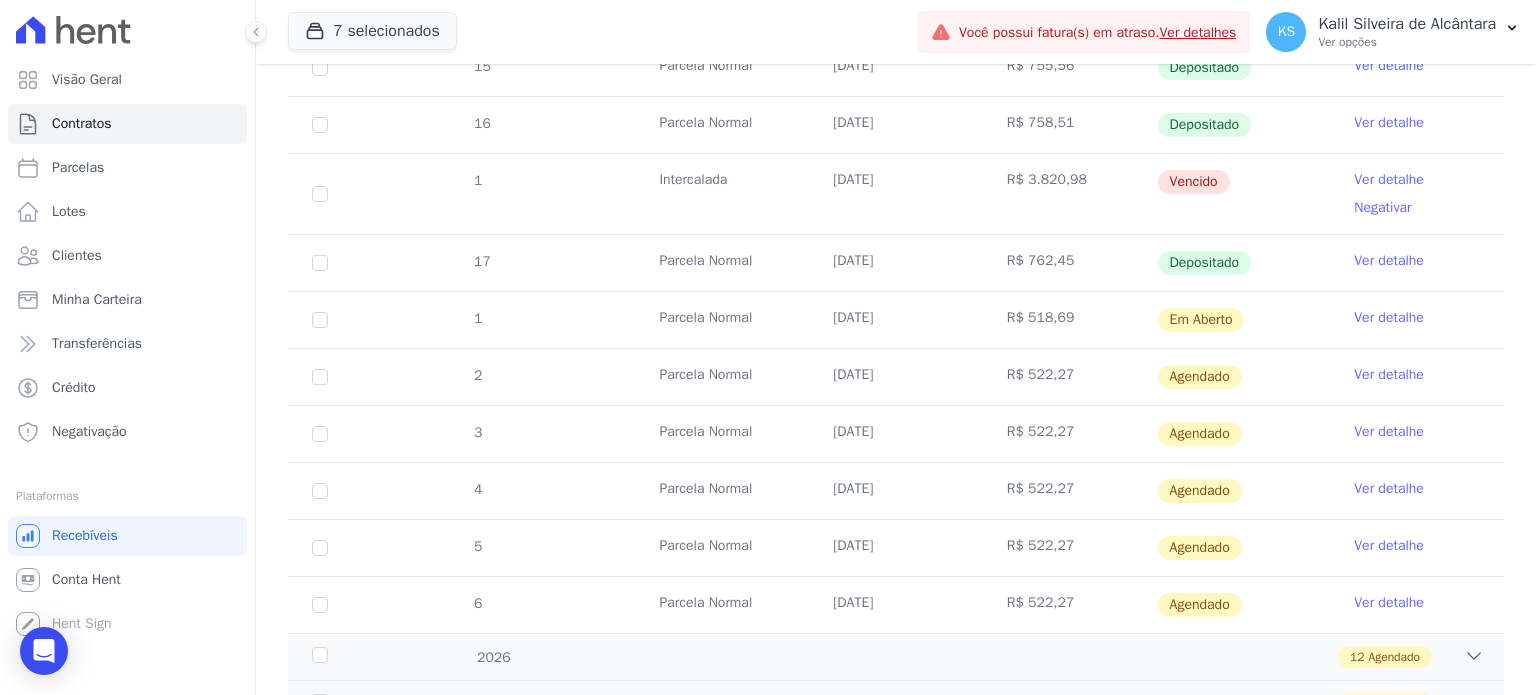 scroll, scrollTop: 500, scrollLeft: 0, axis: vertical 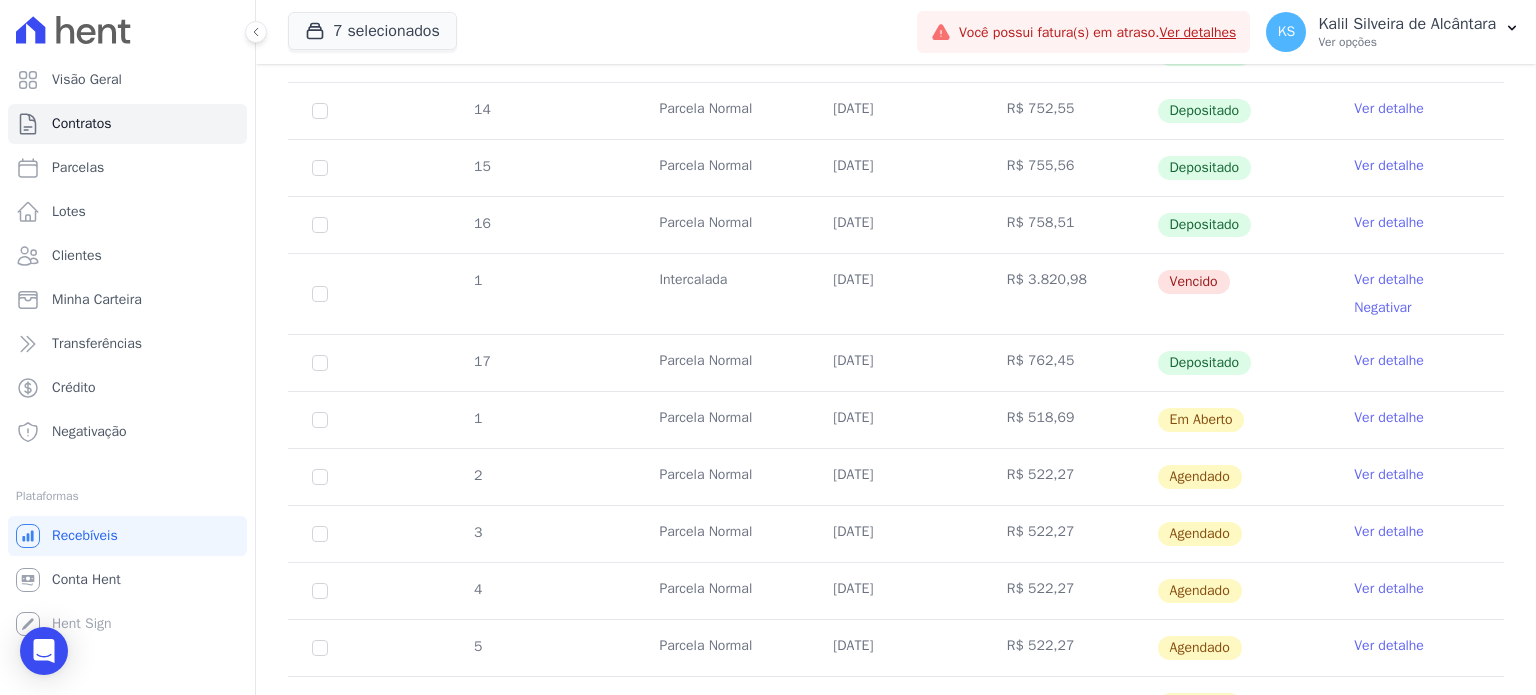 click on "Ver detalhe" at bounding box center (1389, 280) 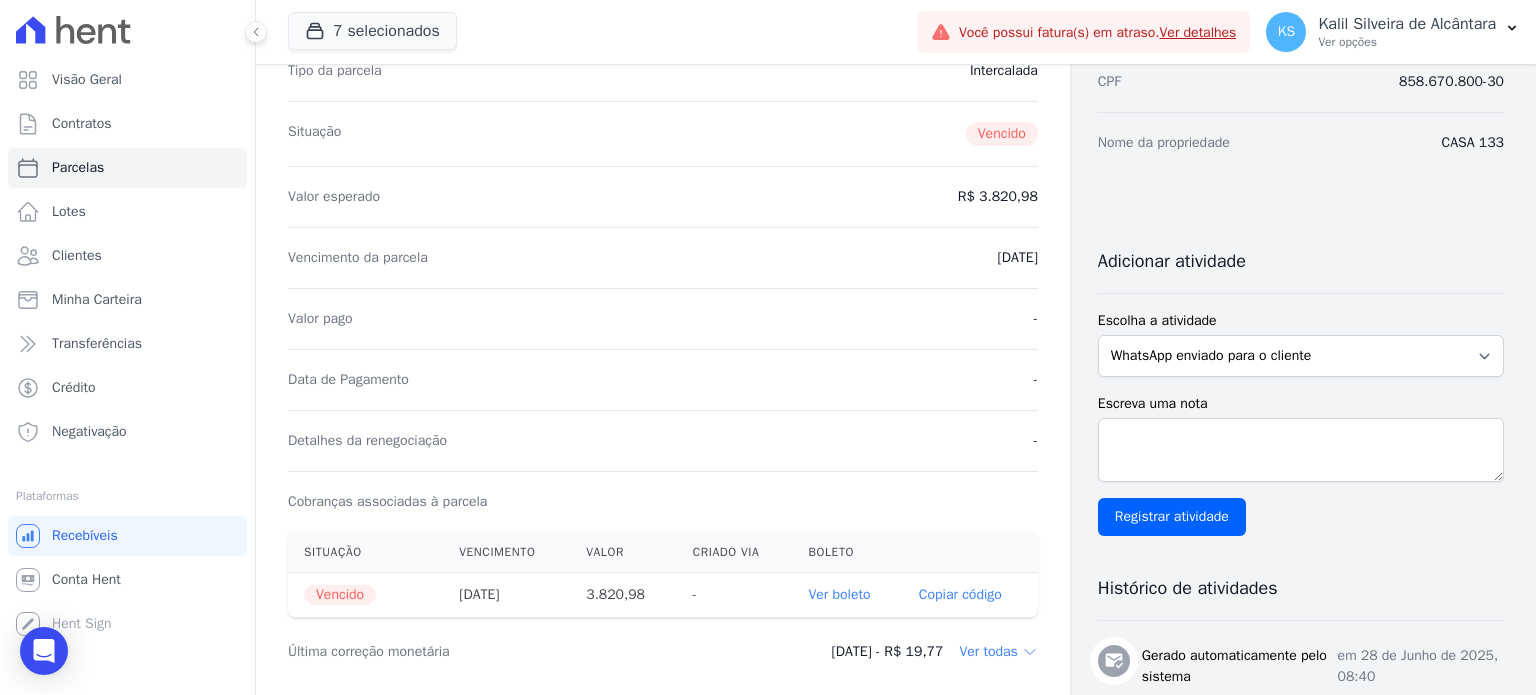 scroll, scrollTop: 0, scrollLeft: 0, axis: both 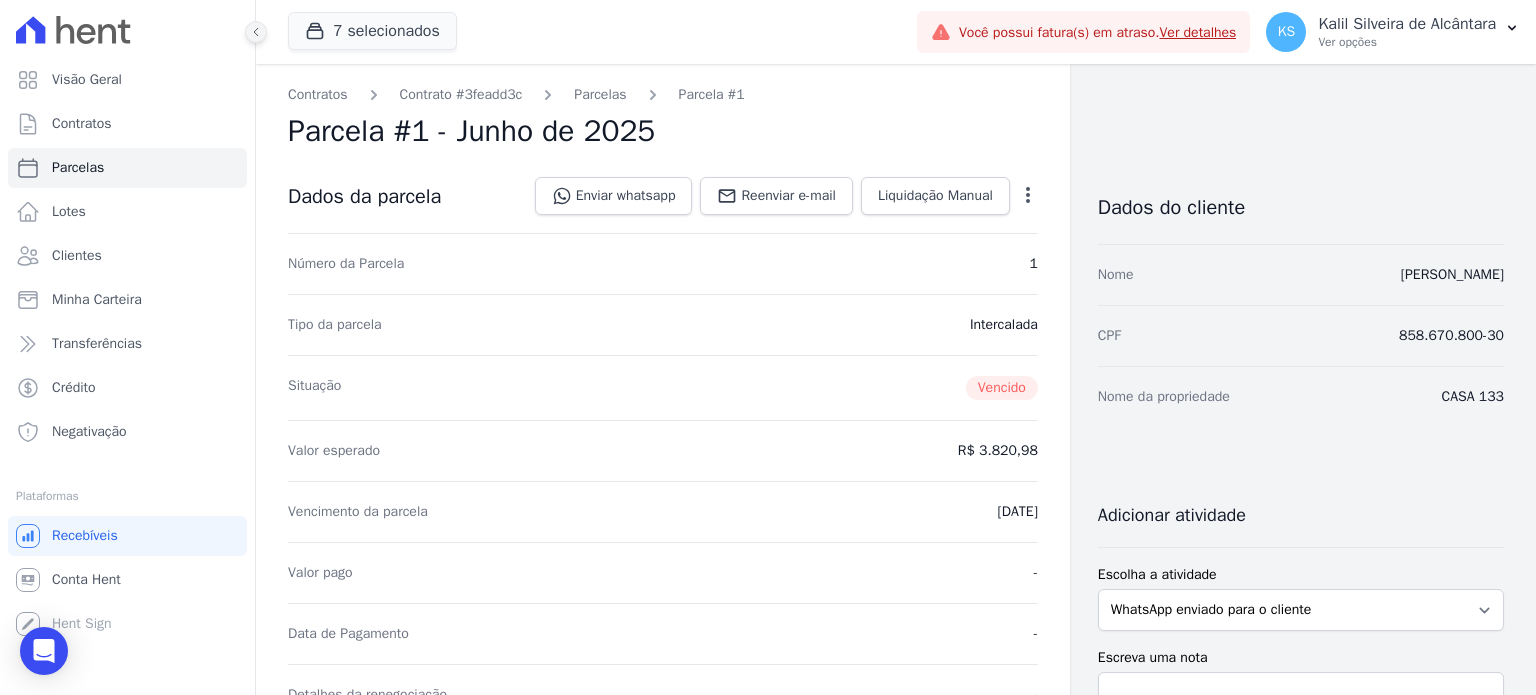 click 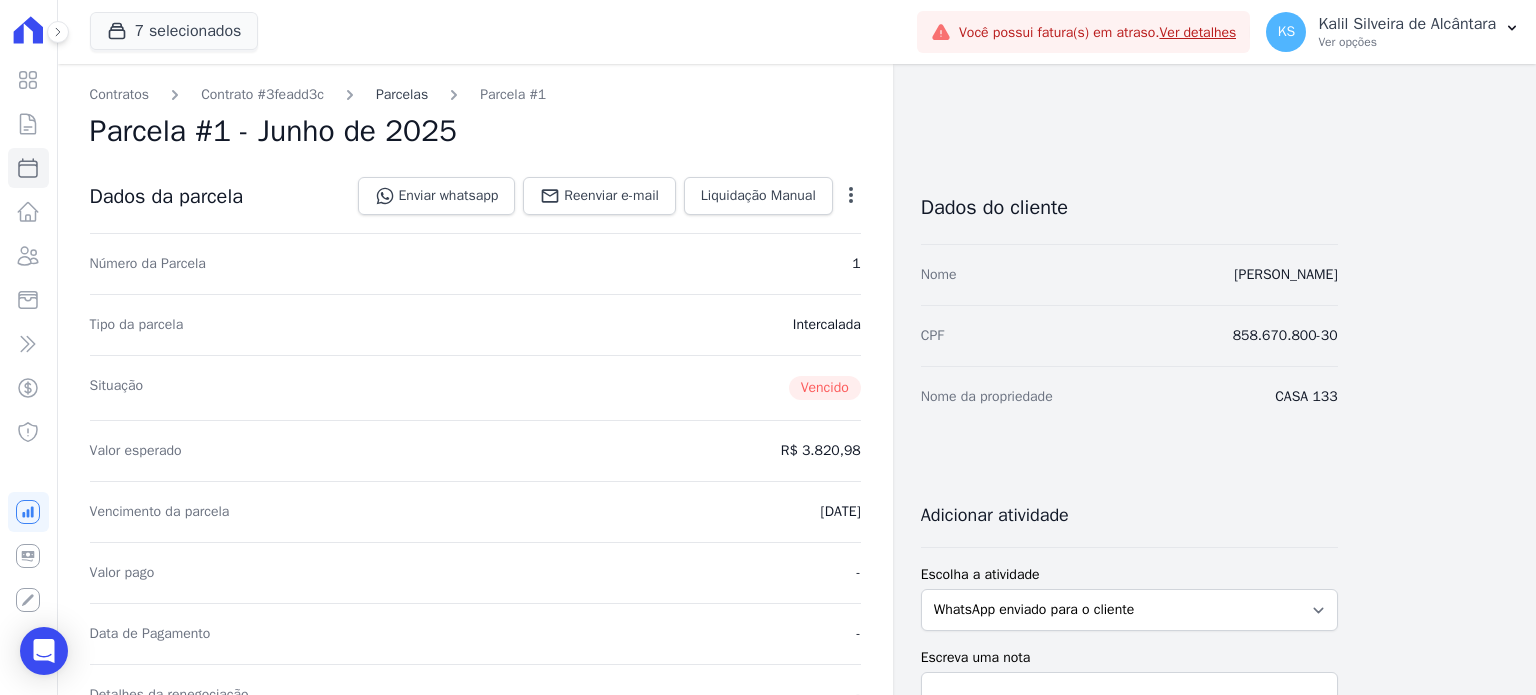 click on "Parcelas" at bounding box center [402, 94] 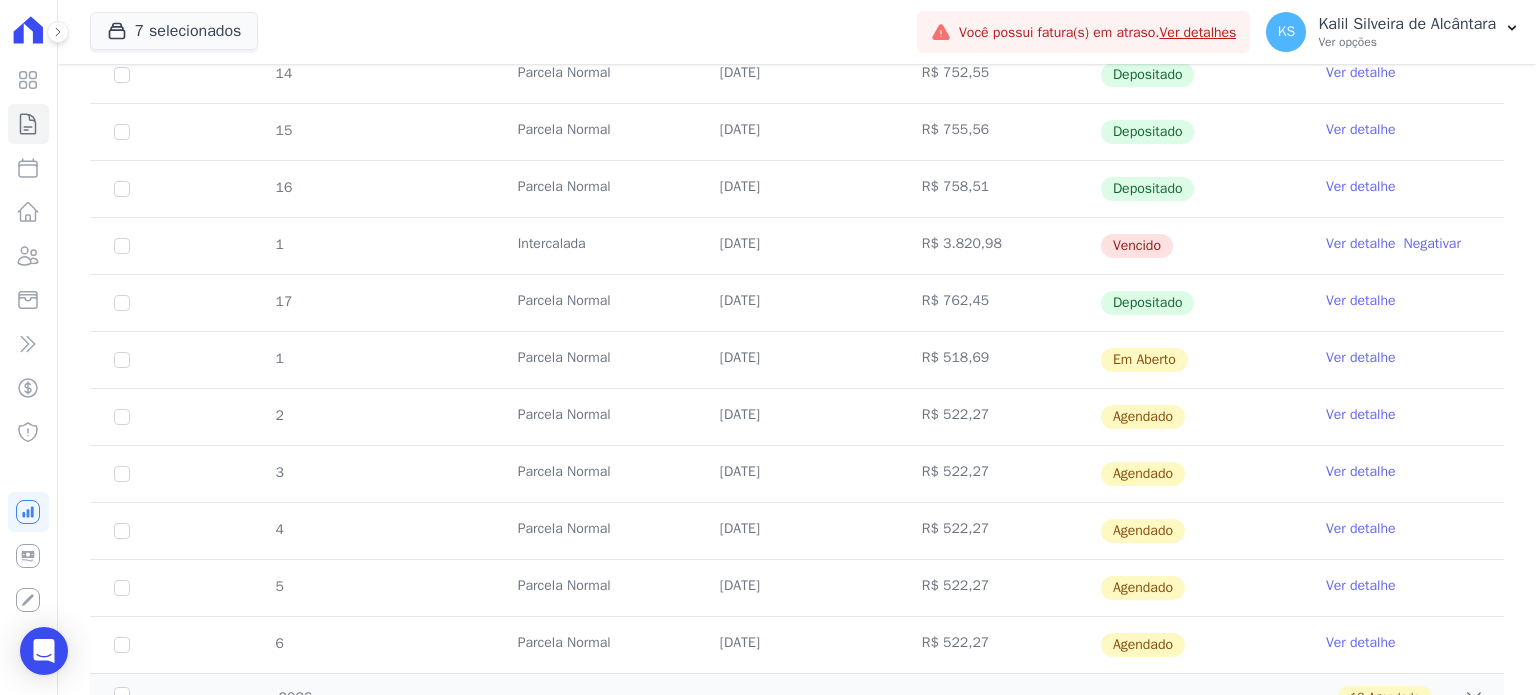 scroll, scrollTop: 500, scrollLeft: 0, axis: vertical 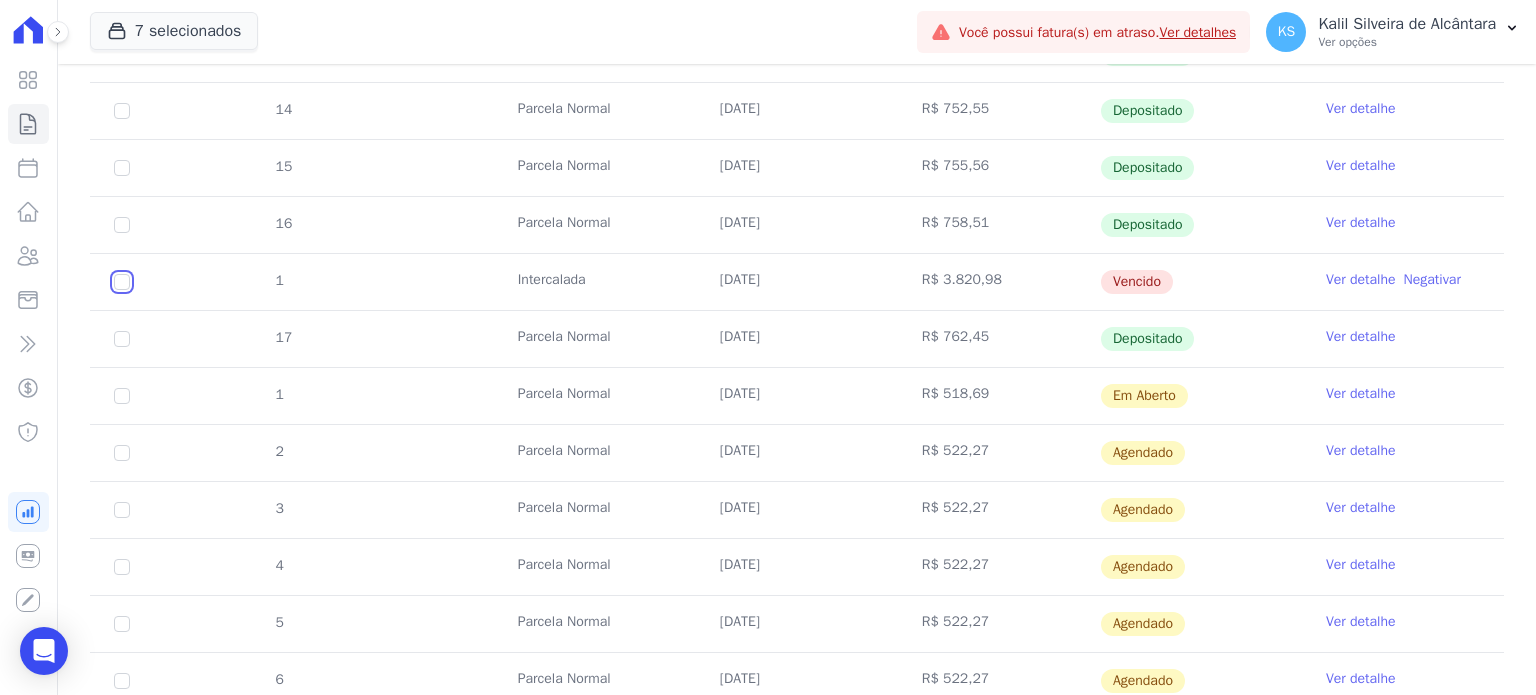 click at bounding box center (122, 282) 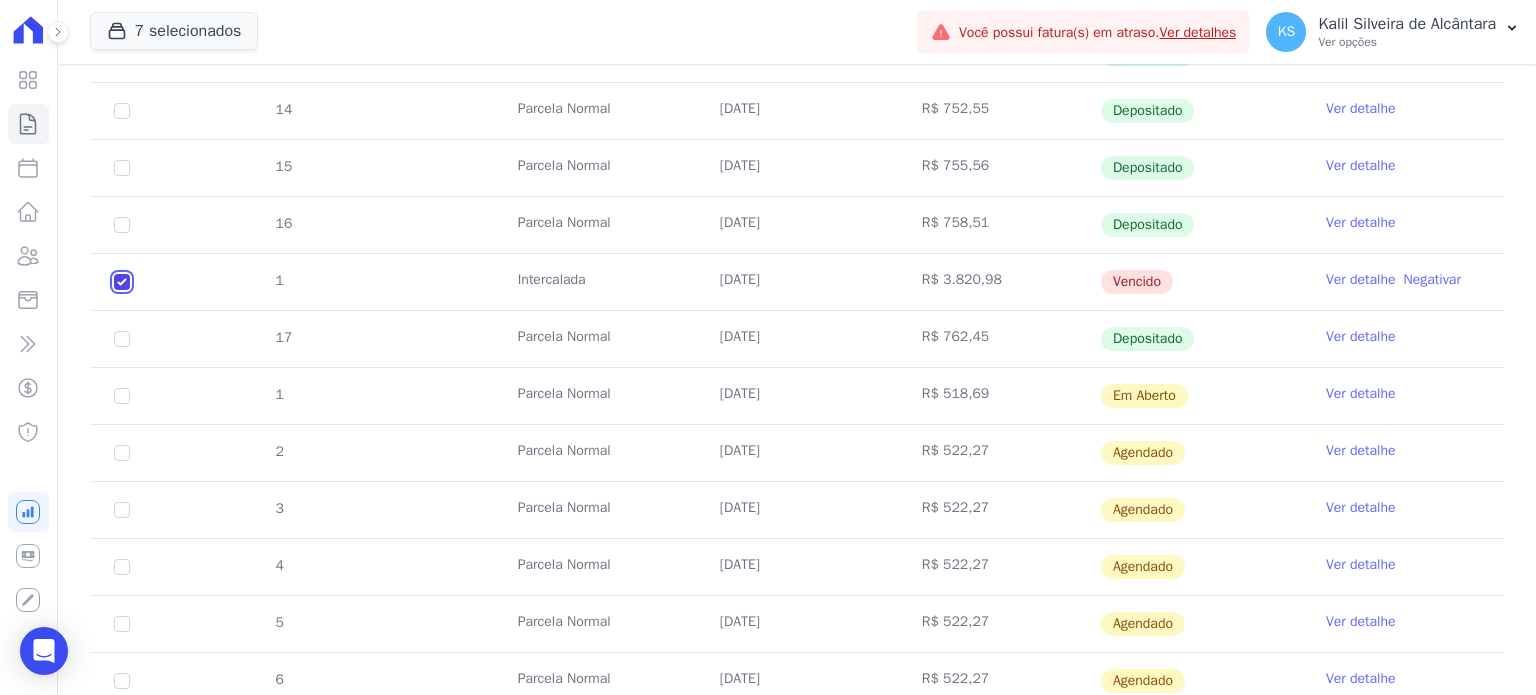 checkbox on "true" 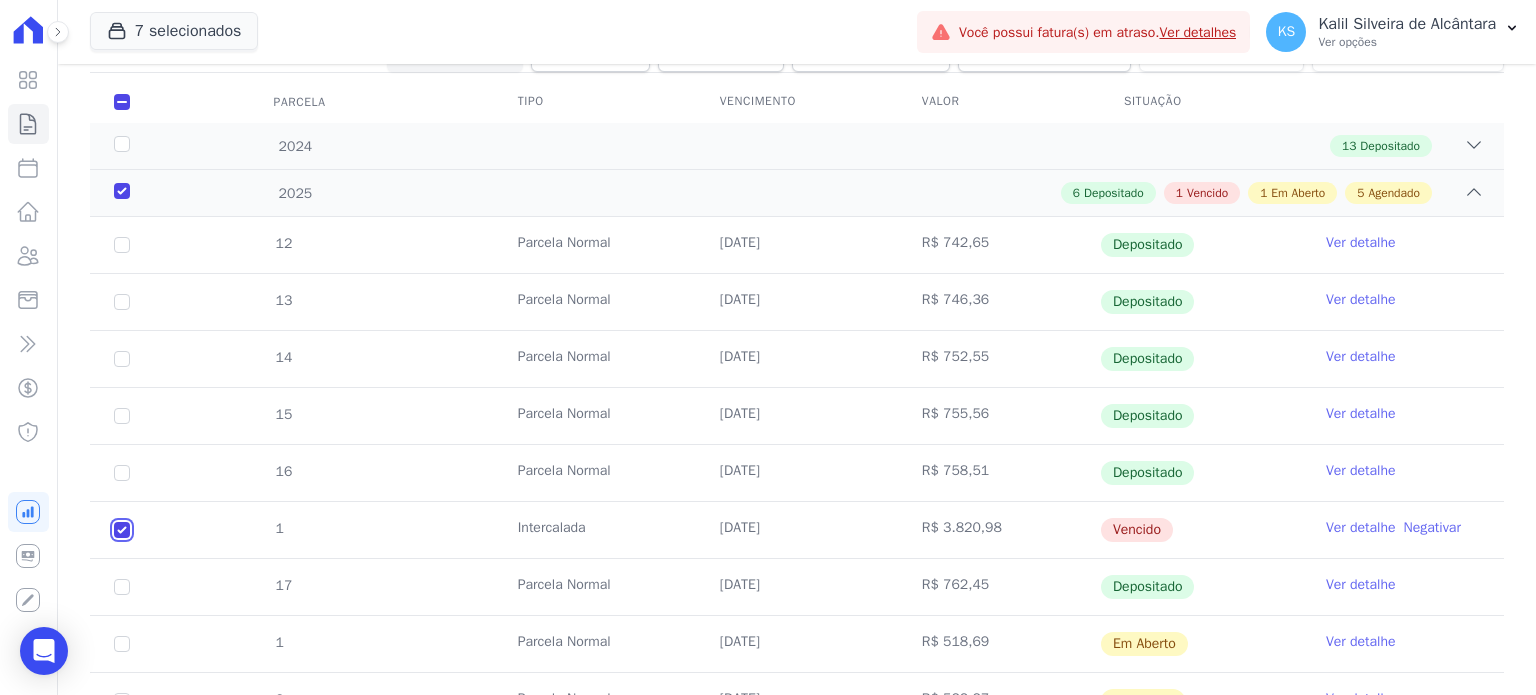 scroll, scrollTop: 200, scrollLeft: 0, axis: vertical 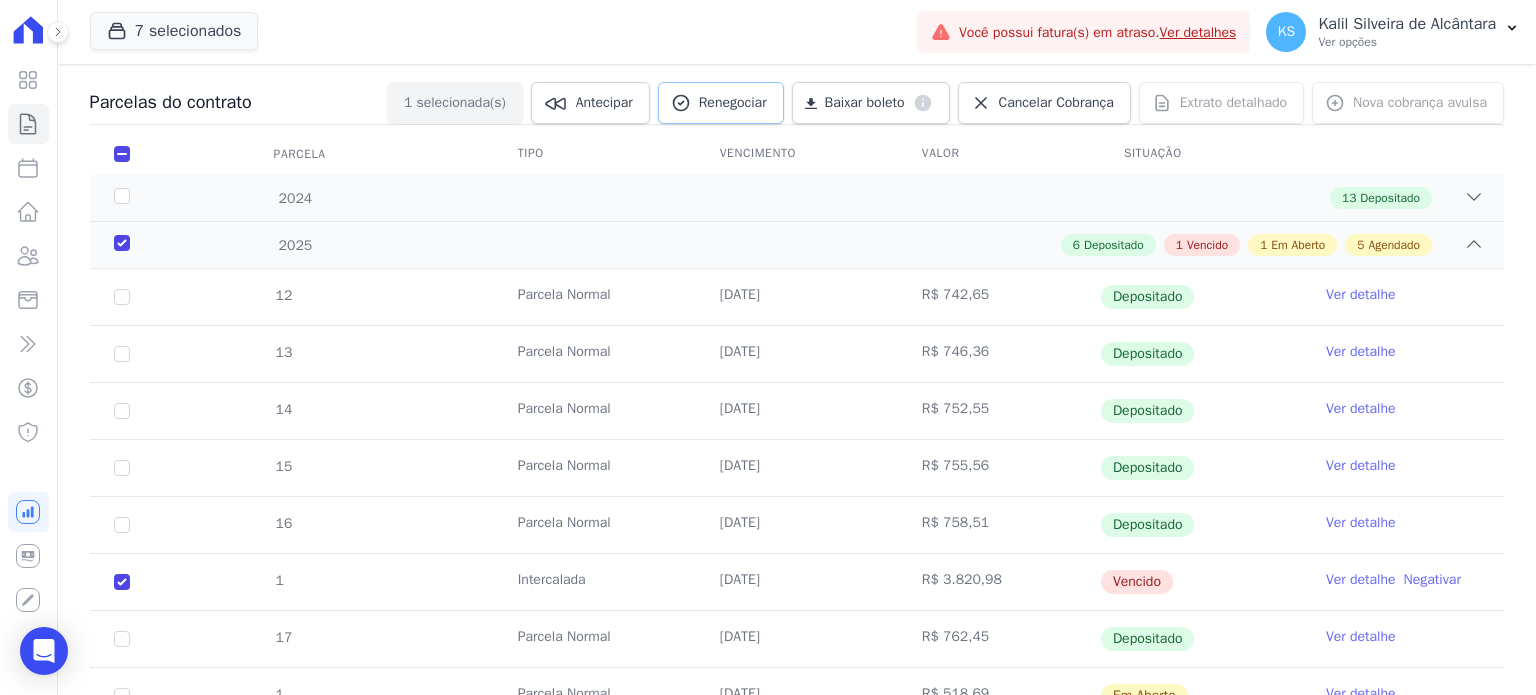 click on "Renegociar" at bounding box center [721, 103] 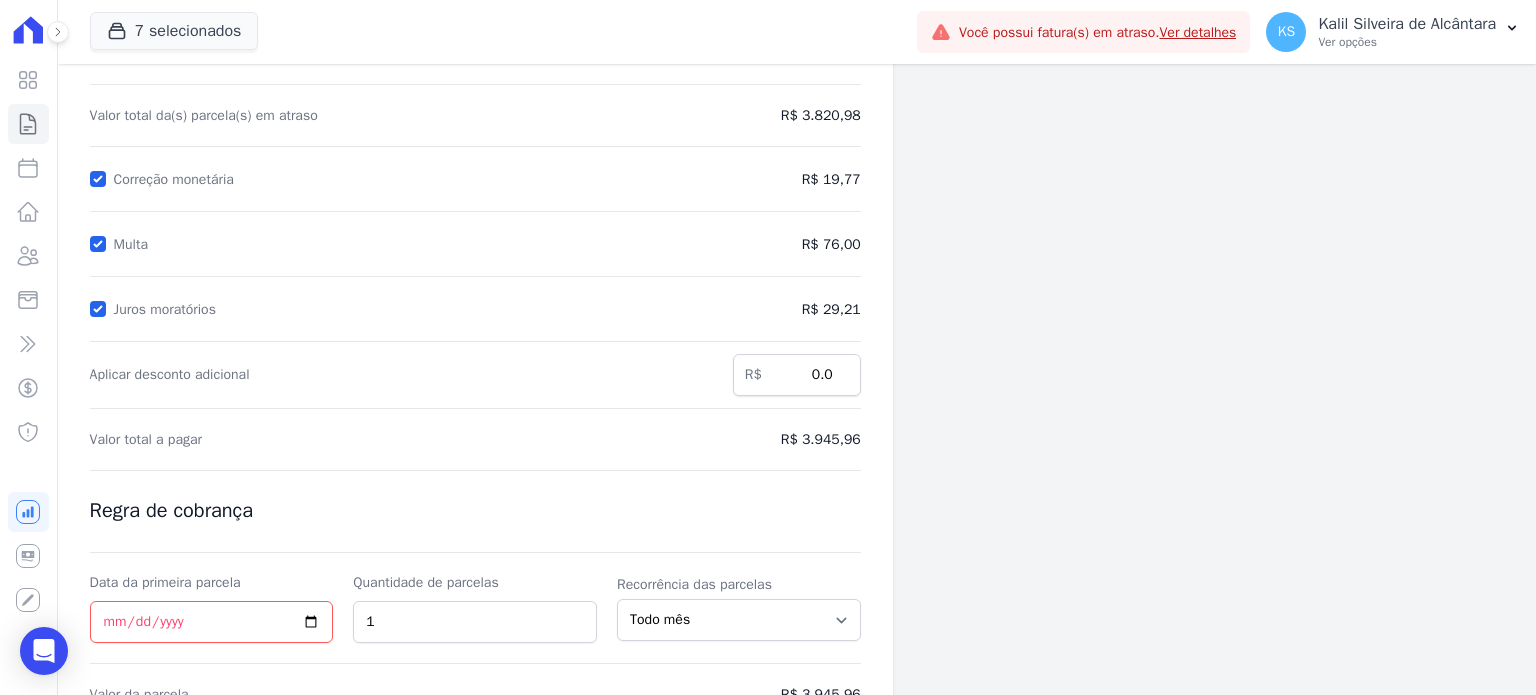 scroll, scrollTop: 300, scrollLeft: 0, axis: vertical 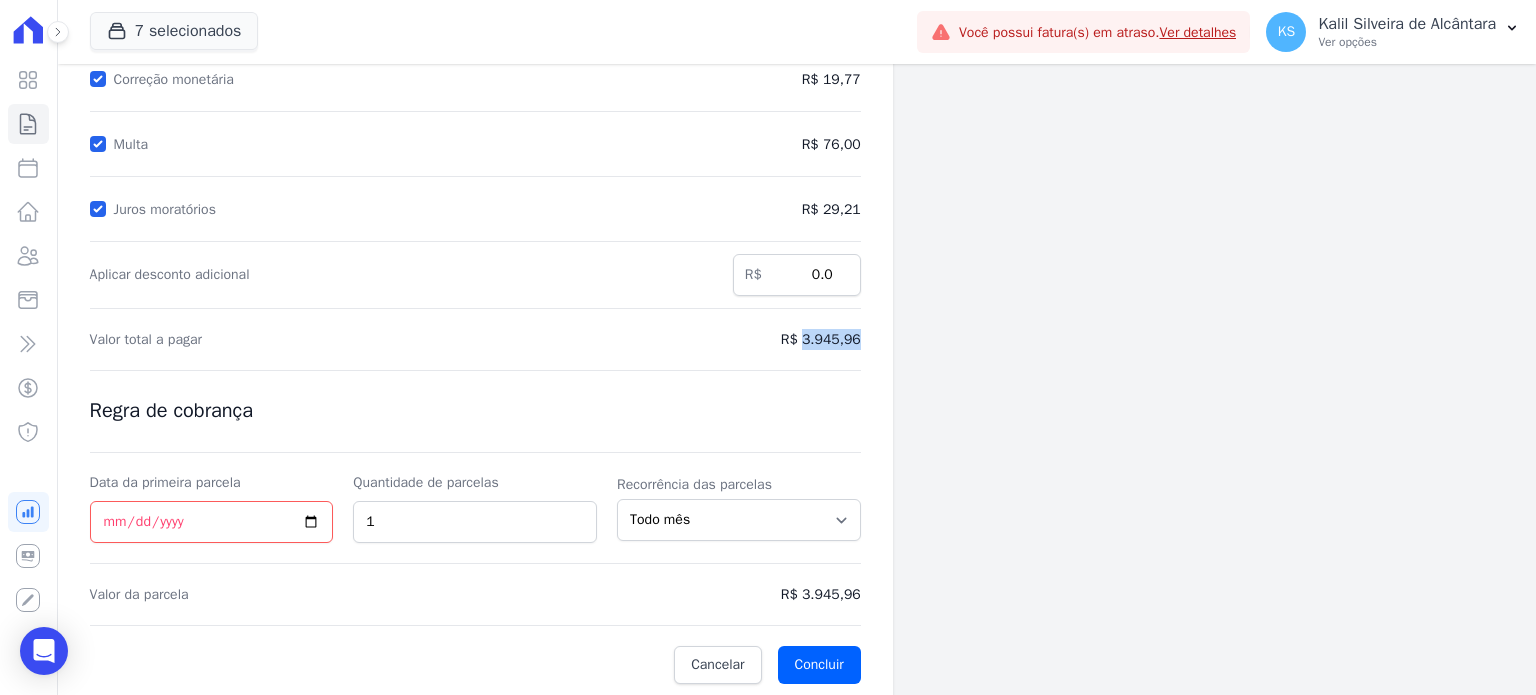 drag, startPoint x: 804, startPoint y: 338, endPoint x: 874, endPoint y: 338, distance: 70 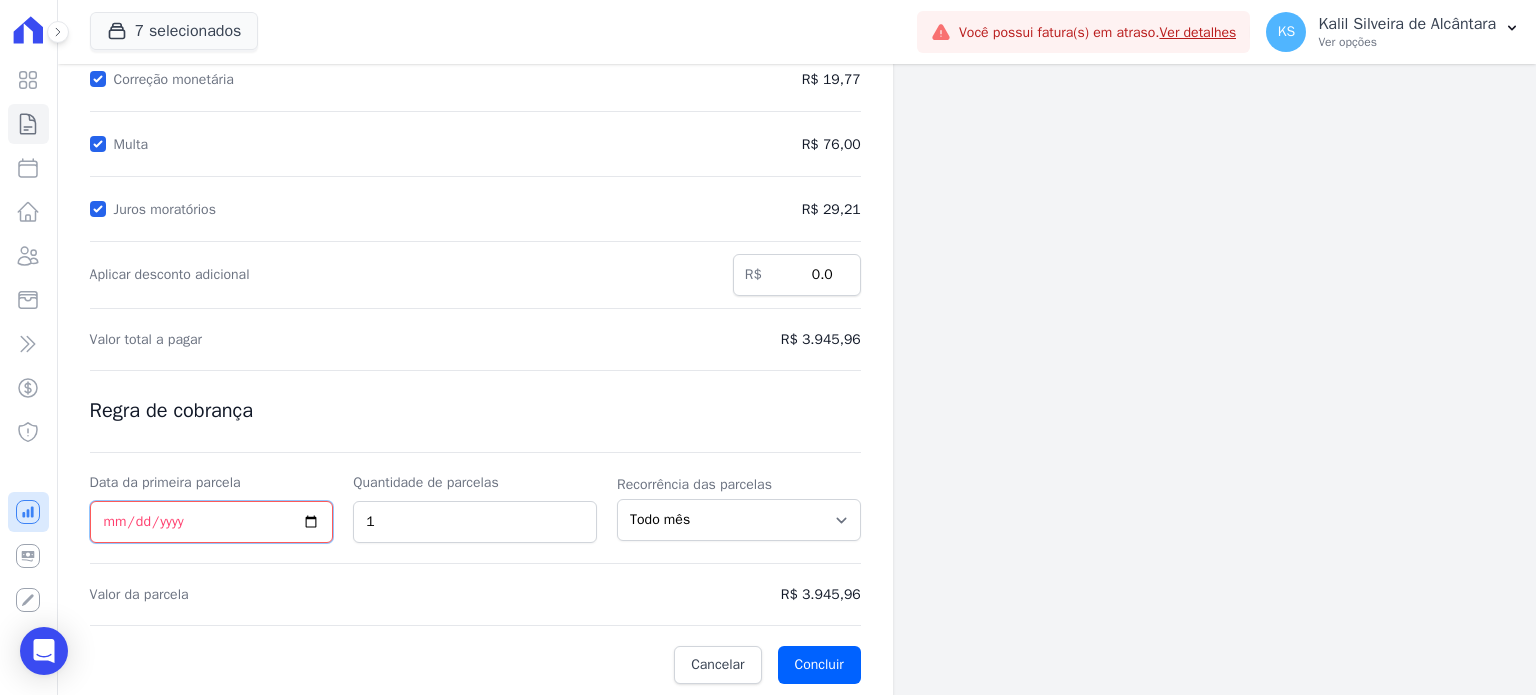 drag, startPoint x: 231, startPoint y: 517, endPoint x: 30, endPoint y: 517, distance: 201 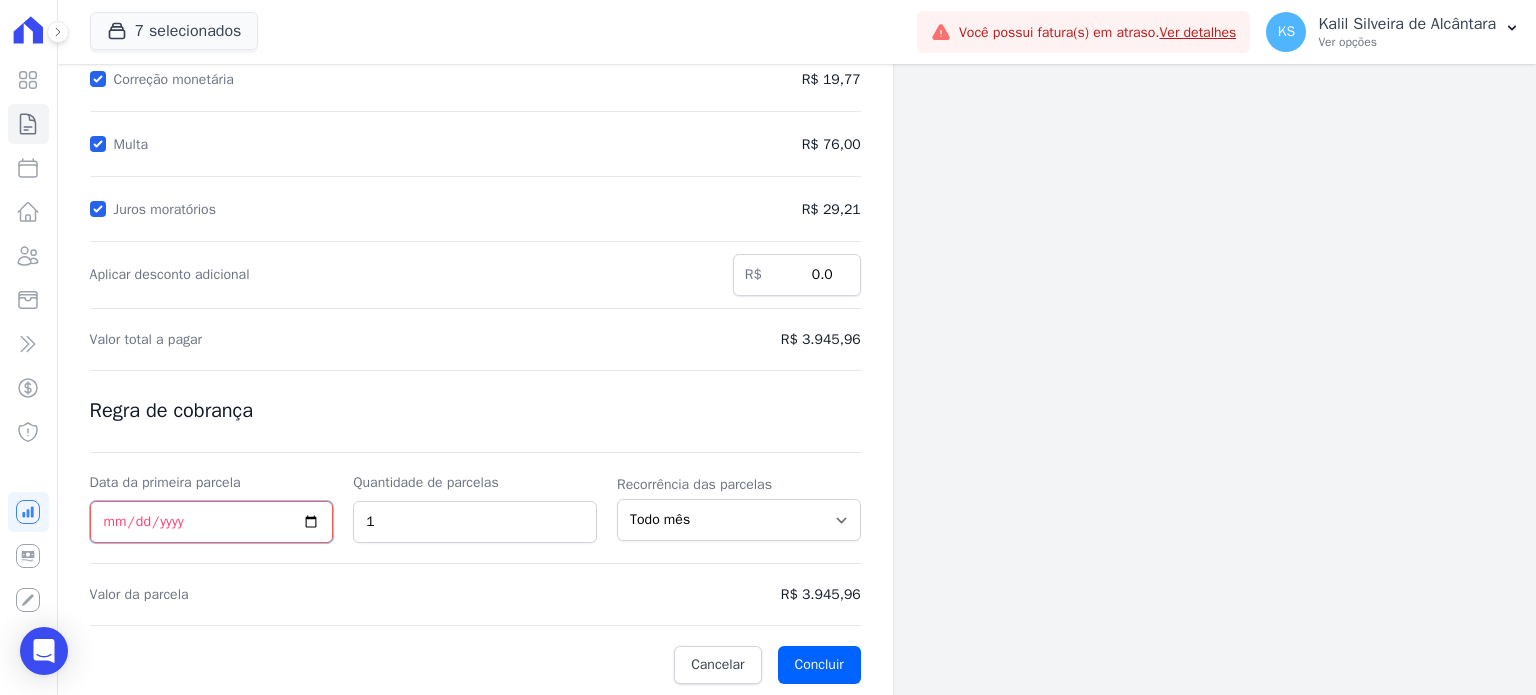 click on "Data da primeira parcela" at bounding box center (212, 522) 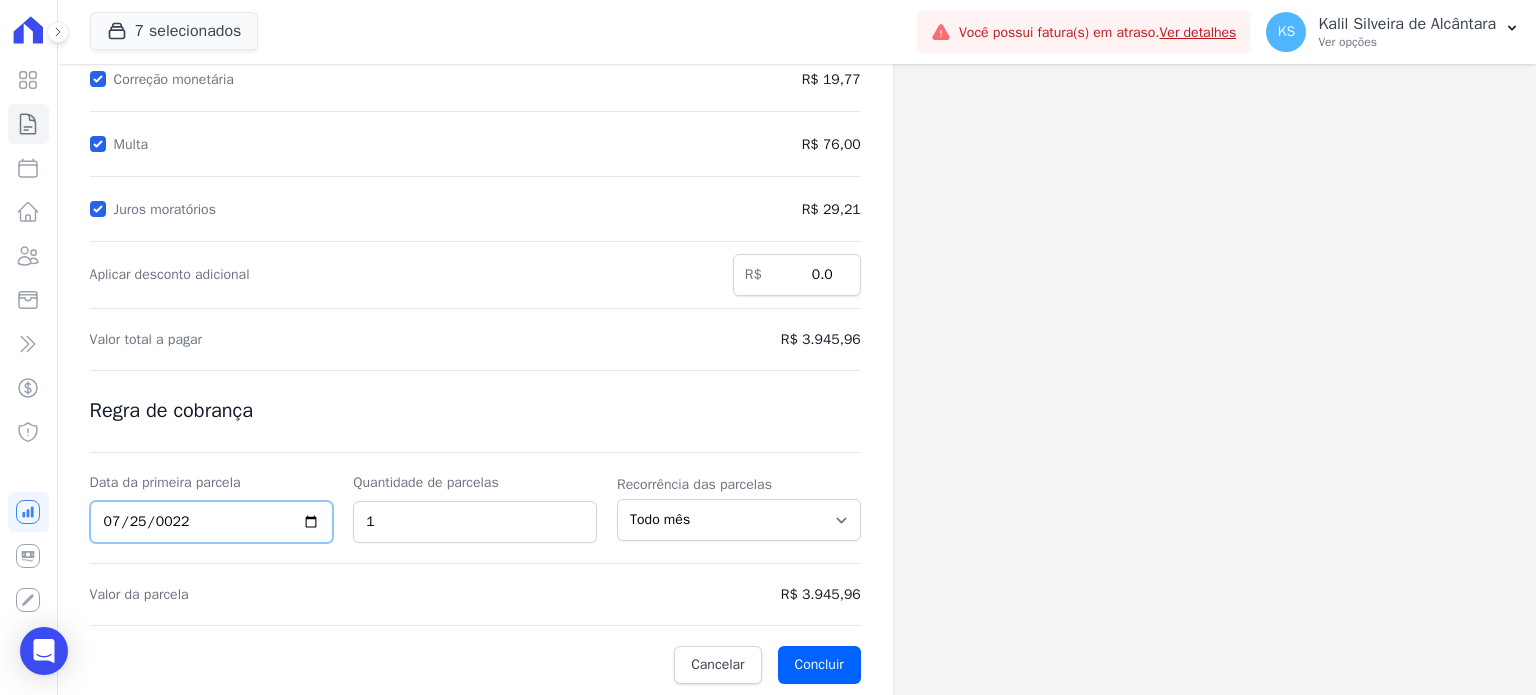 type on "0225-07-25" 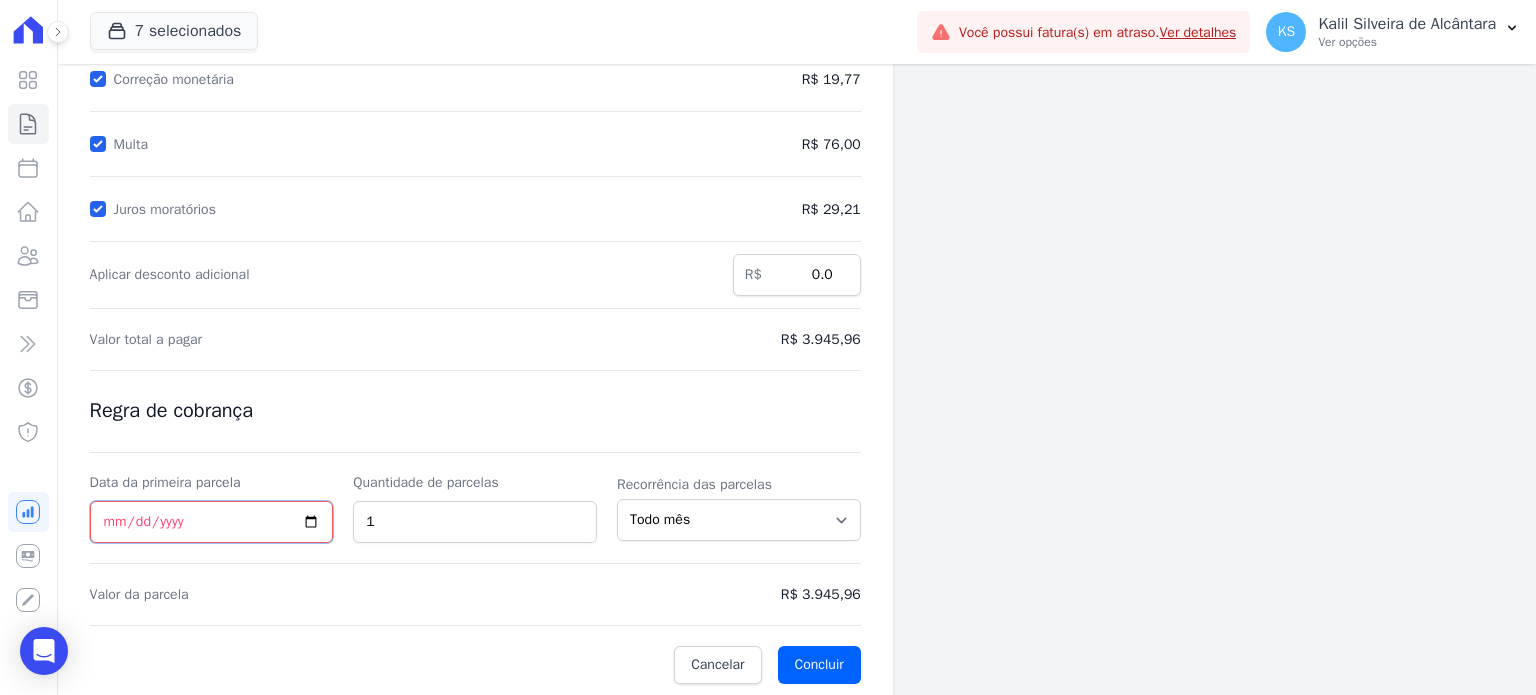 type on "0002-07-25" 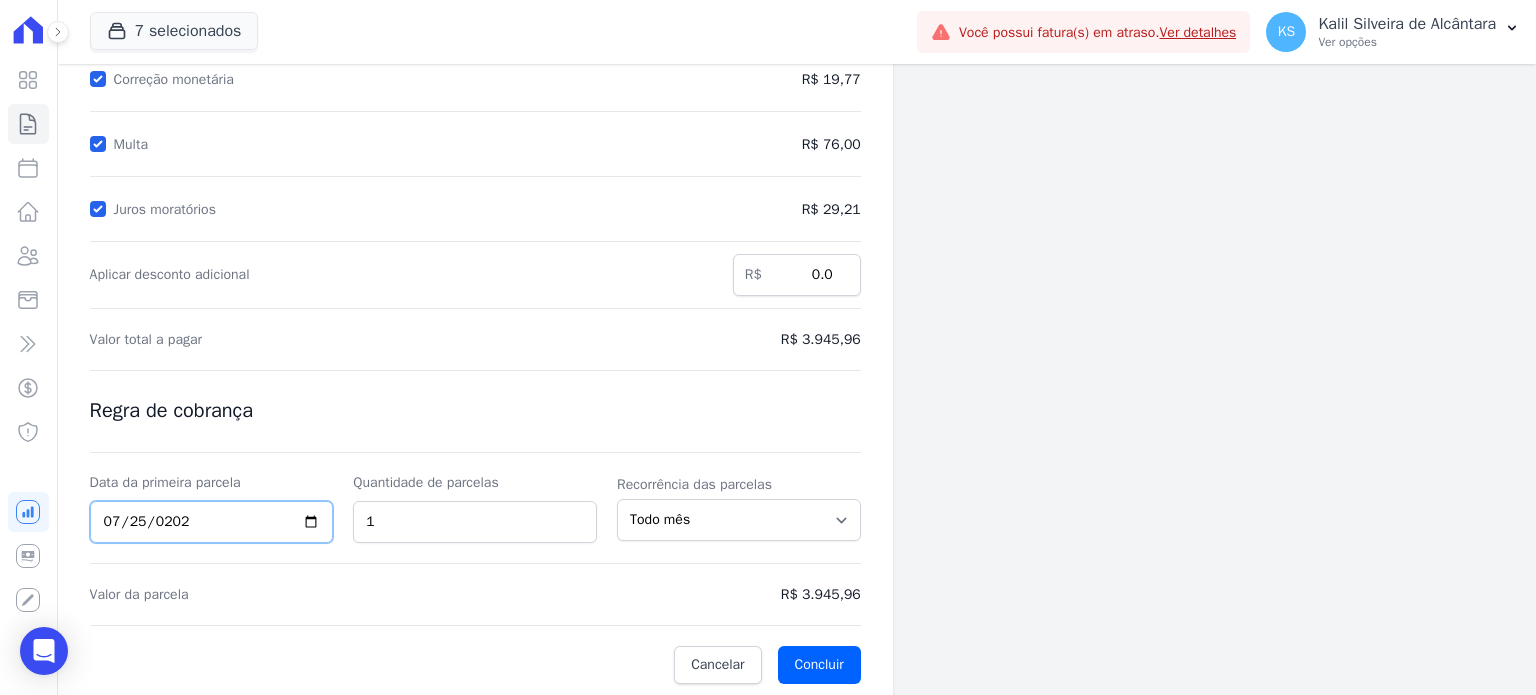 type on "[DATE]" 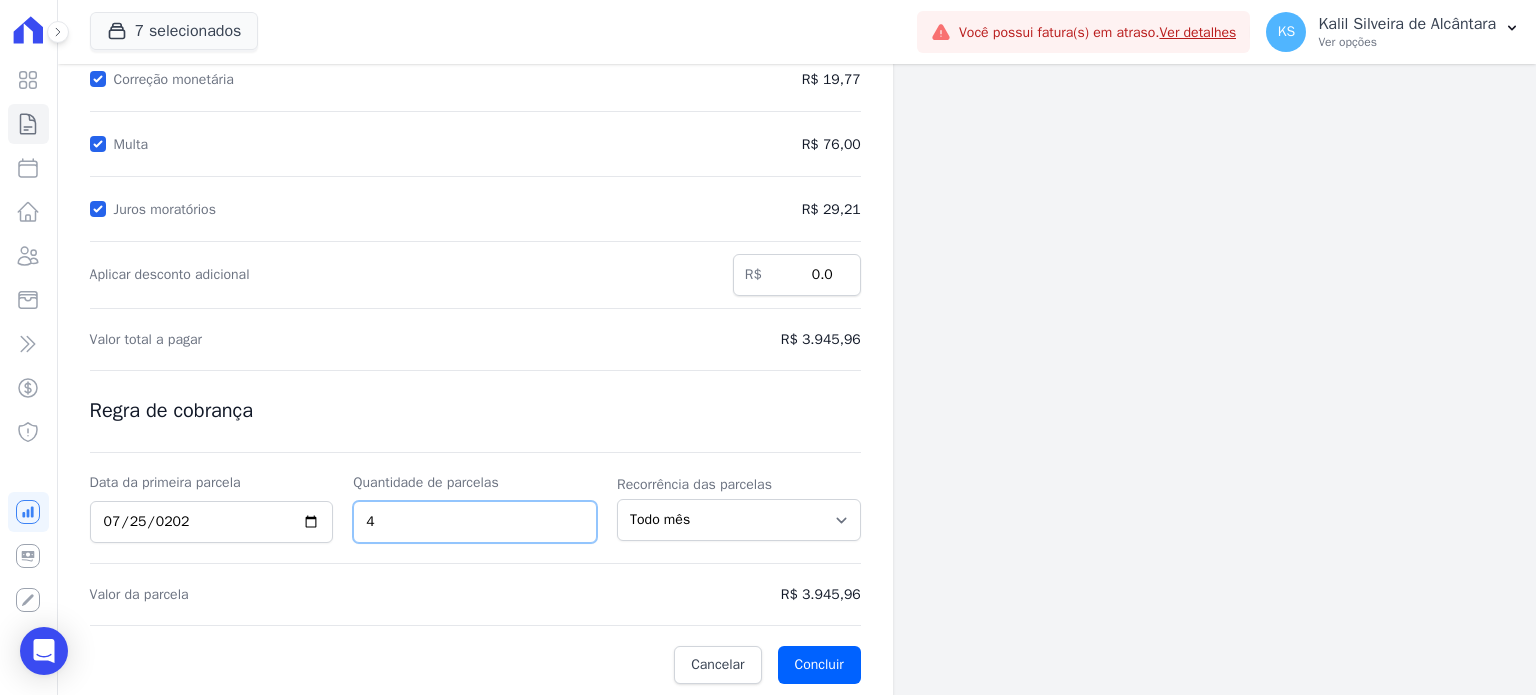 type on "4" 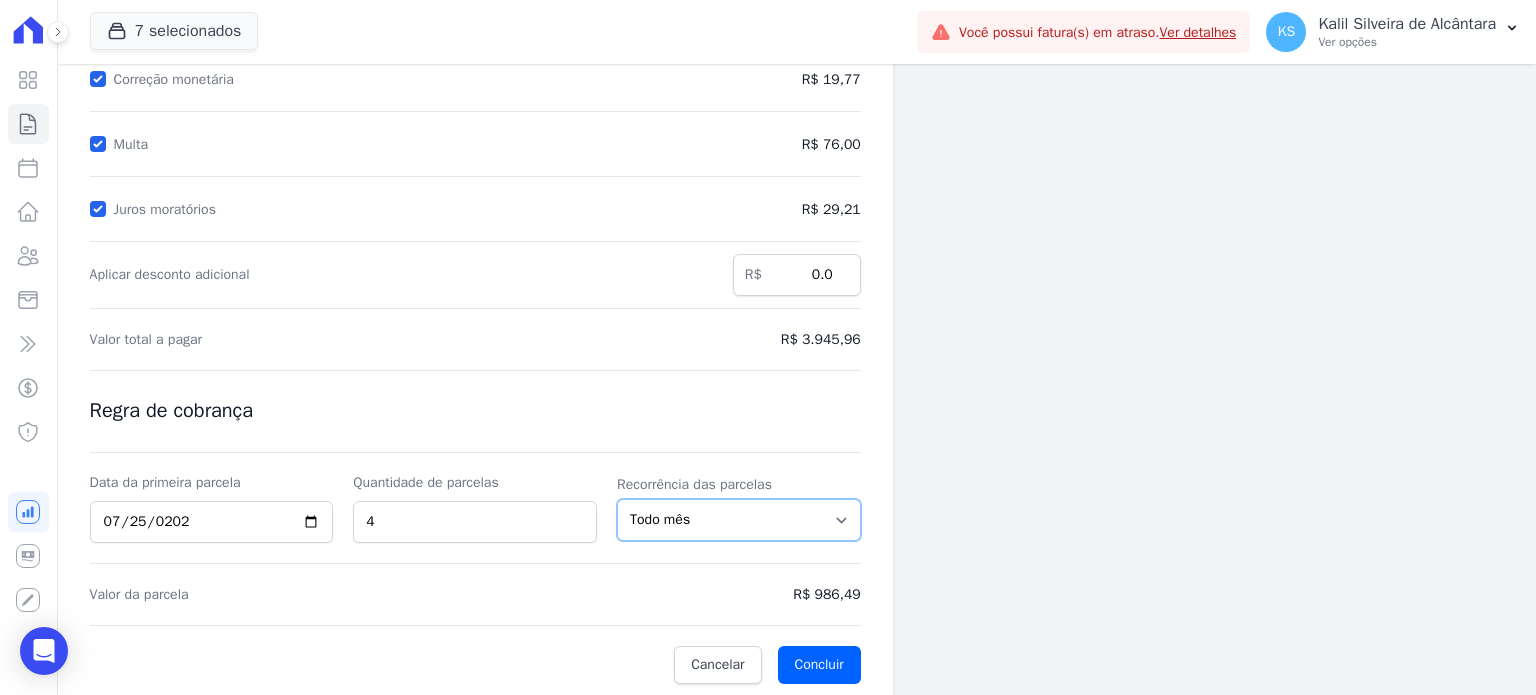 scroll, scrollTop: 302, scrollLeft: 0, axis: vertical 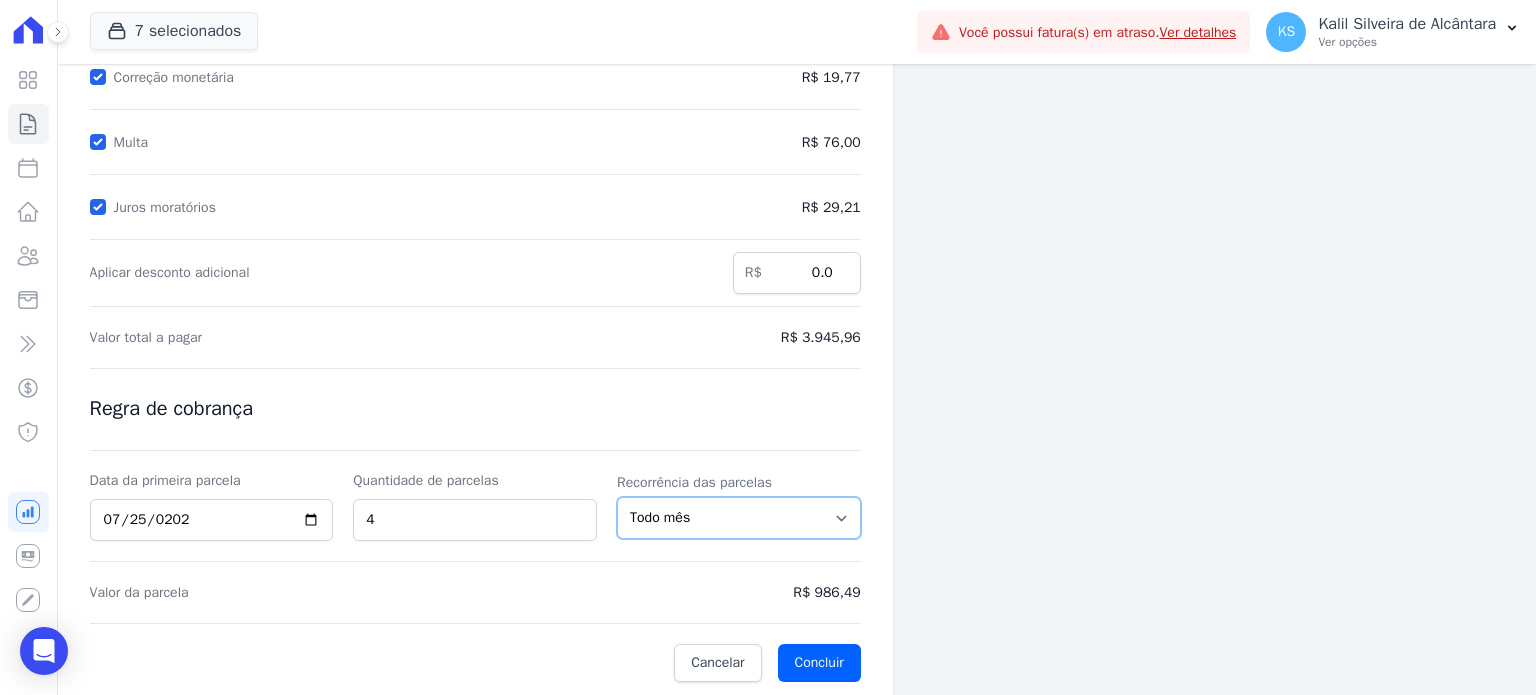 click on "Todo mês
A cada 2 meses
A cada 3 meses
A cada 6 meses
A cada 10 meses
A cada 12 meses" at bounding box center (739, 518) 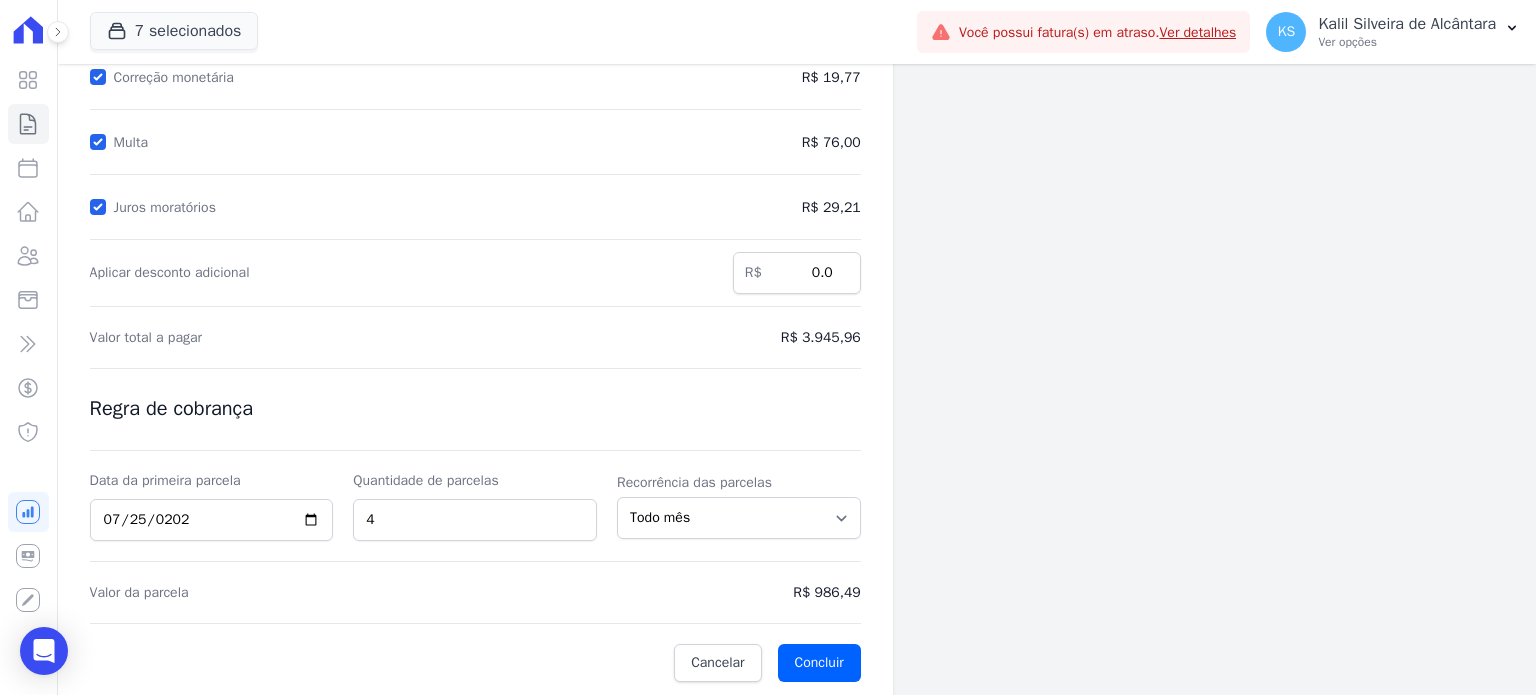 click on "Cálculo da renegociação
Quantidade de parcelas
1
Valor total da(s) parcela(s) em atraso
R$ 3.820,98
Correção monetária
R$ 19,77
[GEOGRAPHIC_DATA]
R$ 76,00
Juros moratórios
R$ 29,21
0.0 4" at bounding box center [475, 278] 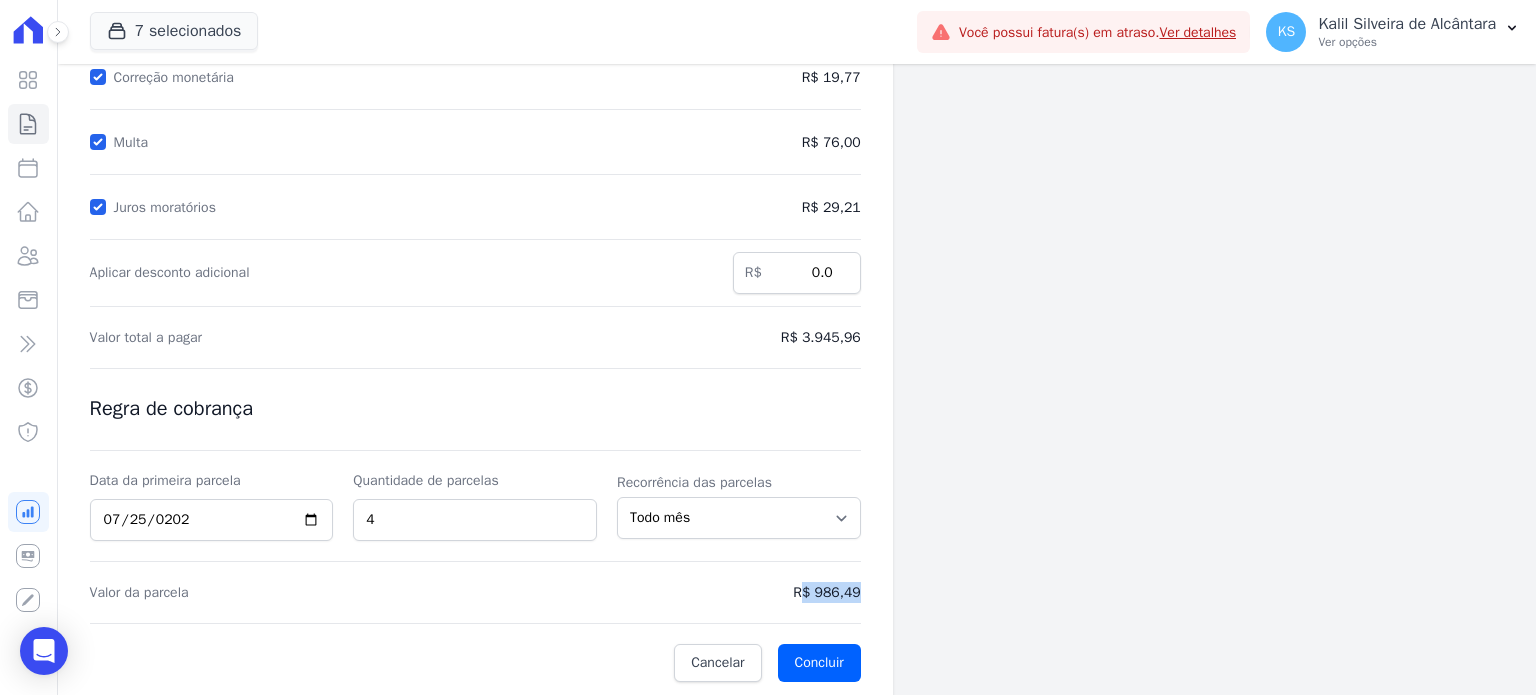 drag, startPoint x: 800, startPoint y: 590, endPoint x: 875, endPoint y: 593, distance: 75.059975 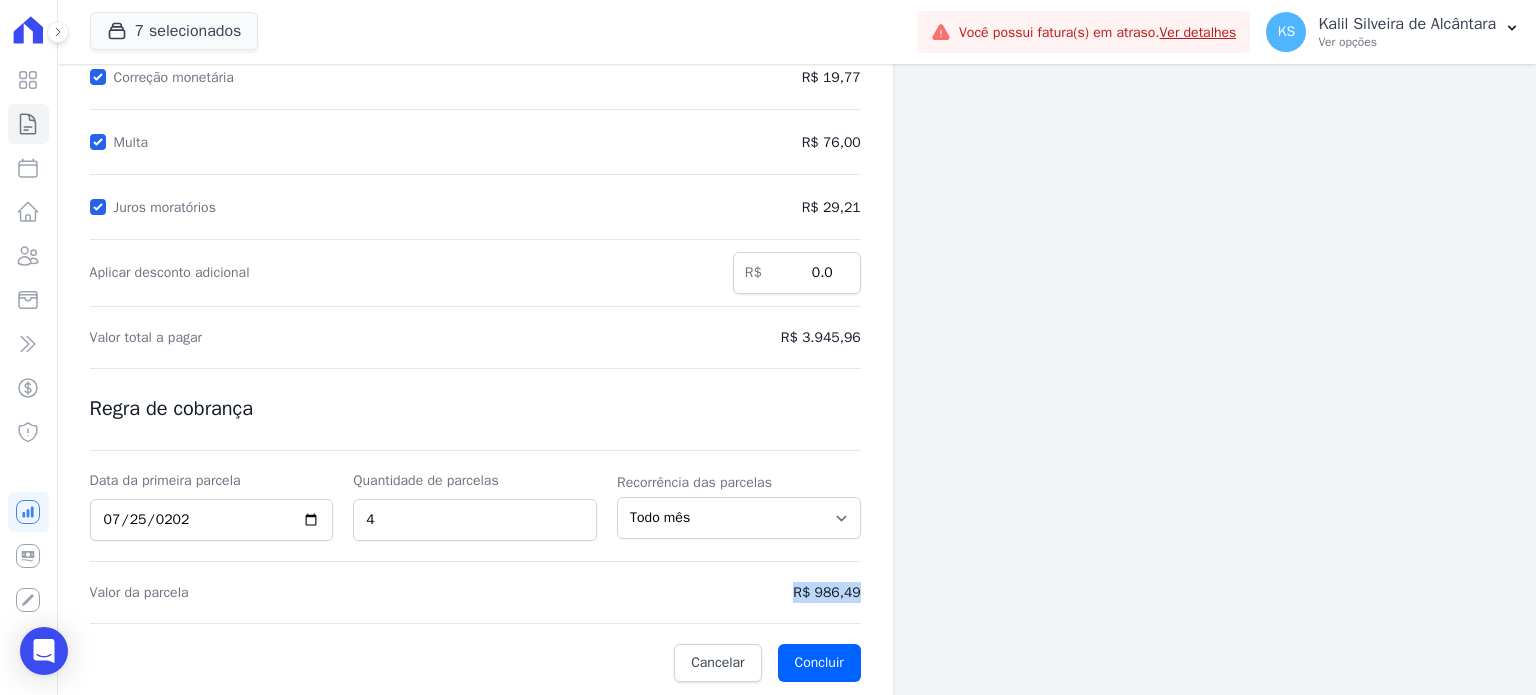 drag, startPoint x: 796, startPoint y: 591, endPoint x: 884, endPoint y: 593, distance: 88.02273 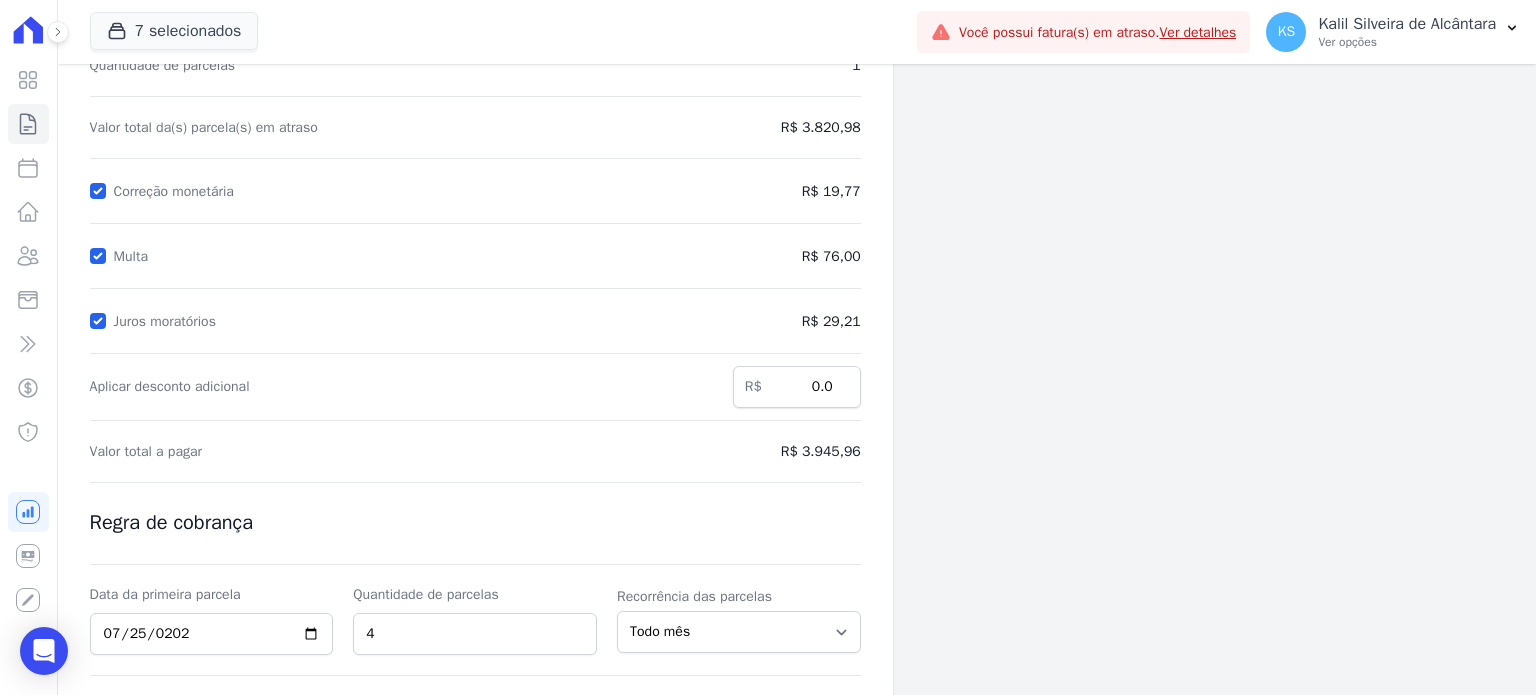 scroll, scrollTop: 302, scrollLeft: 0, axis: vertical 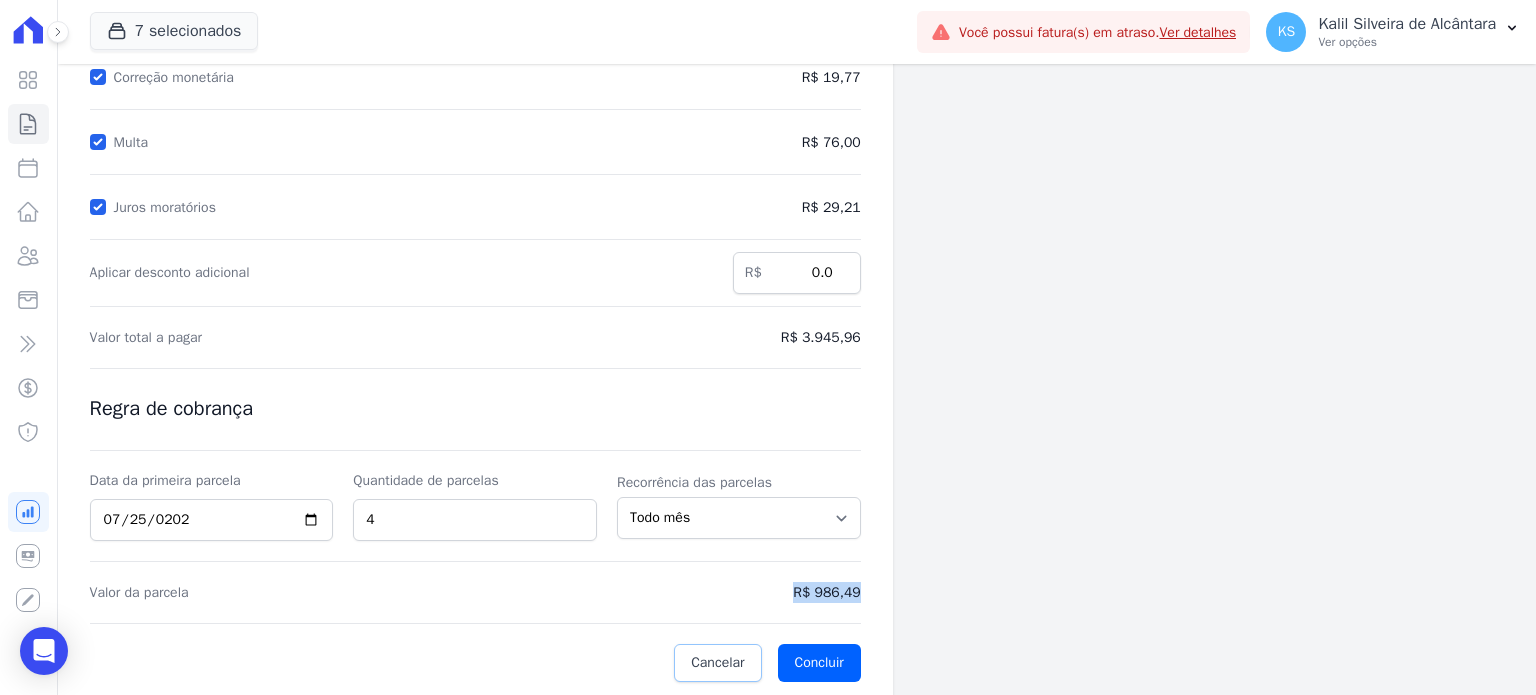click on "Cancelar" at bounding box center [717, 663] 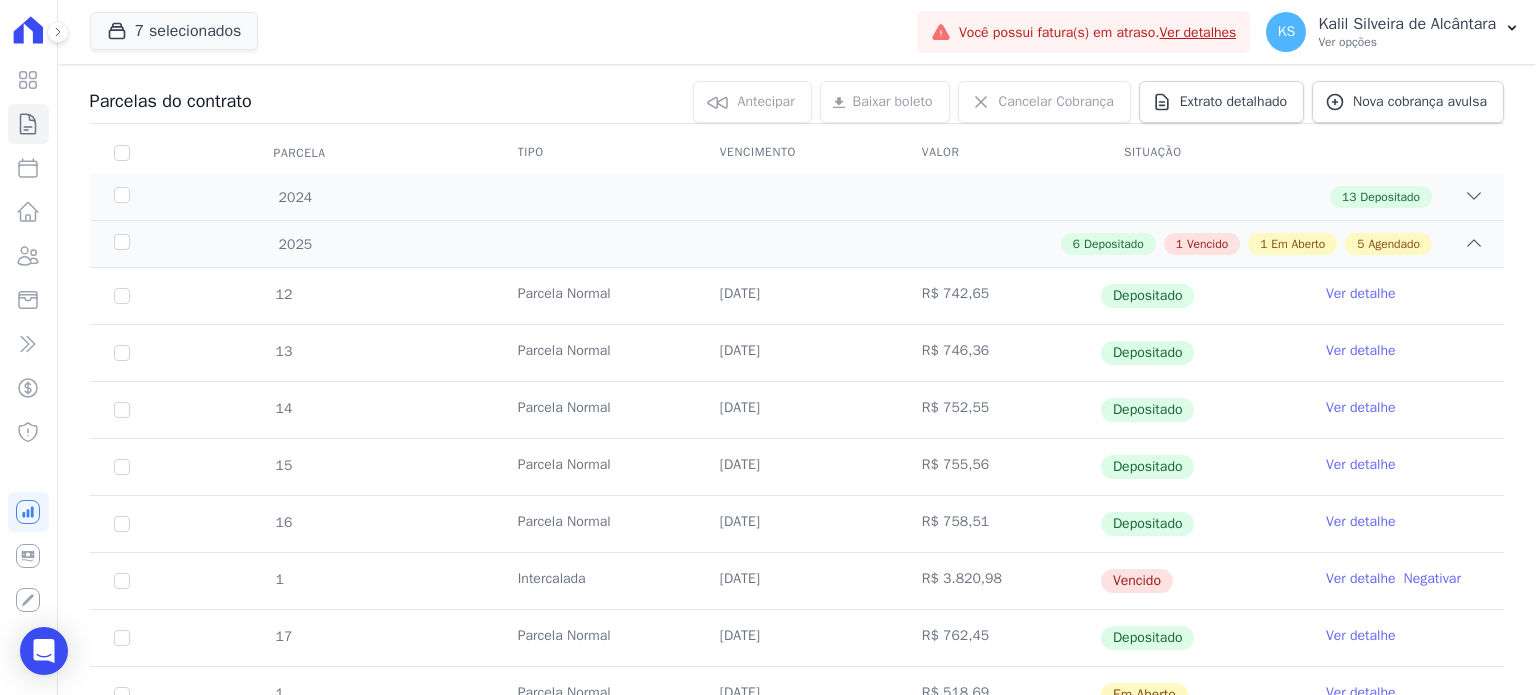 scroll, scrollTop: 200, scrollLeft: 0, axis: vertical 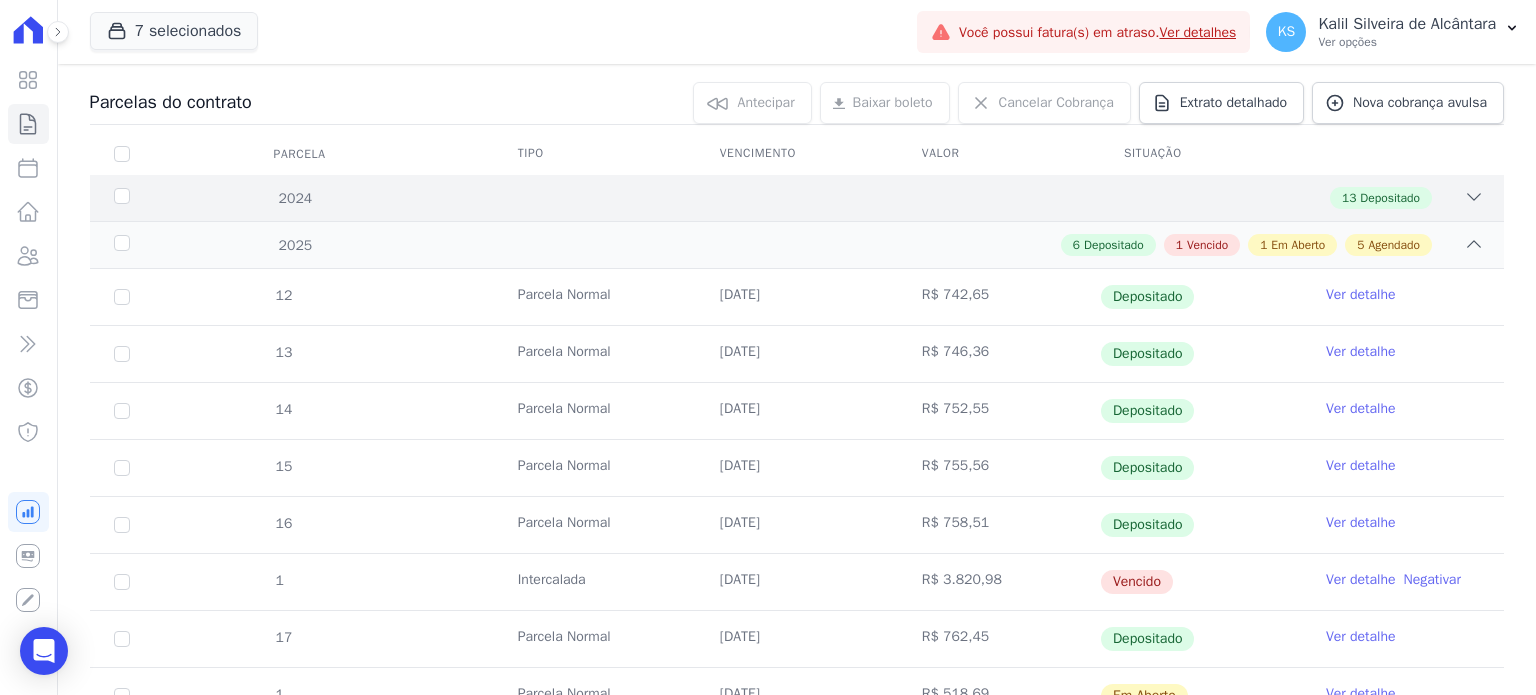 click on "13
Depositado" at bounding box center (866, 198) 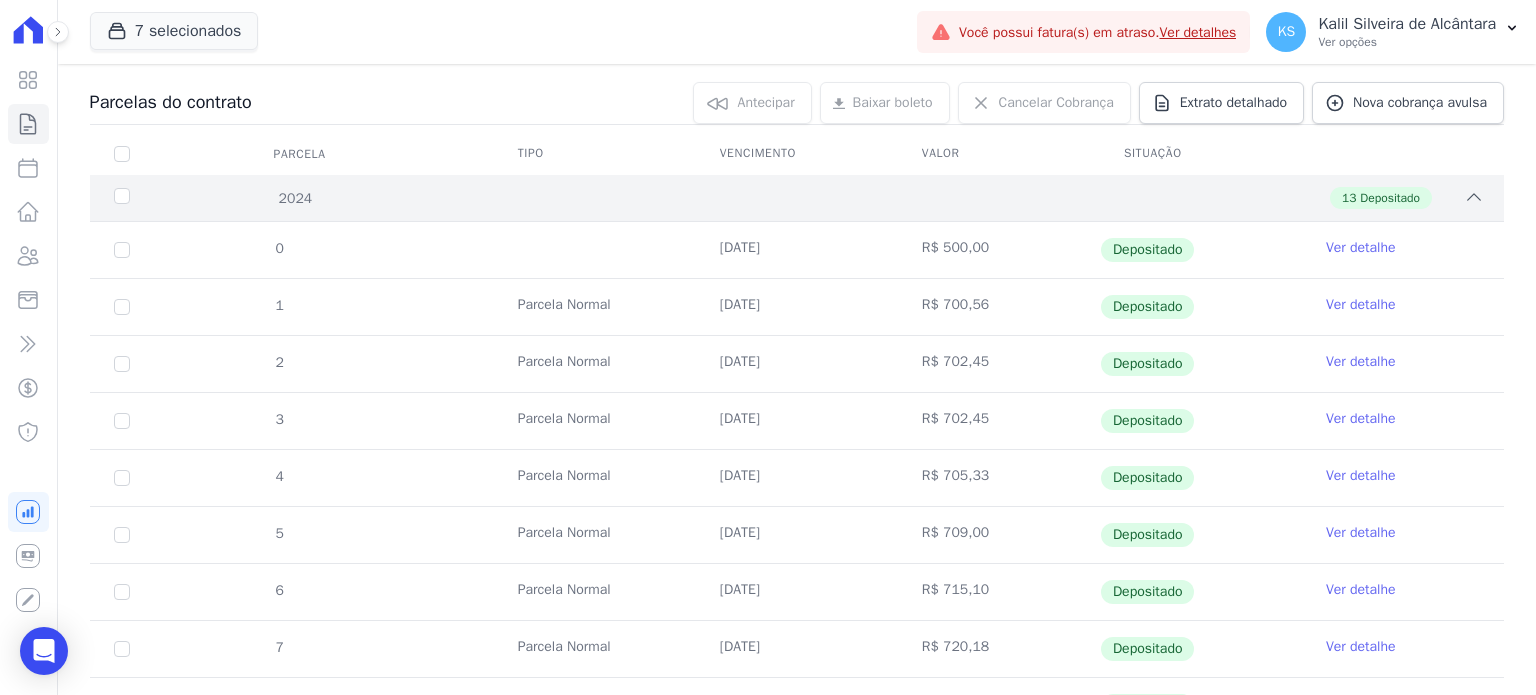 scroll, scrollTop: 100, scrollLeft: 0, axis: vertical 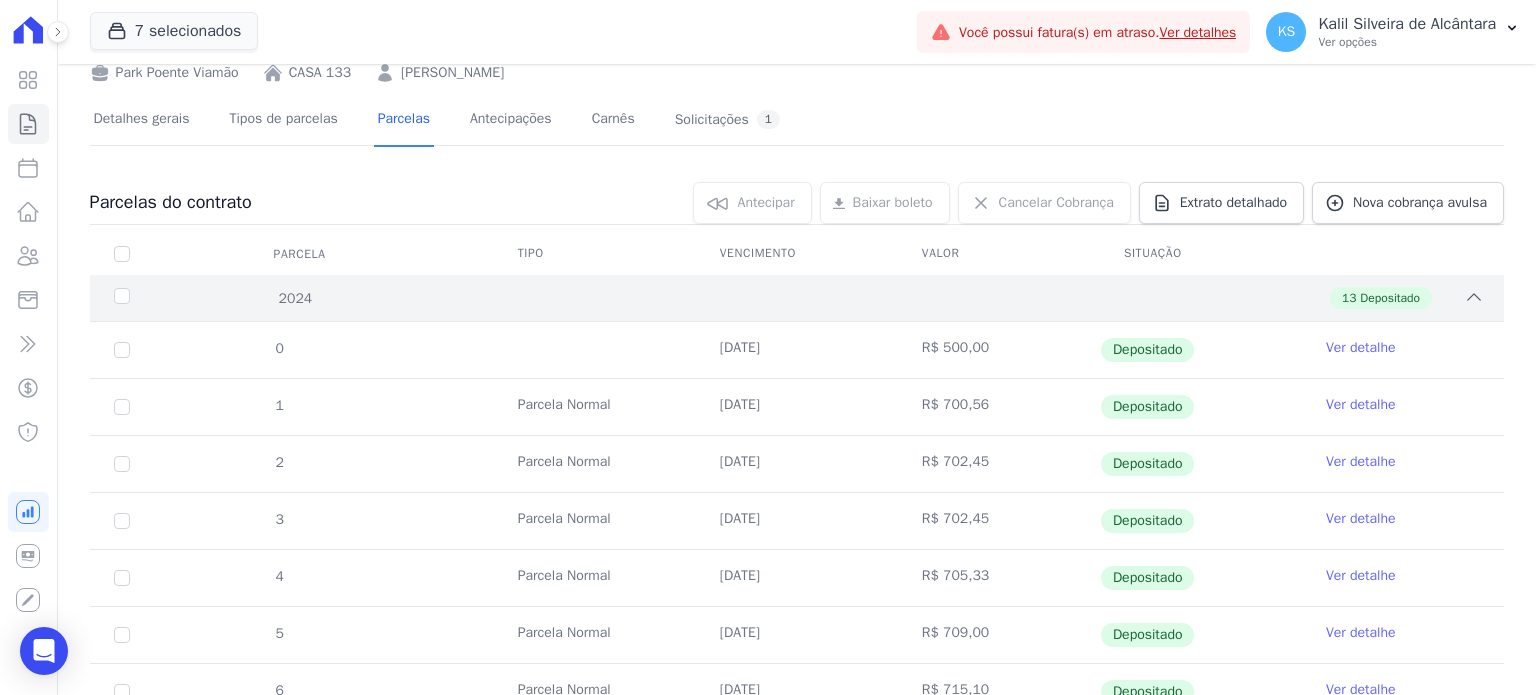 click on "13
Depositado" at bounding box center [866, 298] 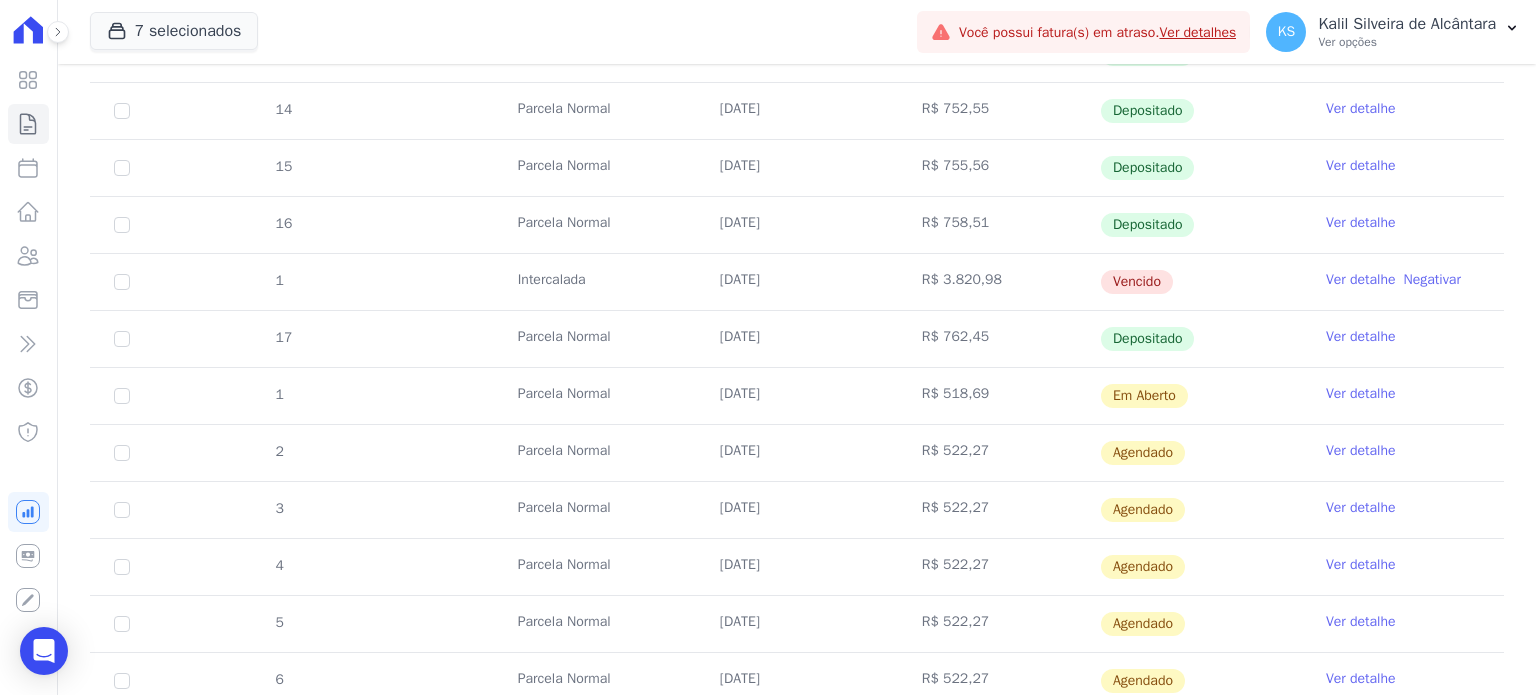 scroll, scrollTop: 300, scrollLeft: 0, axis: vertical 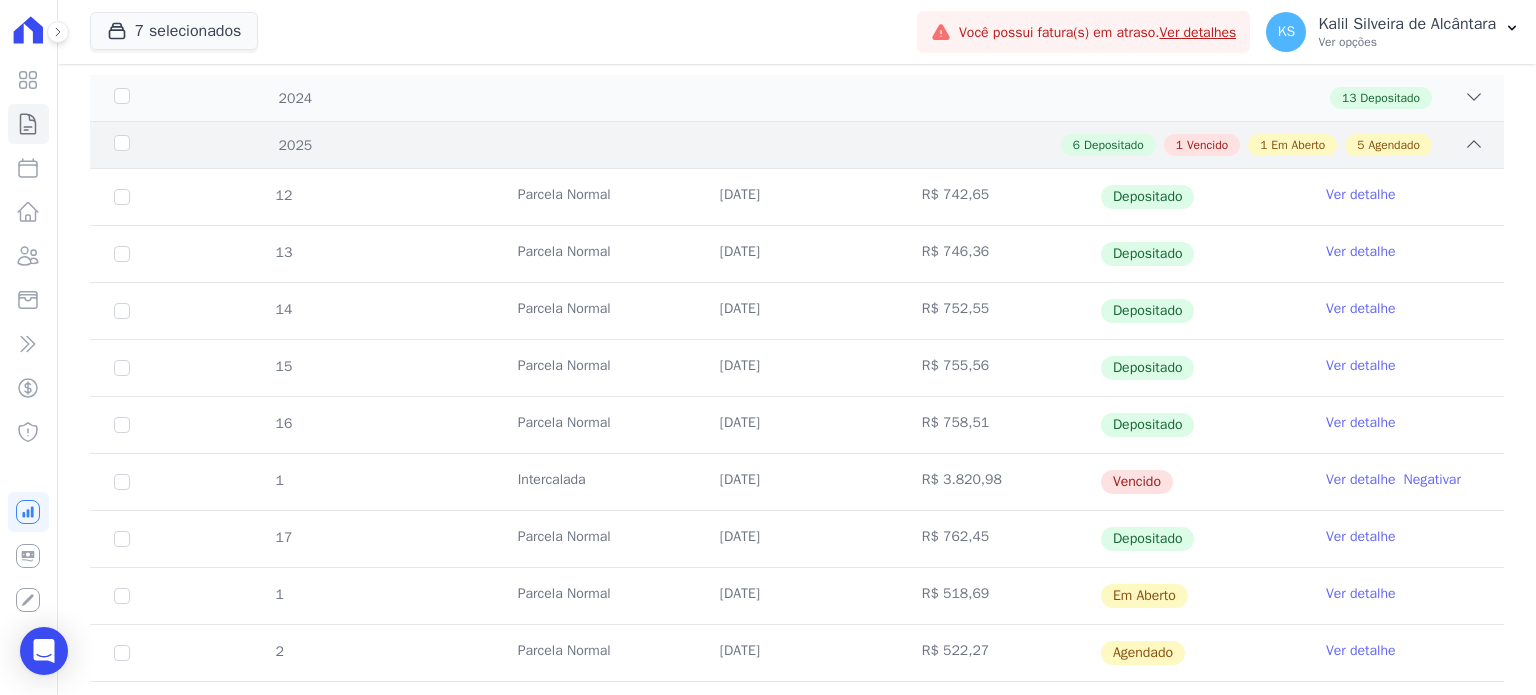 click on "2025
6
Depositado
1
Vencido
1
Em Aberto
5
Agendado" at bounding box center (797, 144) 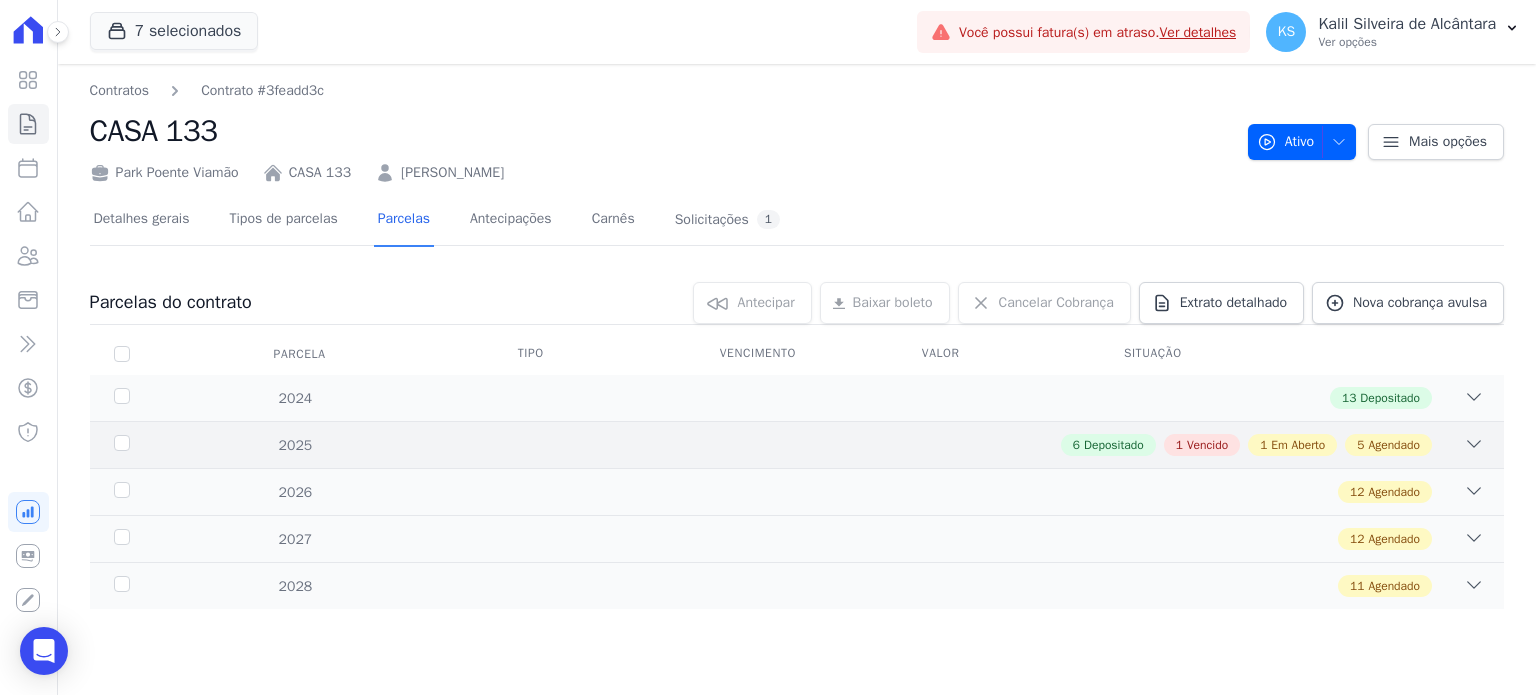 click on "6
Depositado
1
Vencido
1
Em Aberto
5
Agendado" at bounding box center [866, 445] 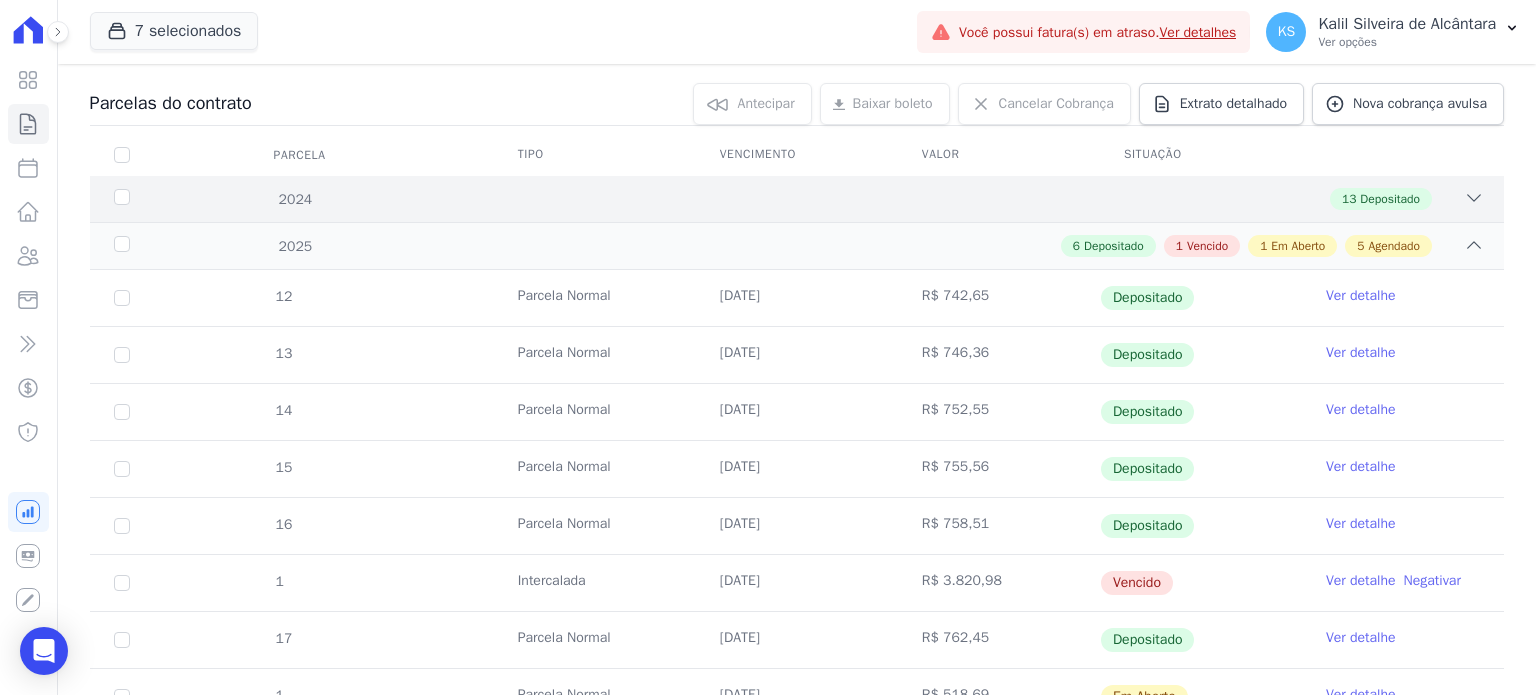 scroll, scrollTop: 200, scrollLeft: 0, axis: vertical 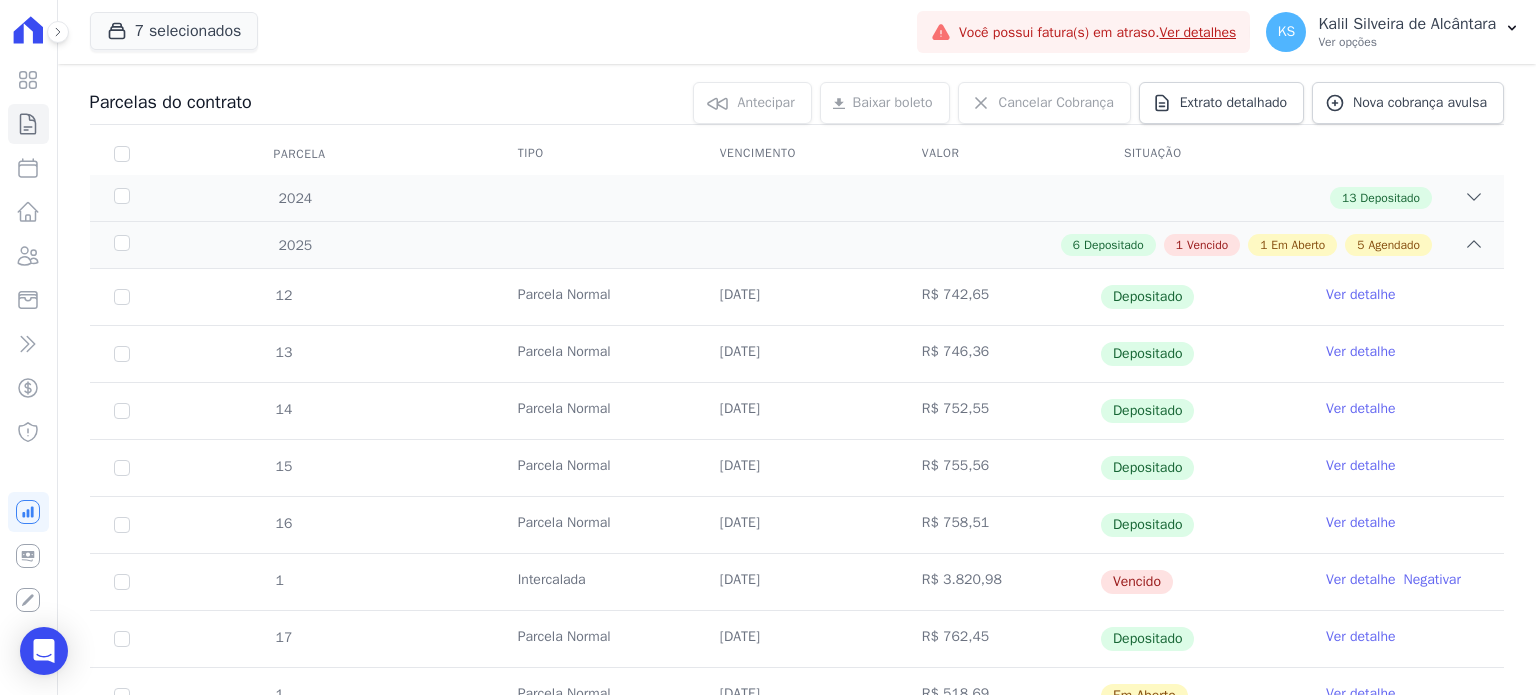 click at bounding box center [58, 32] 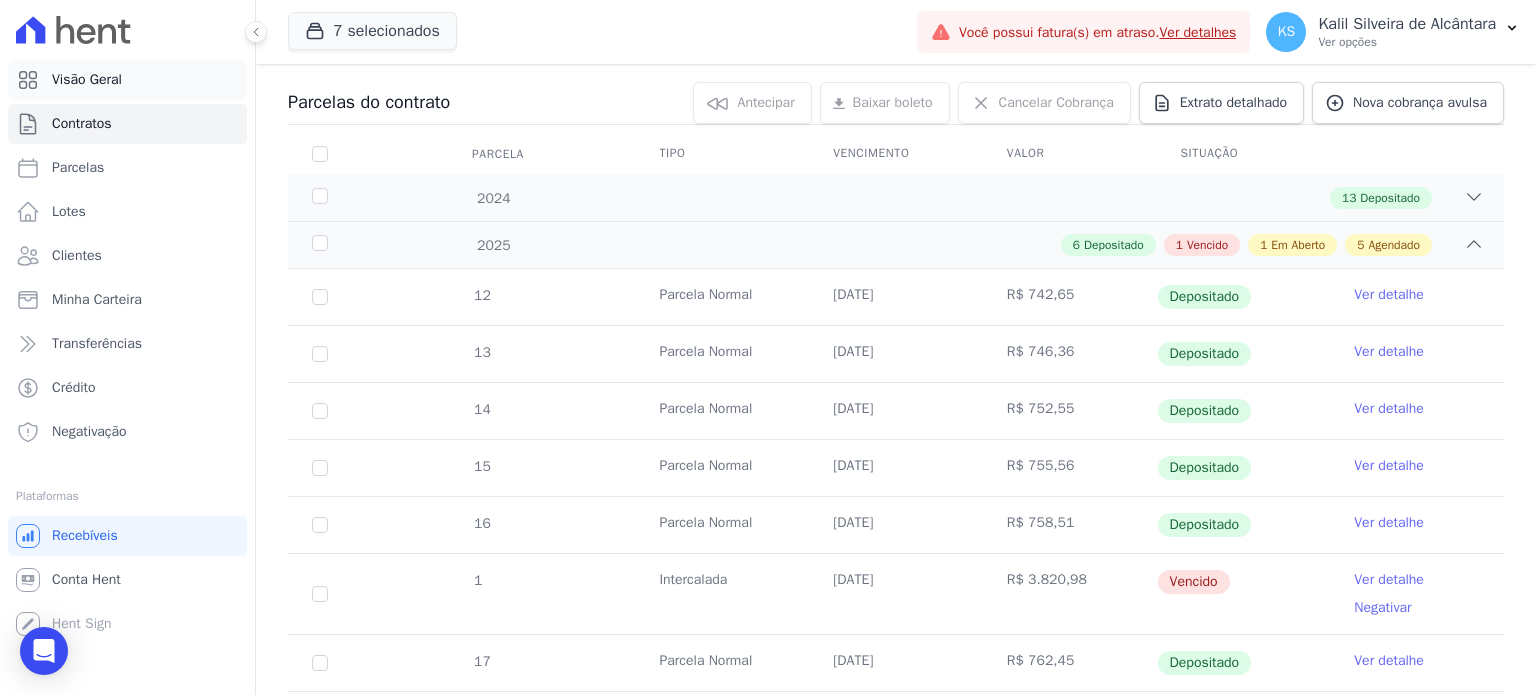 click on "Visão Geral" at bounding box center (127, 80) 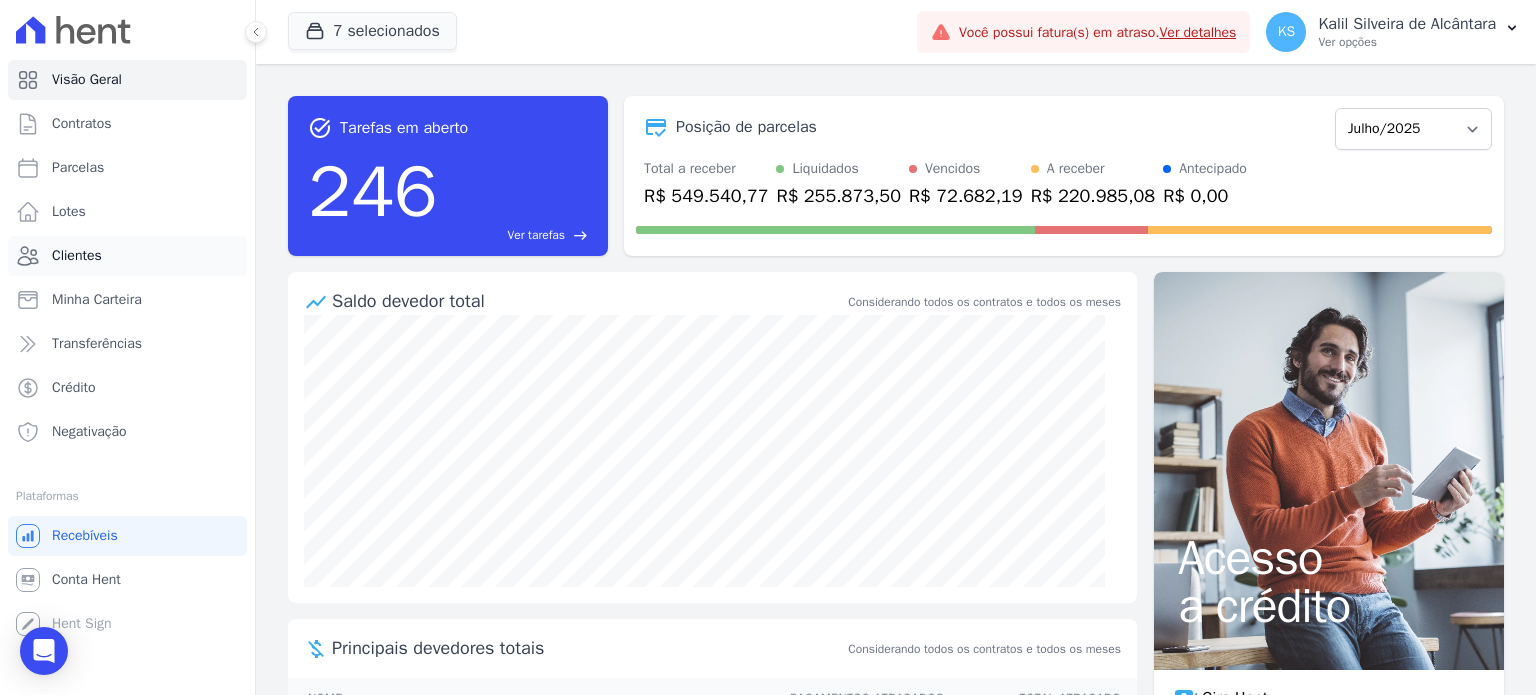 click on "Clientes" at bounding box center [77, 256] 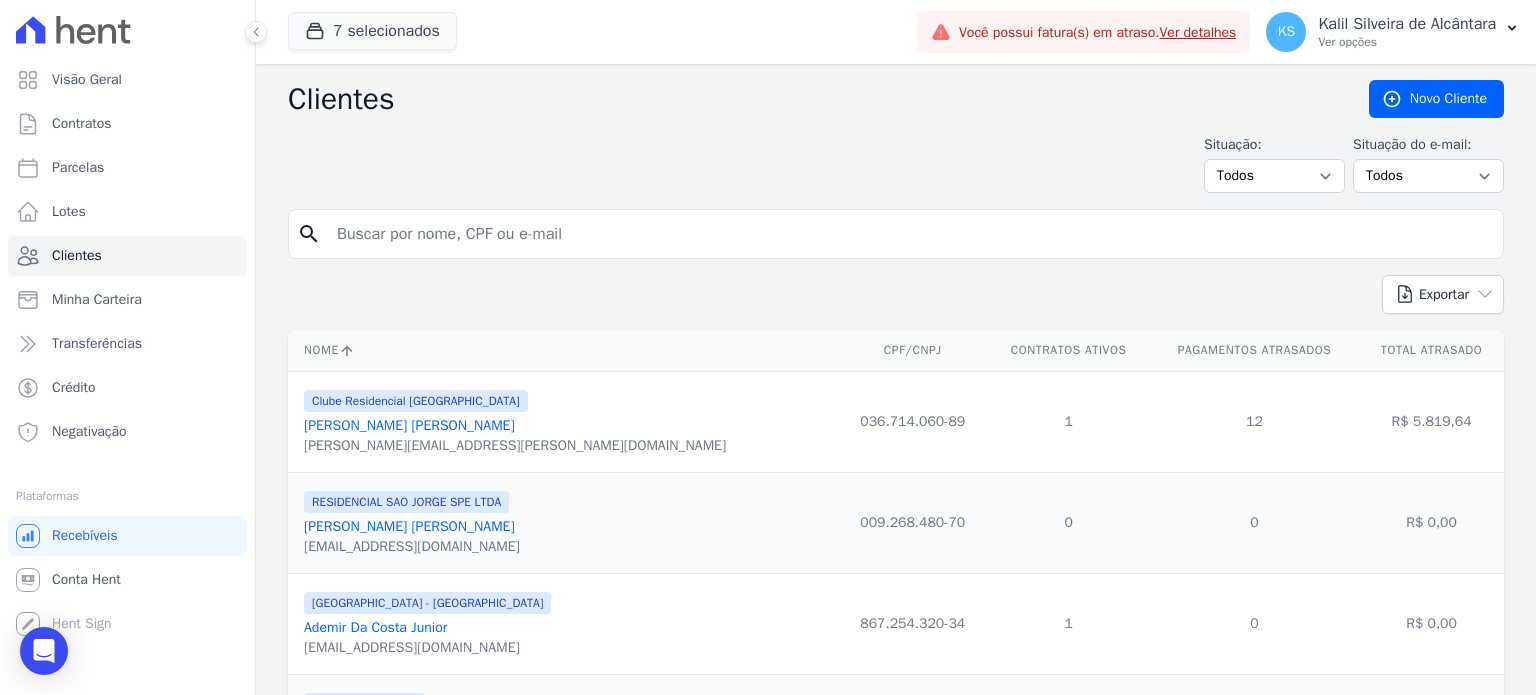 click at bounding box center [910, 234] 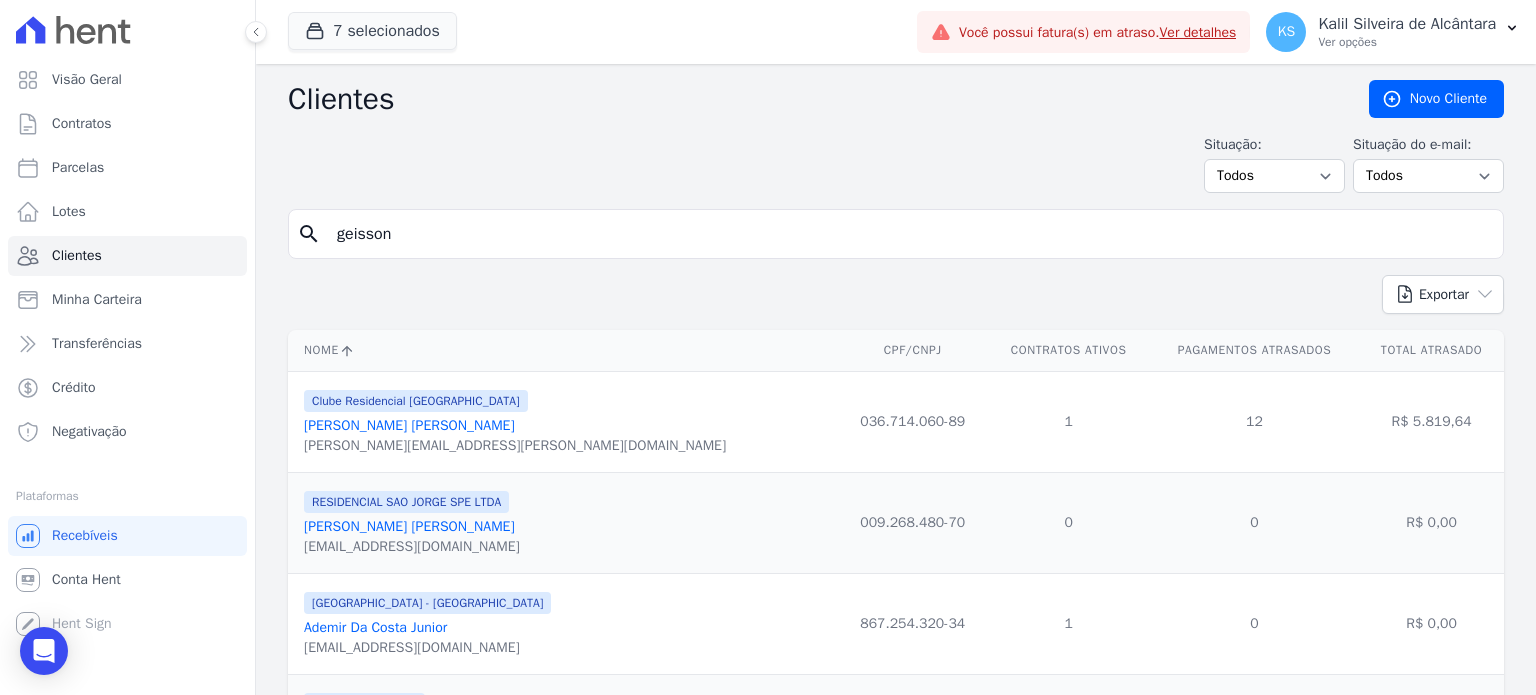 type on "geisson" 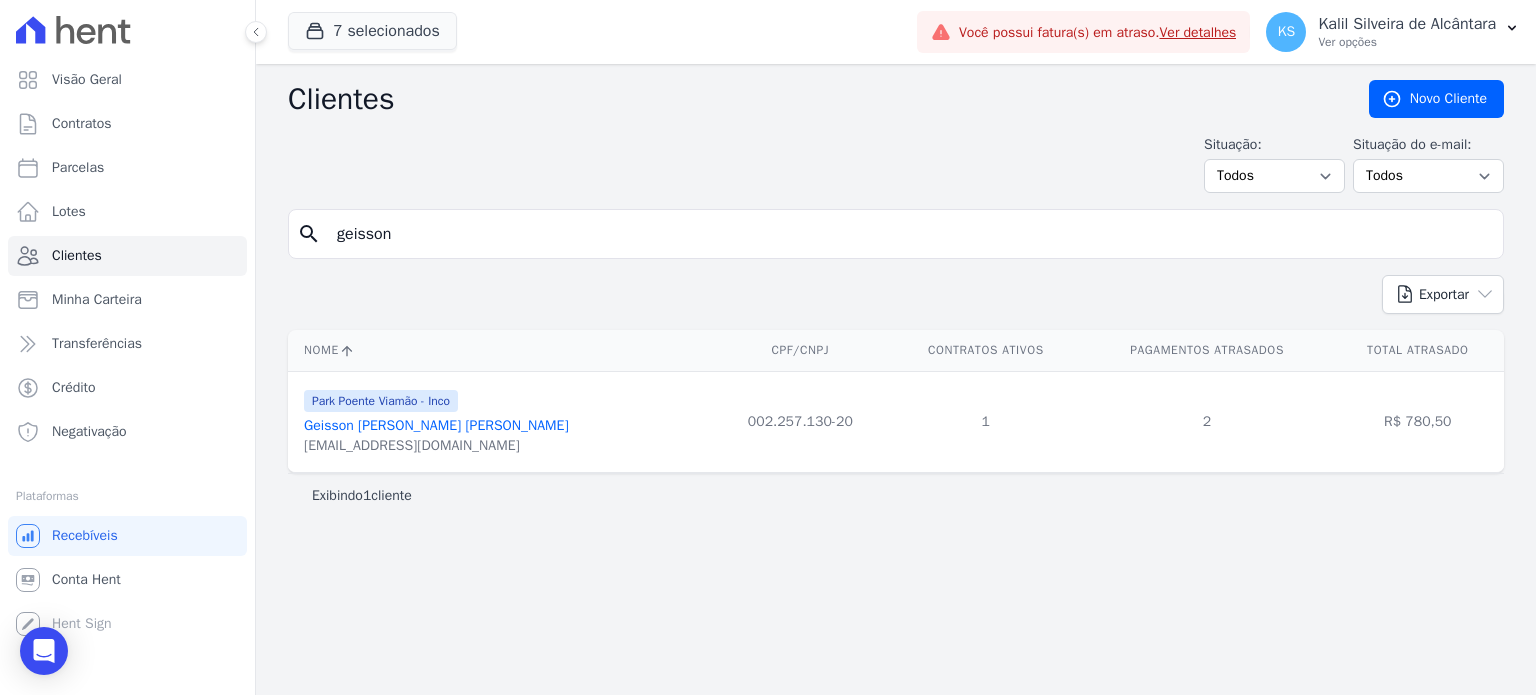 click on "[EMAIL_ADDRESS][DOMAIN_NAME]" at bounding box center (436, 446) 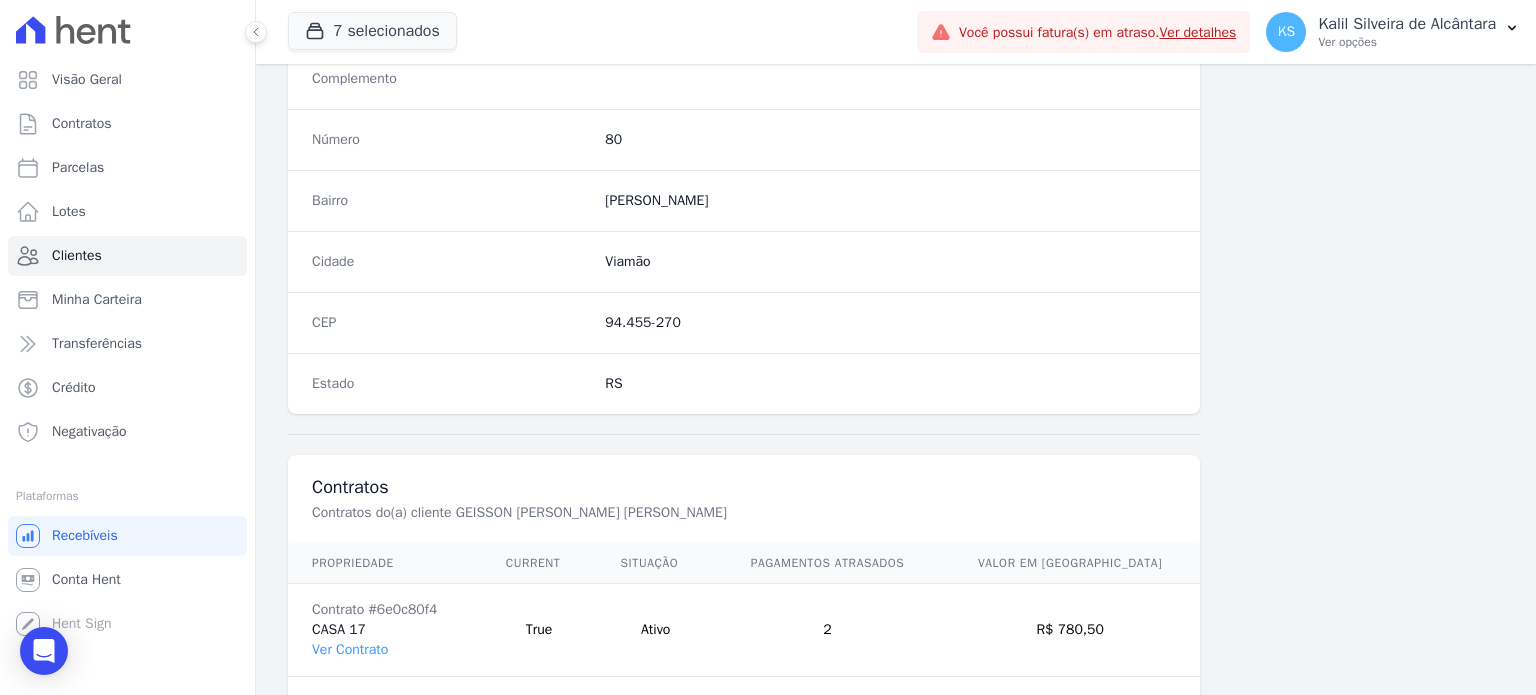 scroll, scrollTop: 1169, scrollLeft: 0, axis: vertical 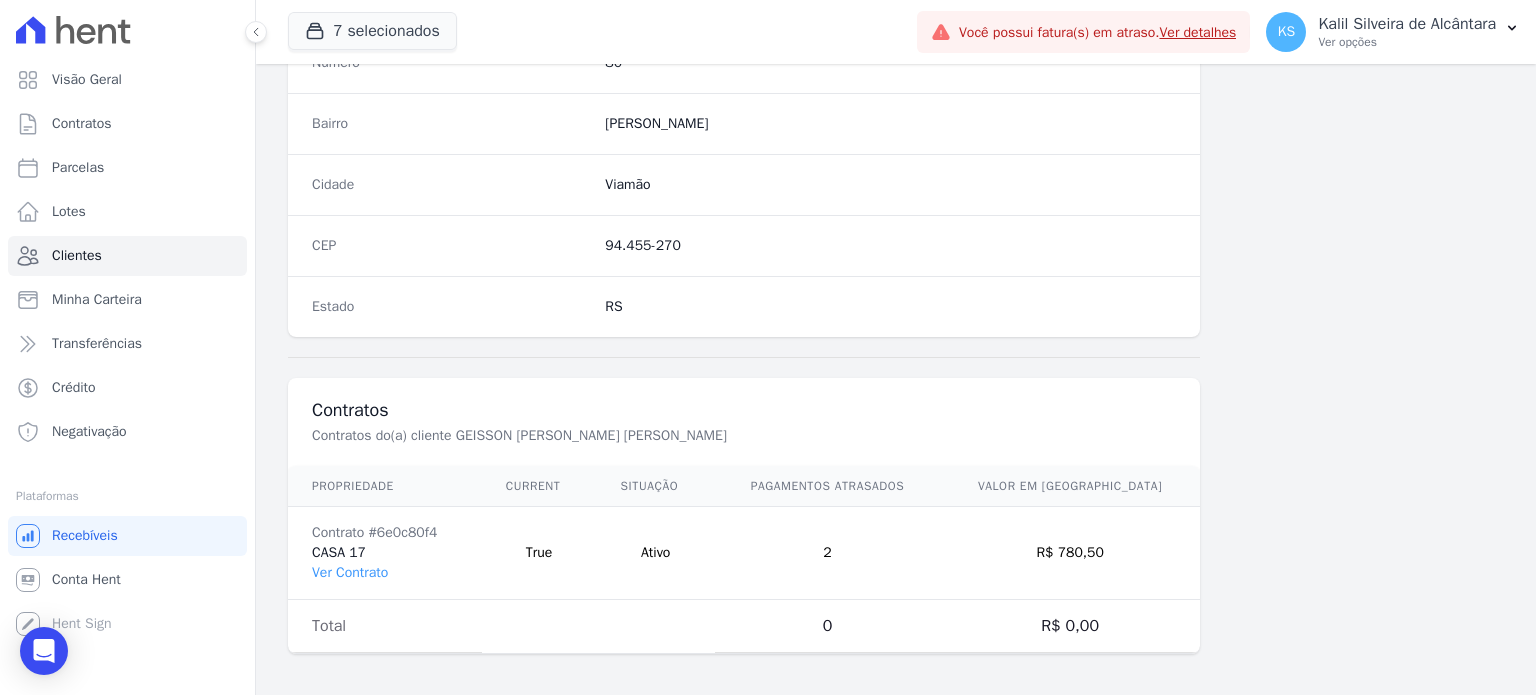 click on "Contrato #6e0c80f4
CASA 17
Ver Contrato" at bounding box center (385, 553) 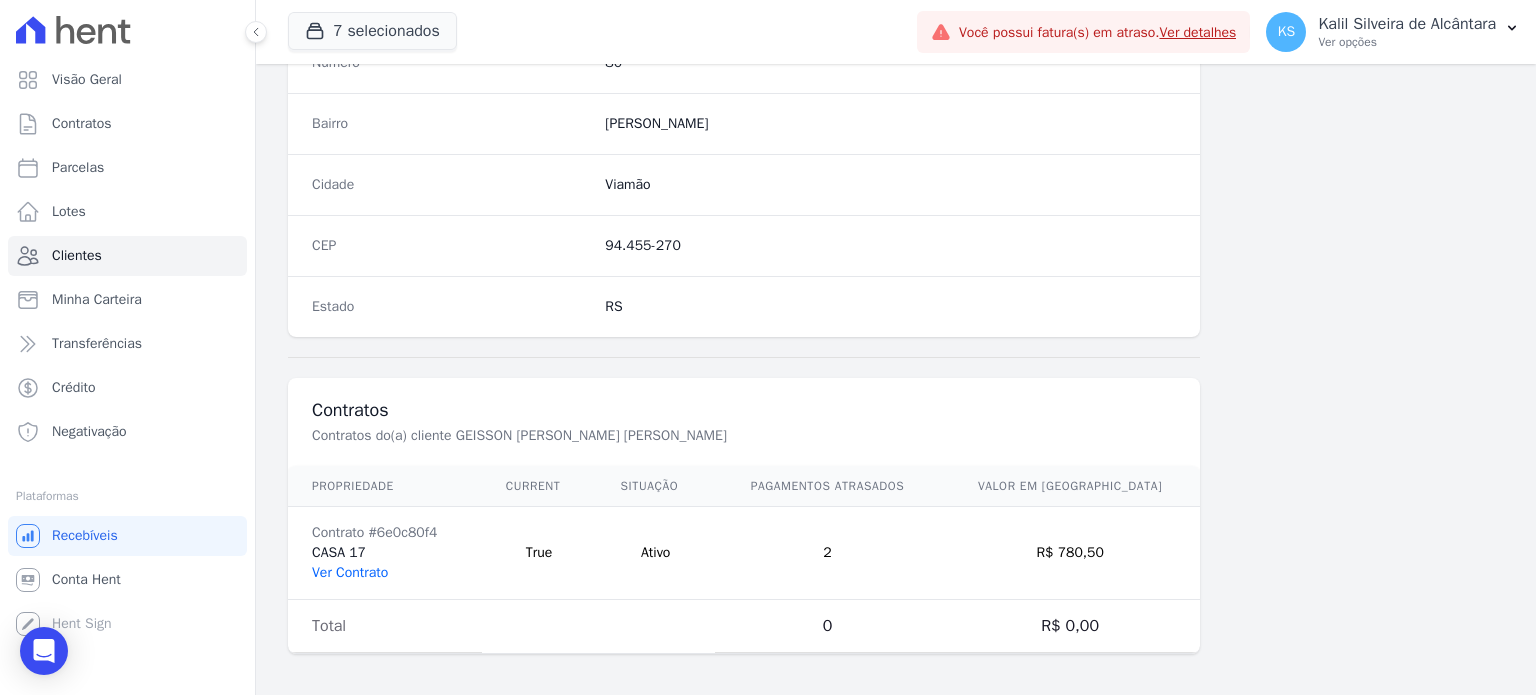 click on "Ver Contrato" at bounding box center (350, 572) 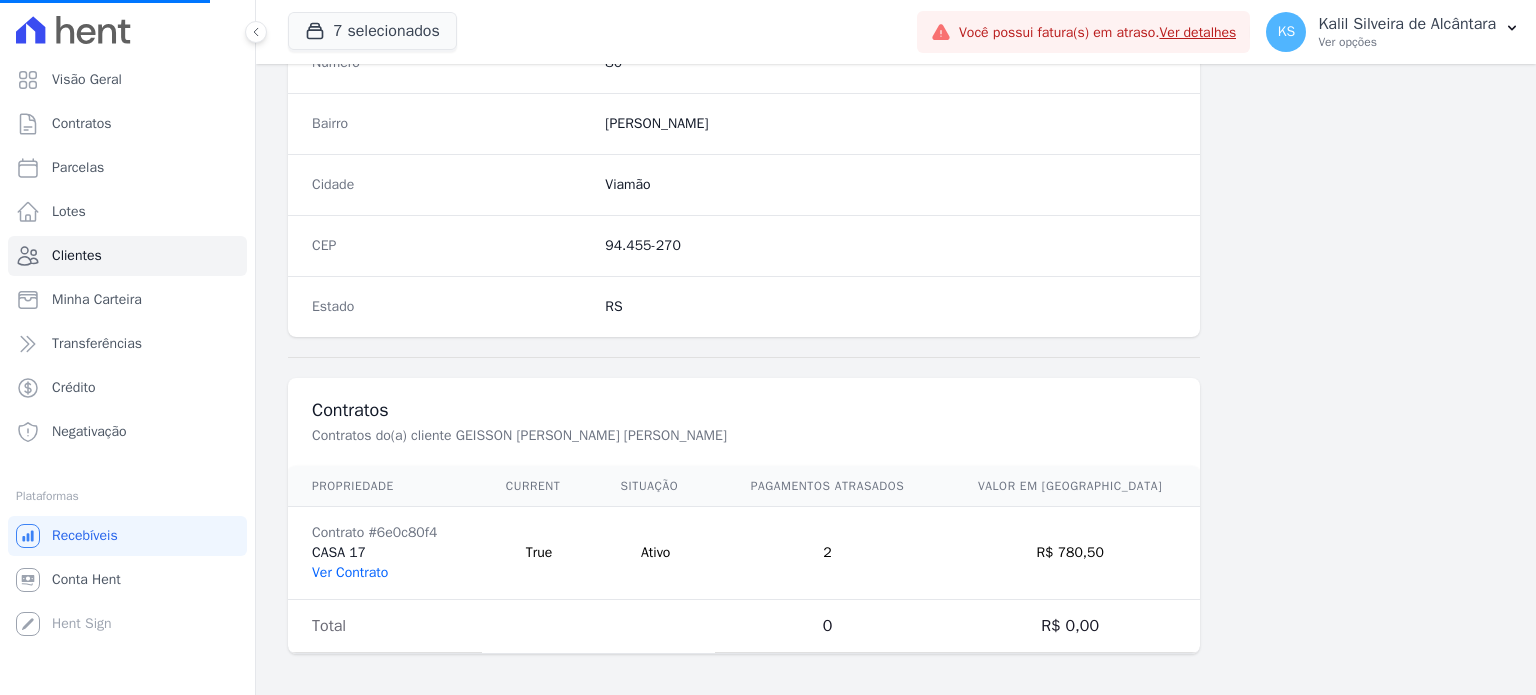 click on "Ver Contrato" at bounding box center (350, 572) 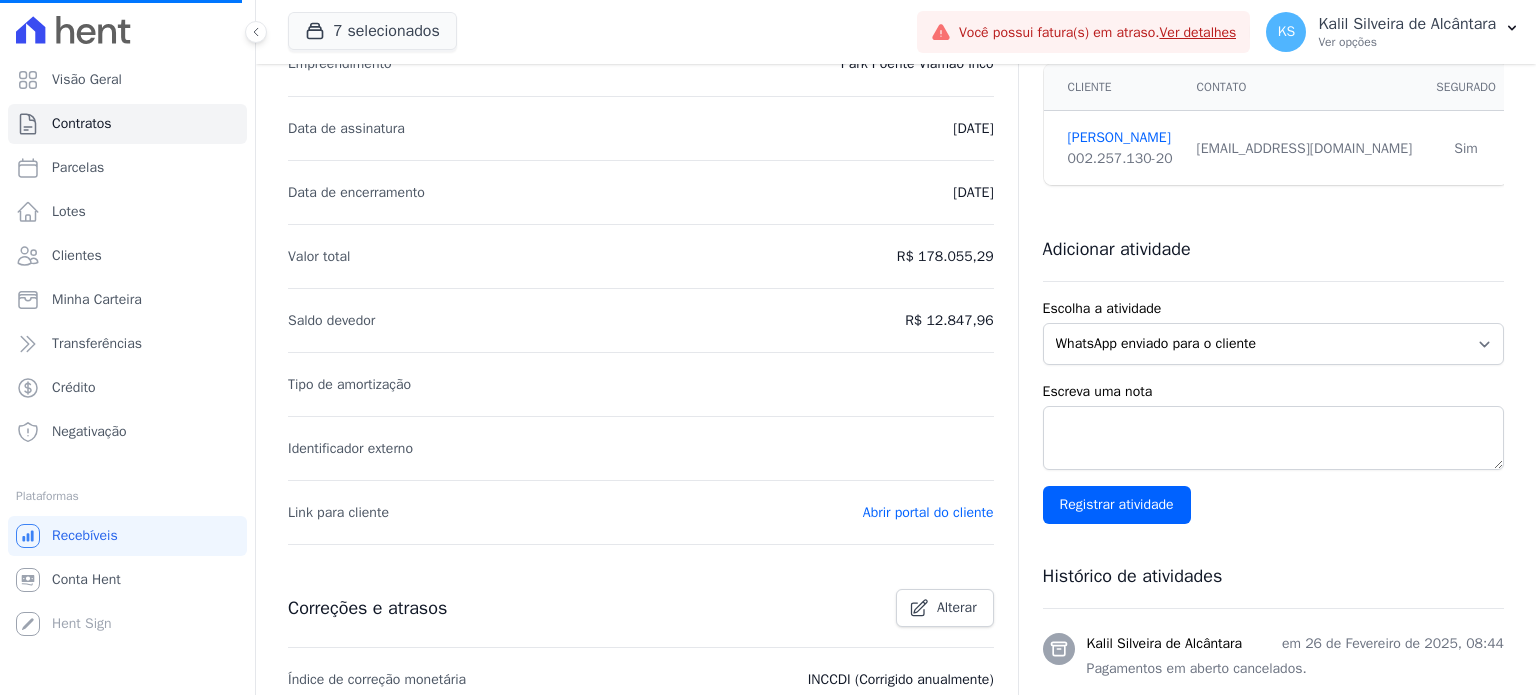 scroll, scrollTop: 300, scrollLeft: 0, axis: vertical 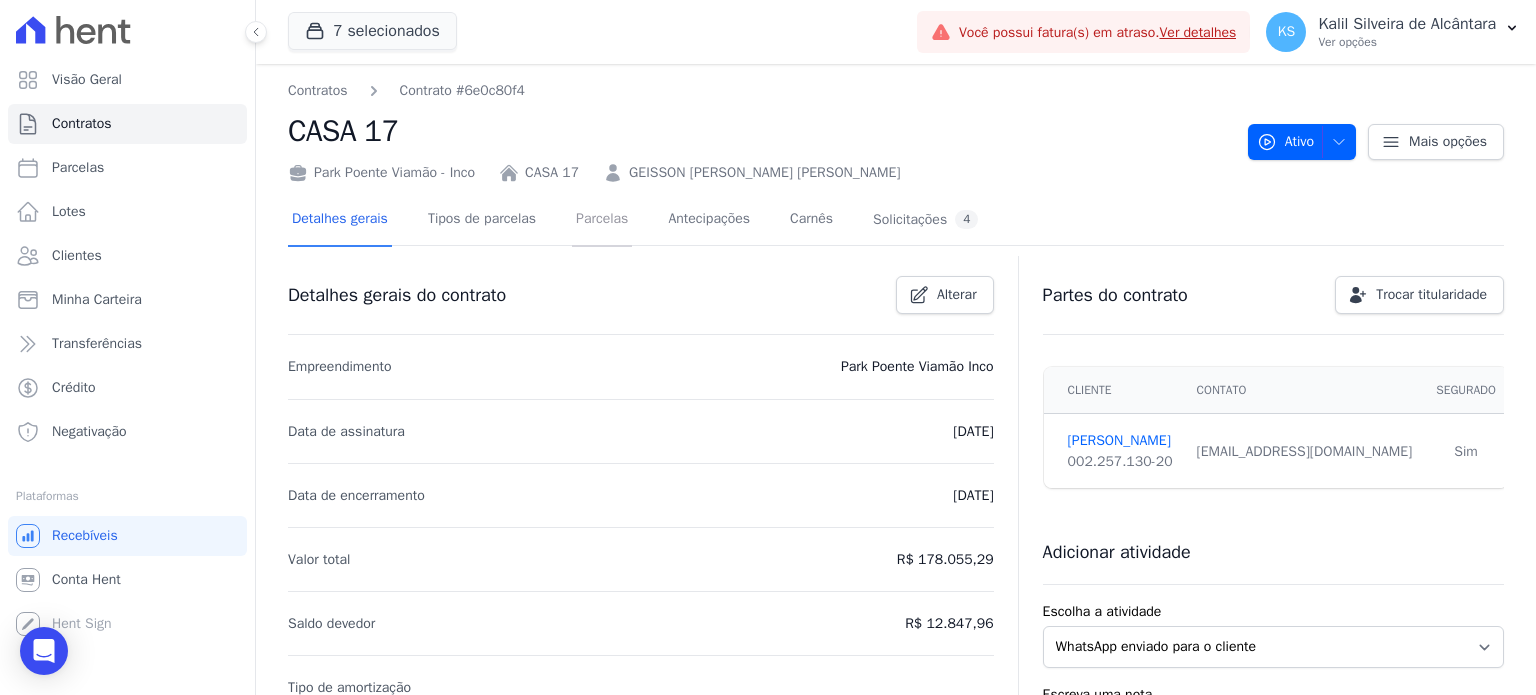 click on "Parcelas" at bounding box center (602, 220) 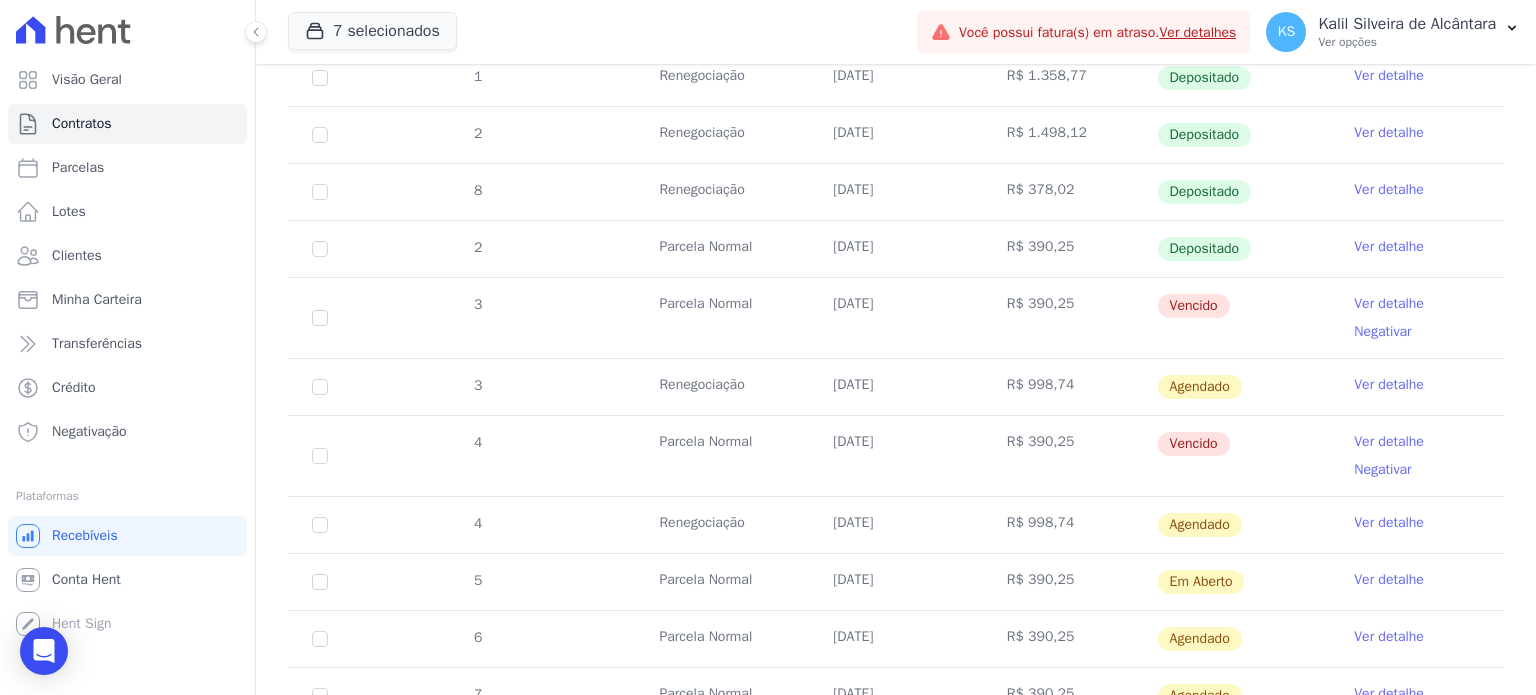 scroll, scrollTop: 900, scrollLeft: 0, axis: vertical 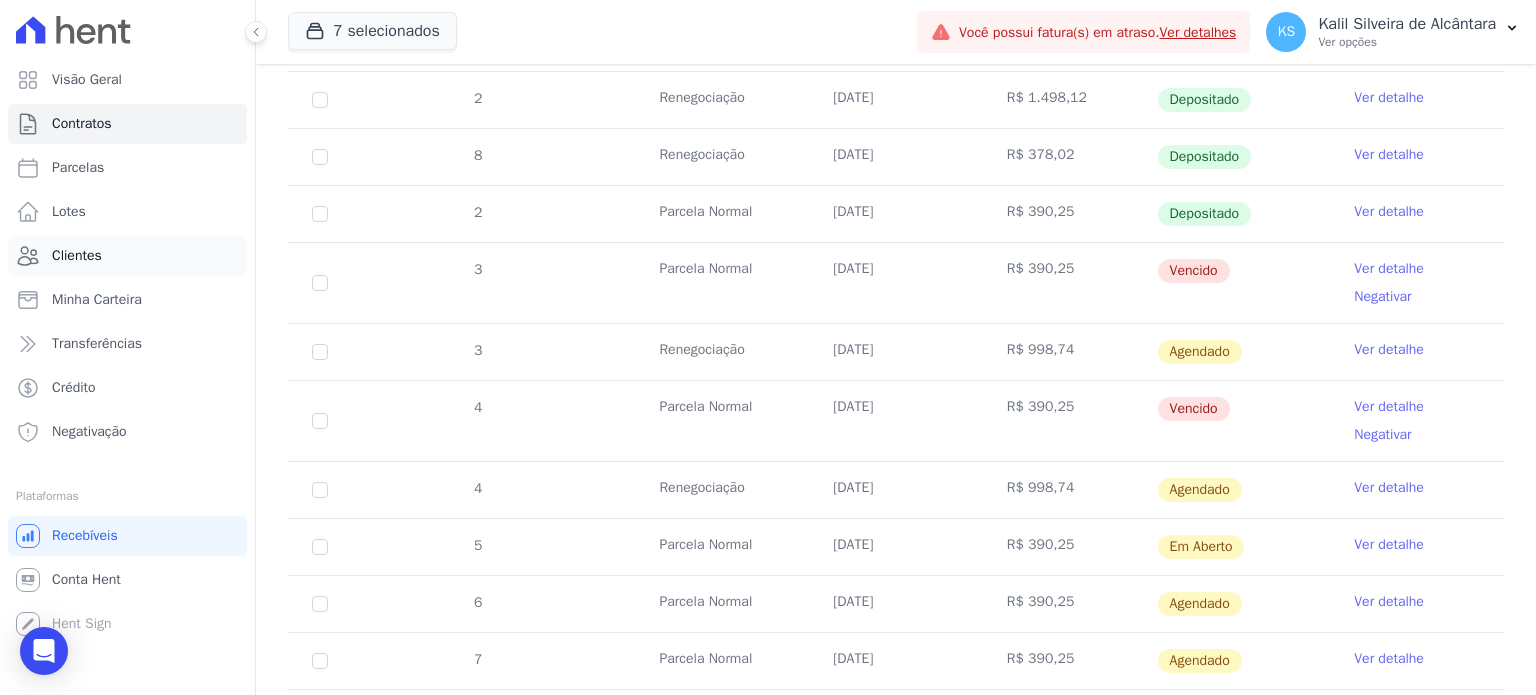 click on "Clientes" at bounding box center (127, 256) 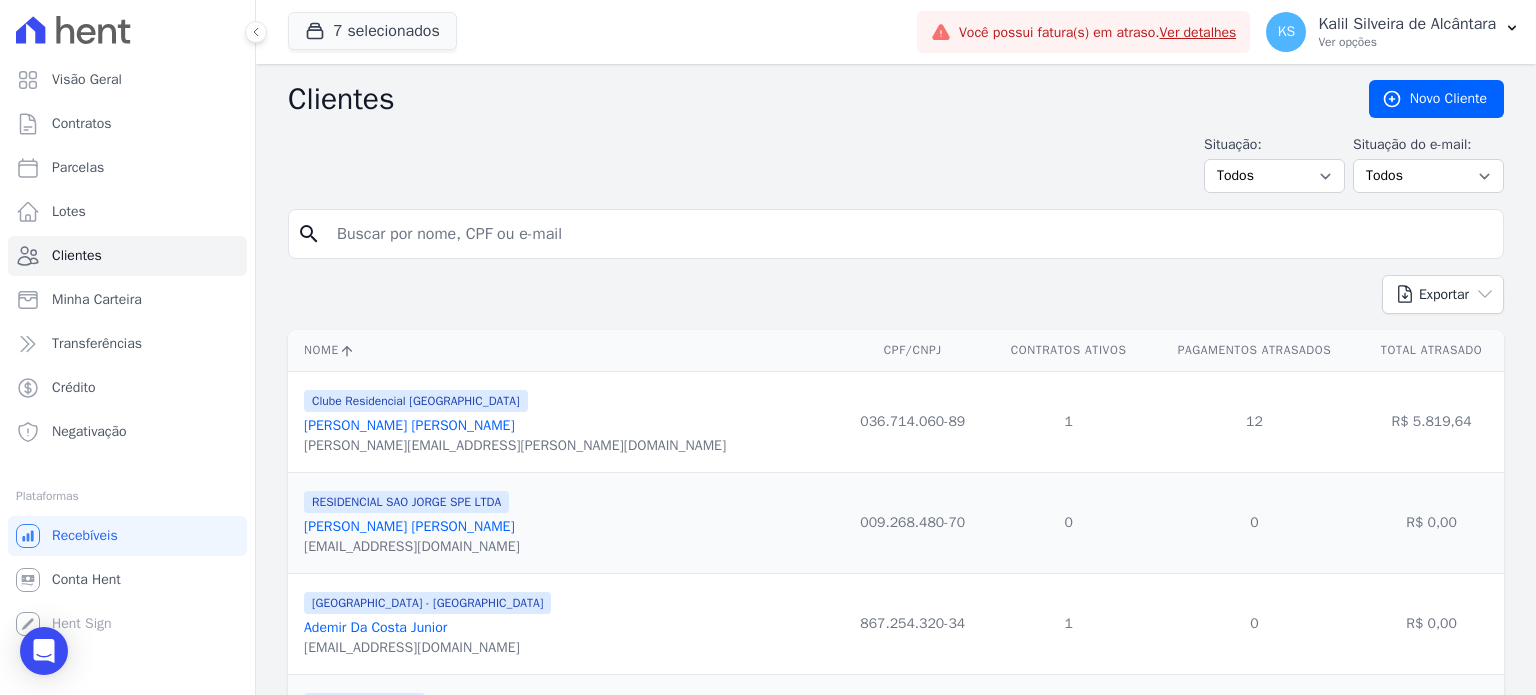 click at bounding box center (910, 234) 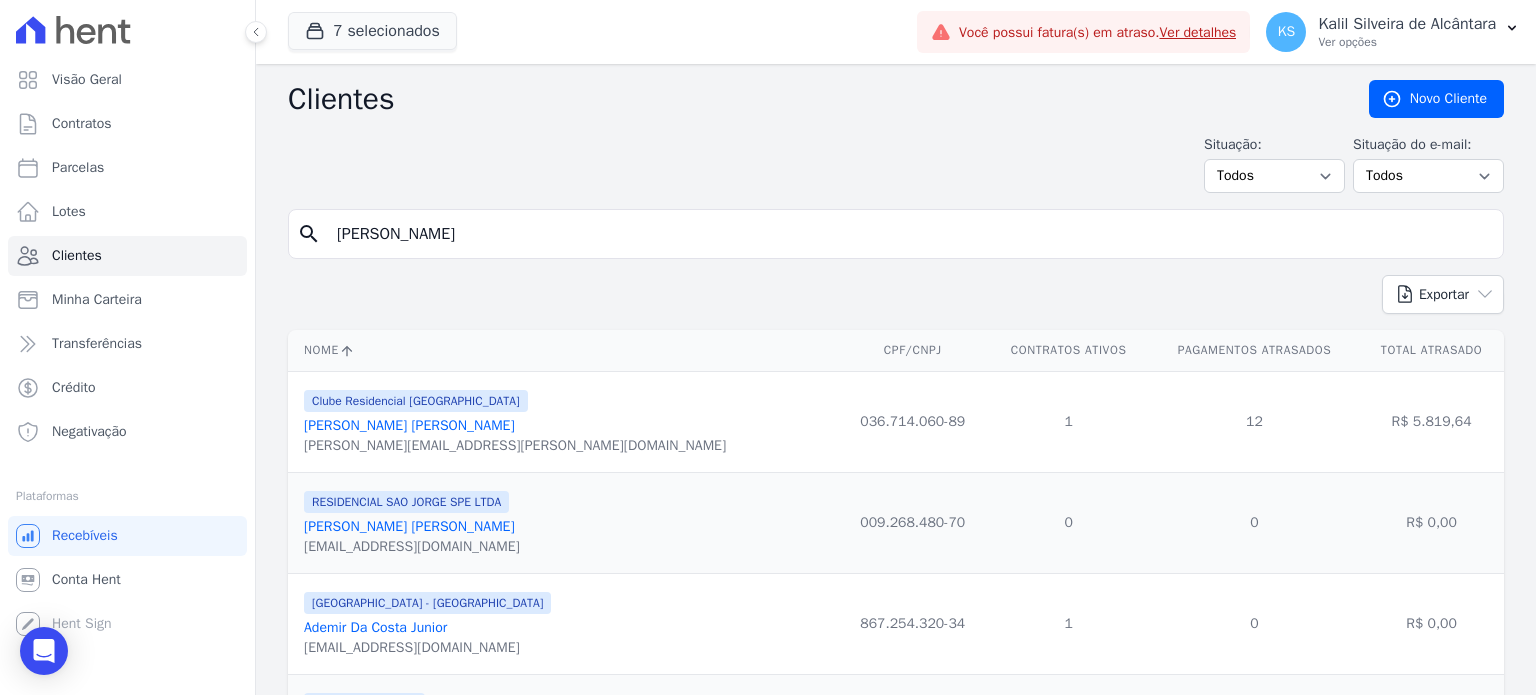 type on "[PERSON_NAME]" 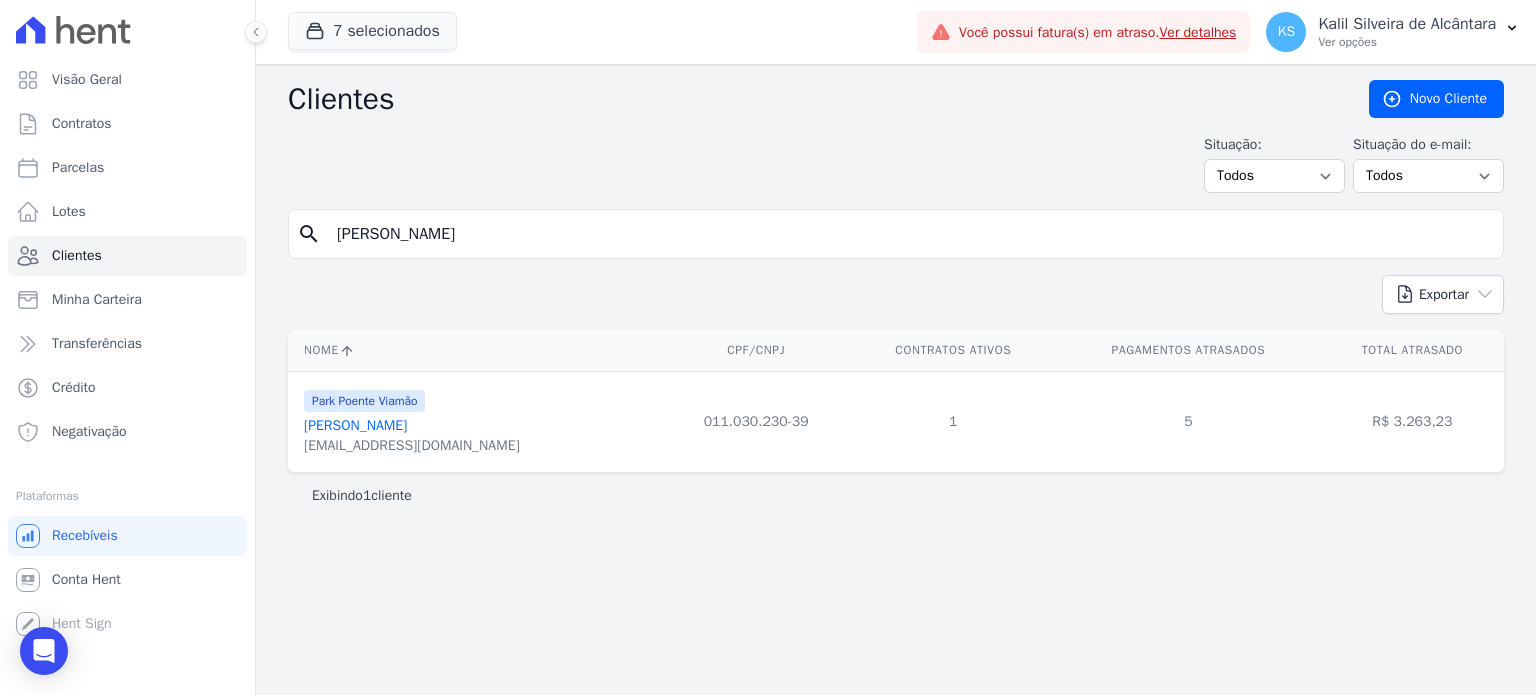 click on "[PERSON_NAME]" at bounding box center [355, 425] 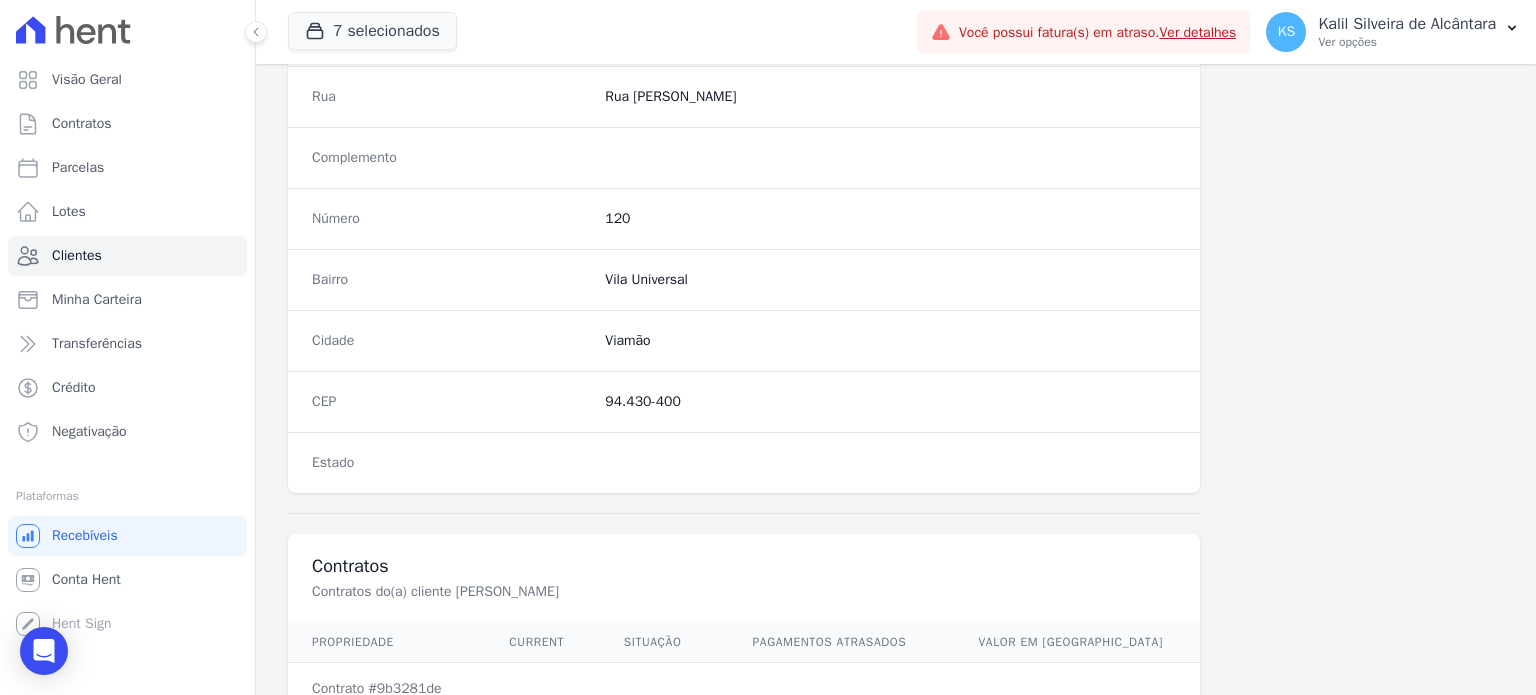 scroll, scrollTop: 1169, scrollLeft: 0, axis: vertical 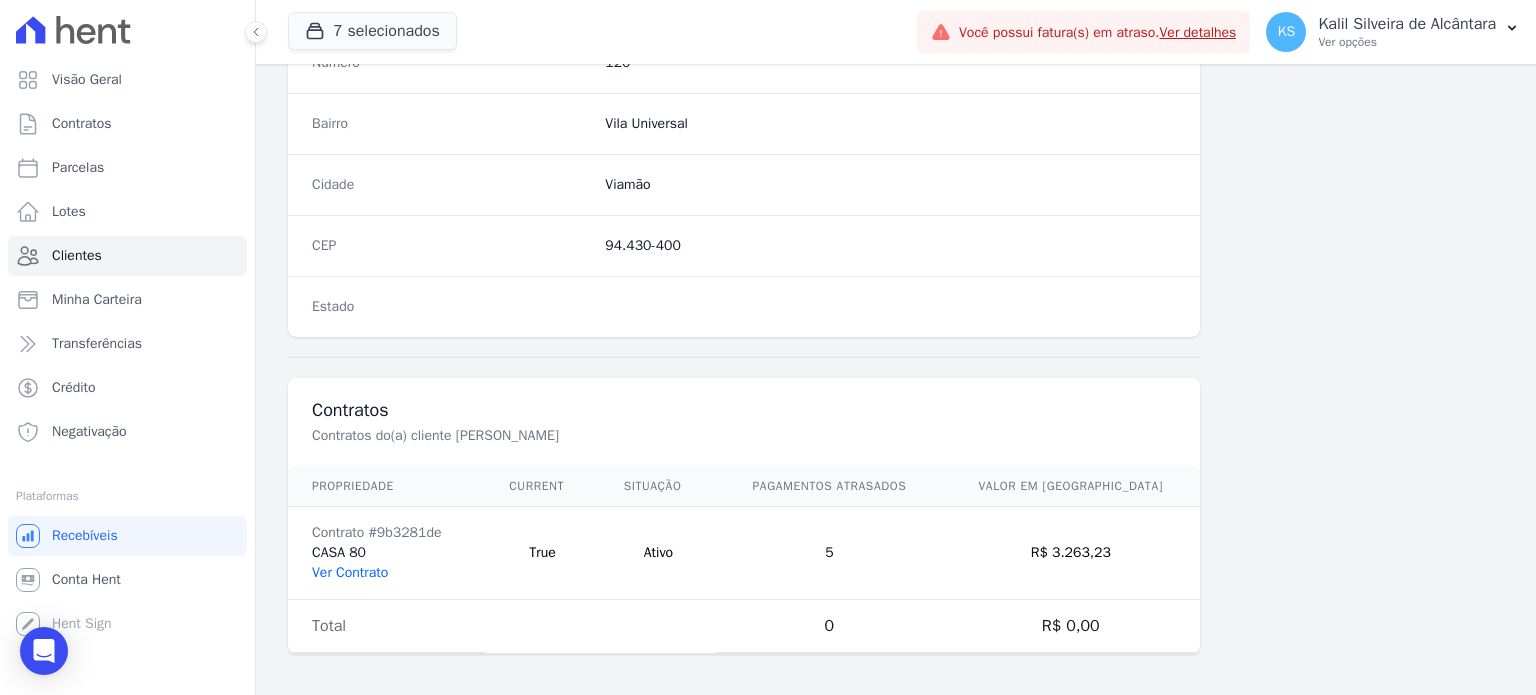 click on "Ver Contrato" at bounding box center [350, 572] 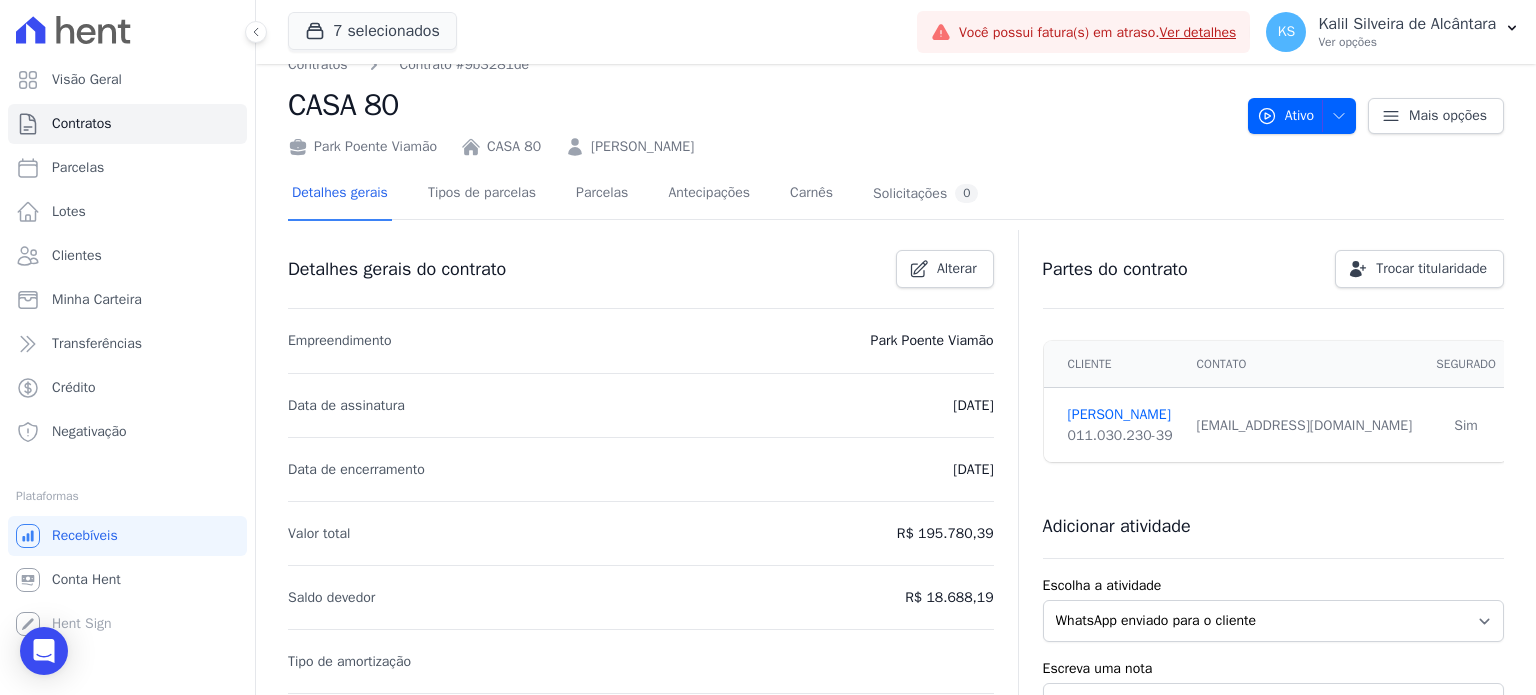 scroll, scrollTop: 0, scrollLeft: 0, axis: both 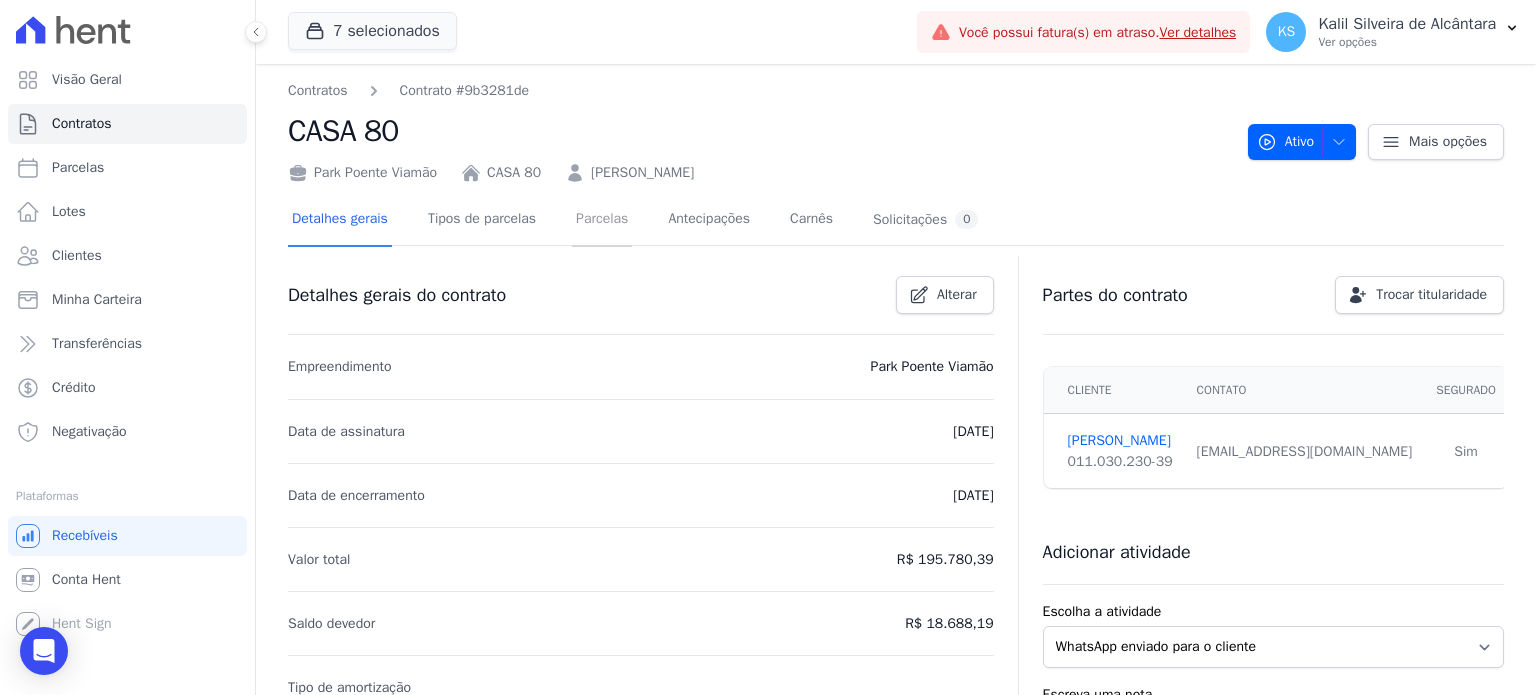 click on "Parcelas" at bounding box center [602, 220] 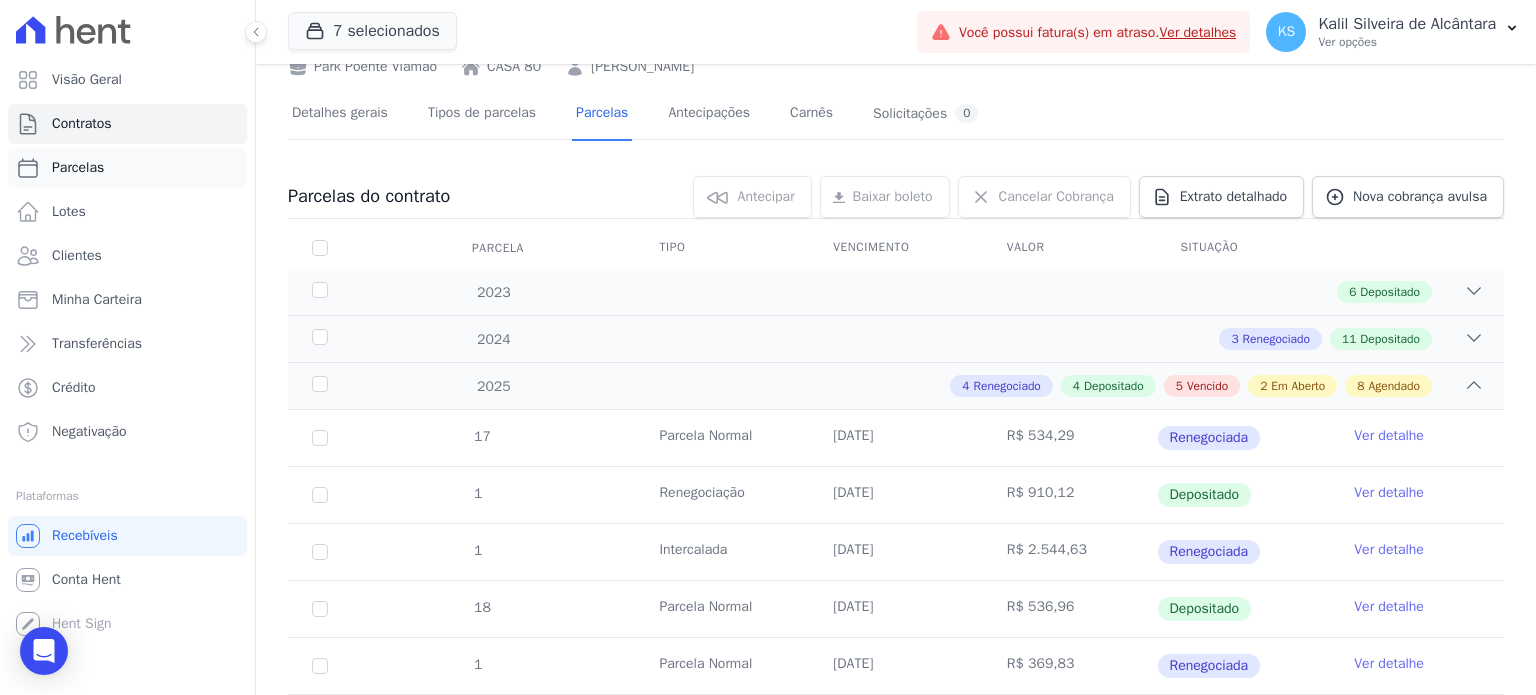 scroll, scrollTop: 100, scrollLeft: 0, axis: vertical 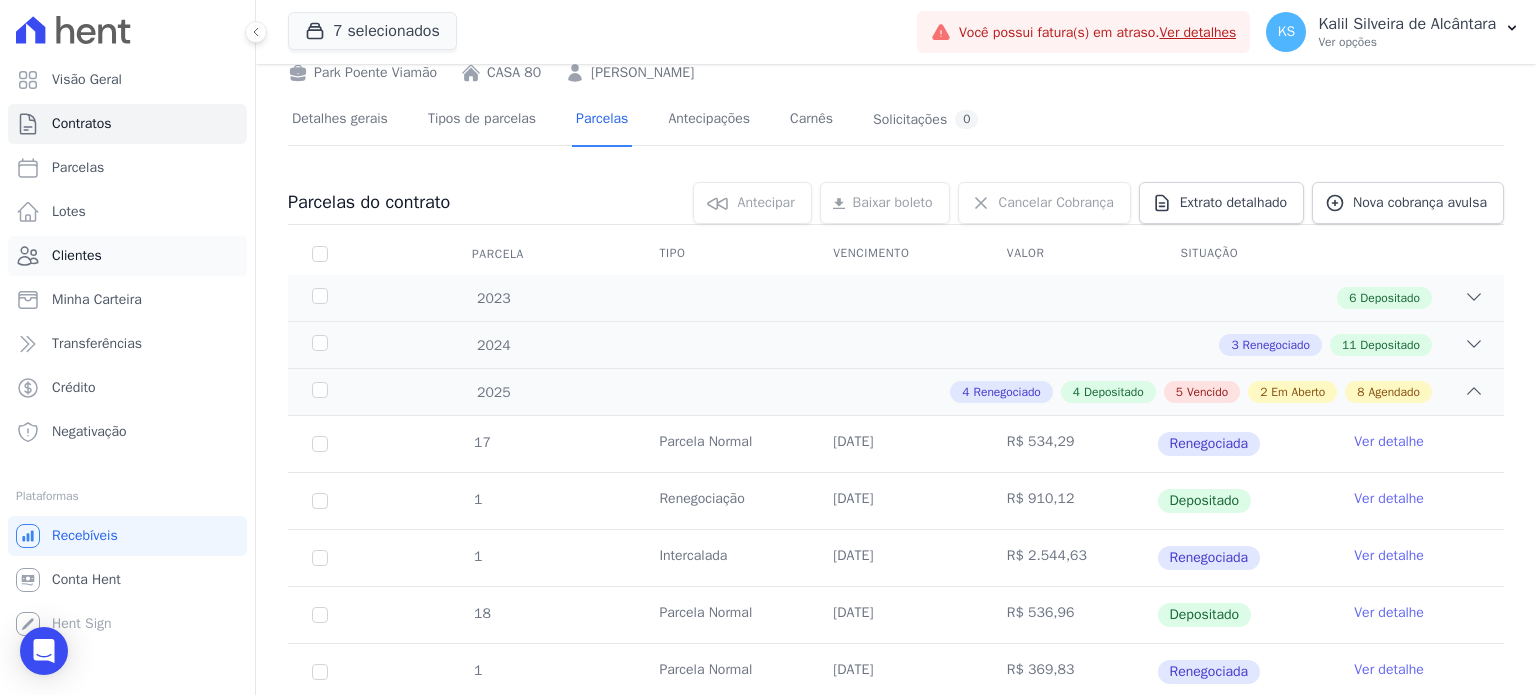 click on "Clientes" at bounding box center [77, 256] 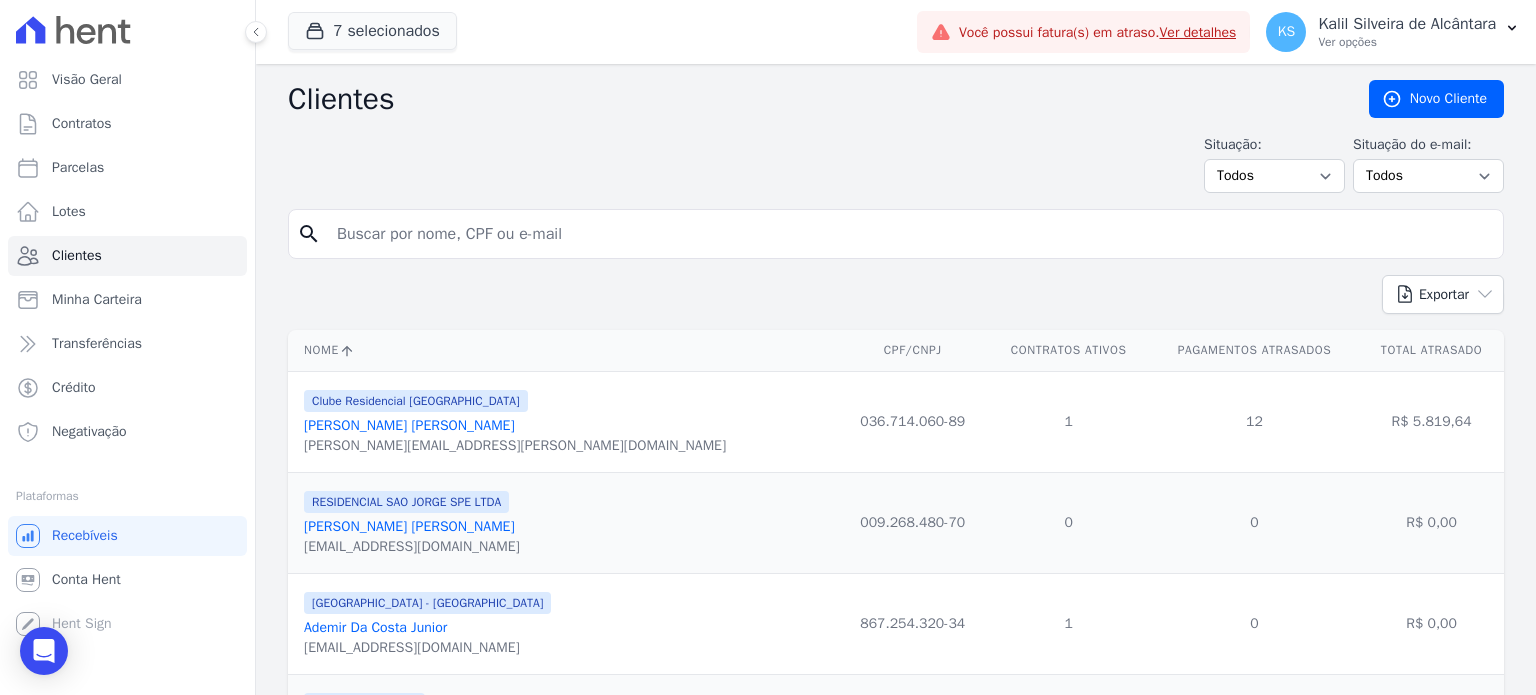 click at bounding box center [910, 234] 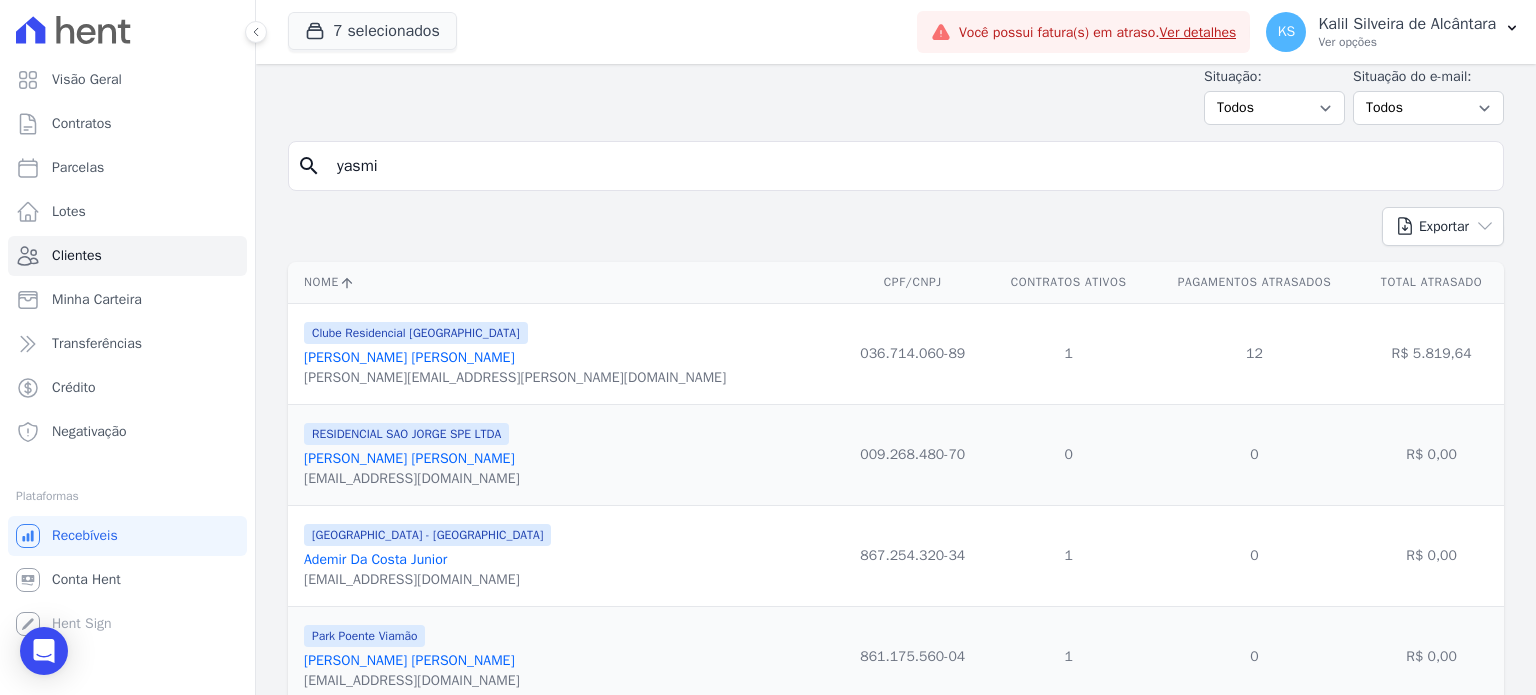 scroll, scrollTop: 100, scrollLeft: 0, axis: vertical 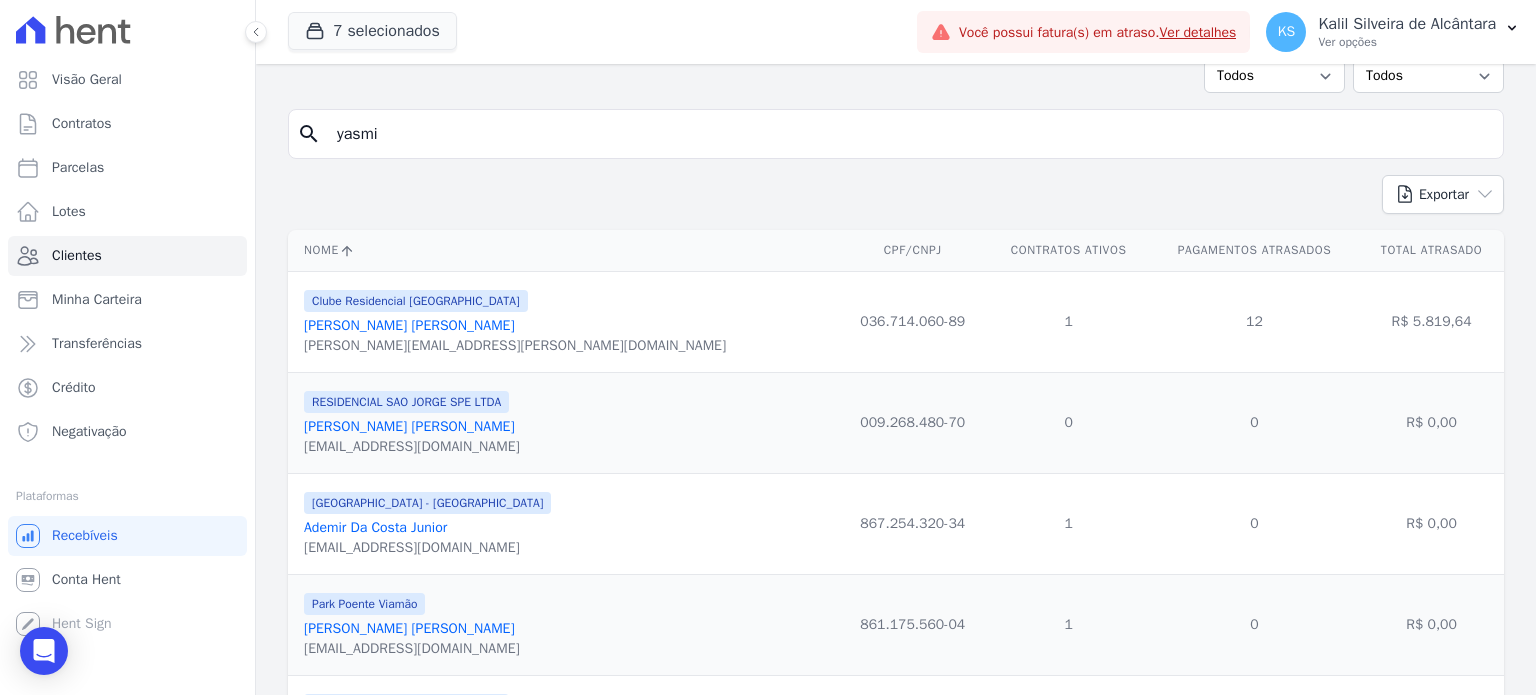 click on "yasmi" at bounding box center (910, 134) 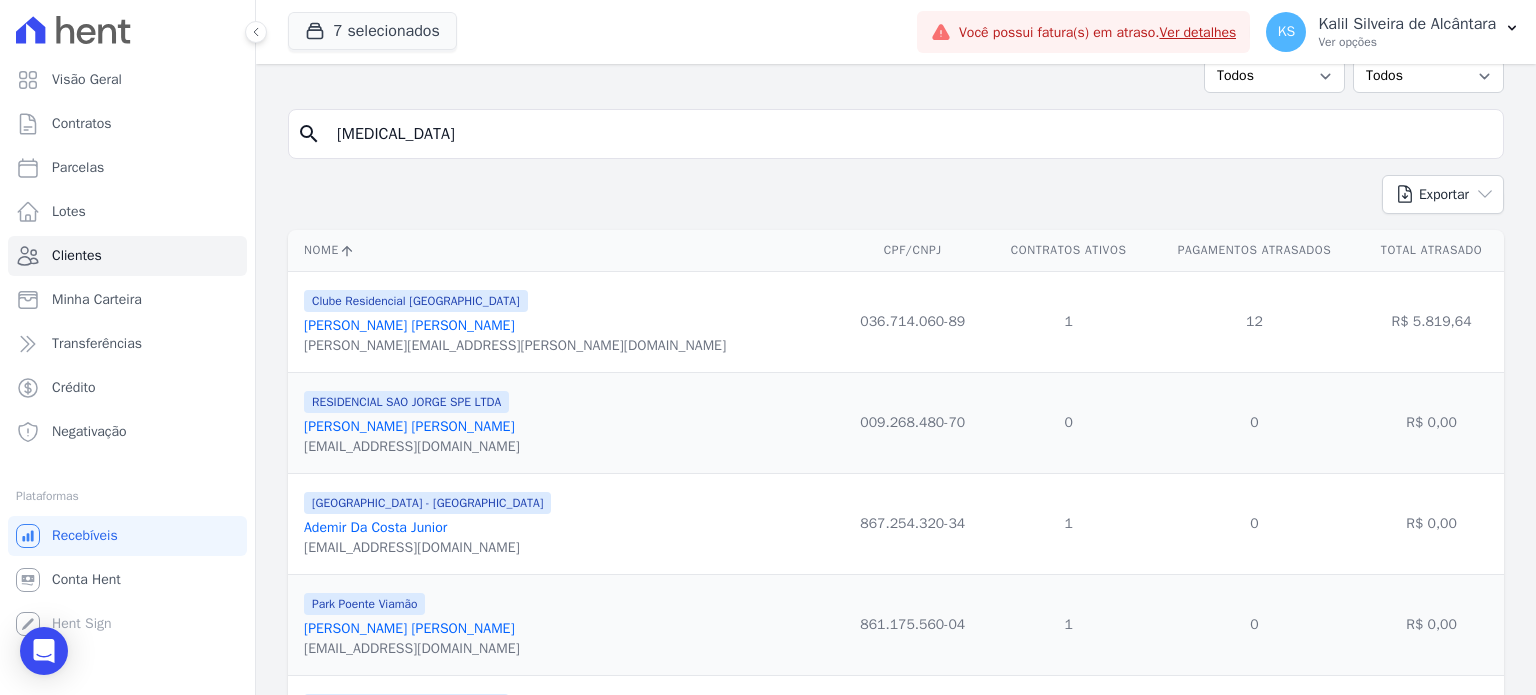 type on "[MEDICAL_DATA]" 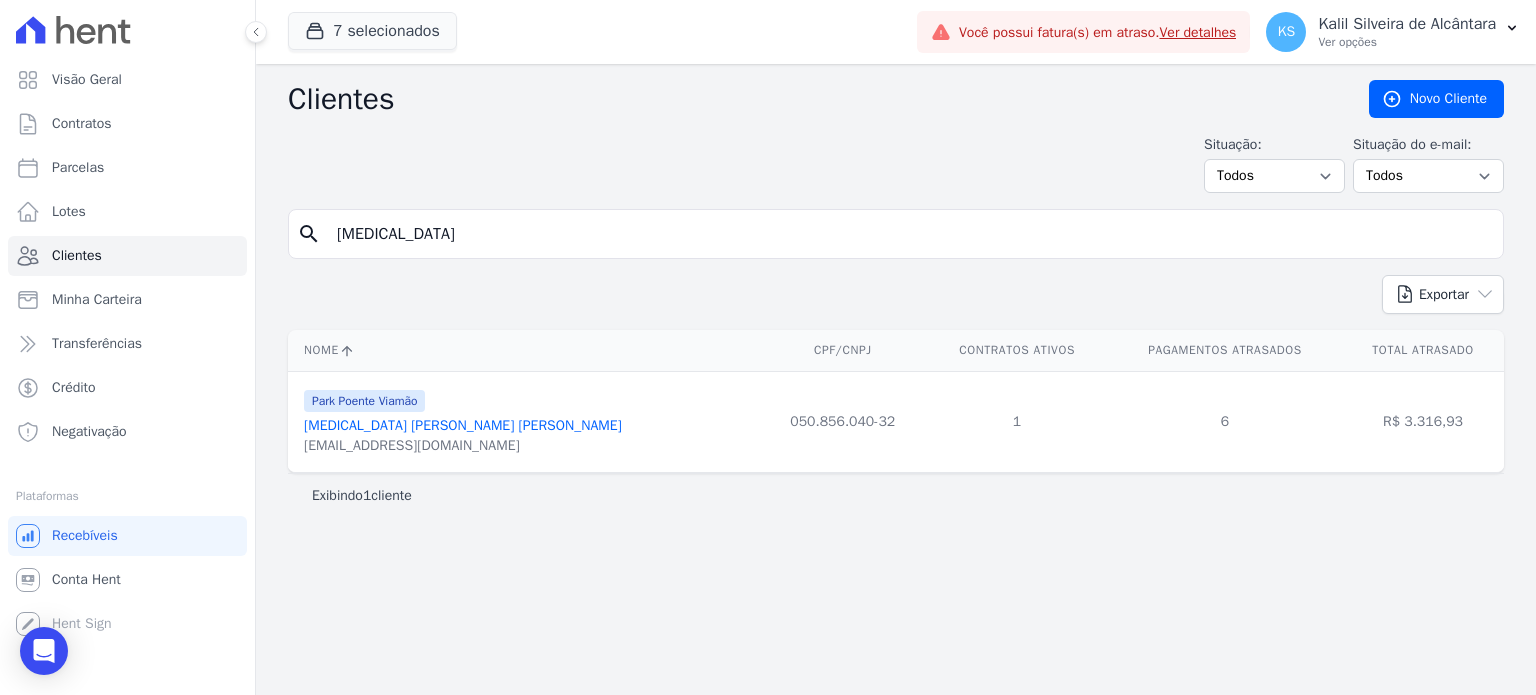 click on "[EMAIL_ADDRESS][DOMAIN_NAME]" at bounding box center (463, 446) 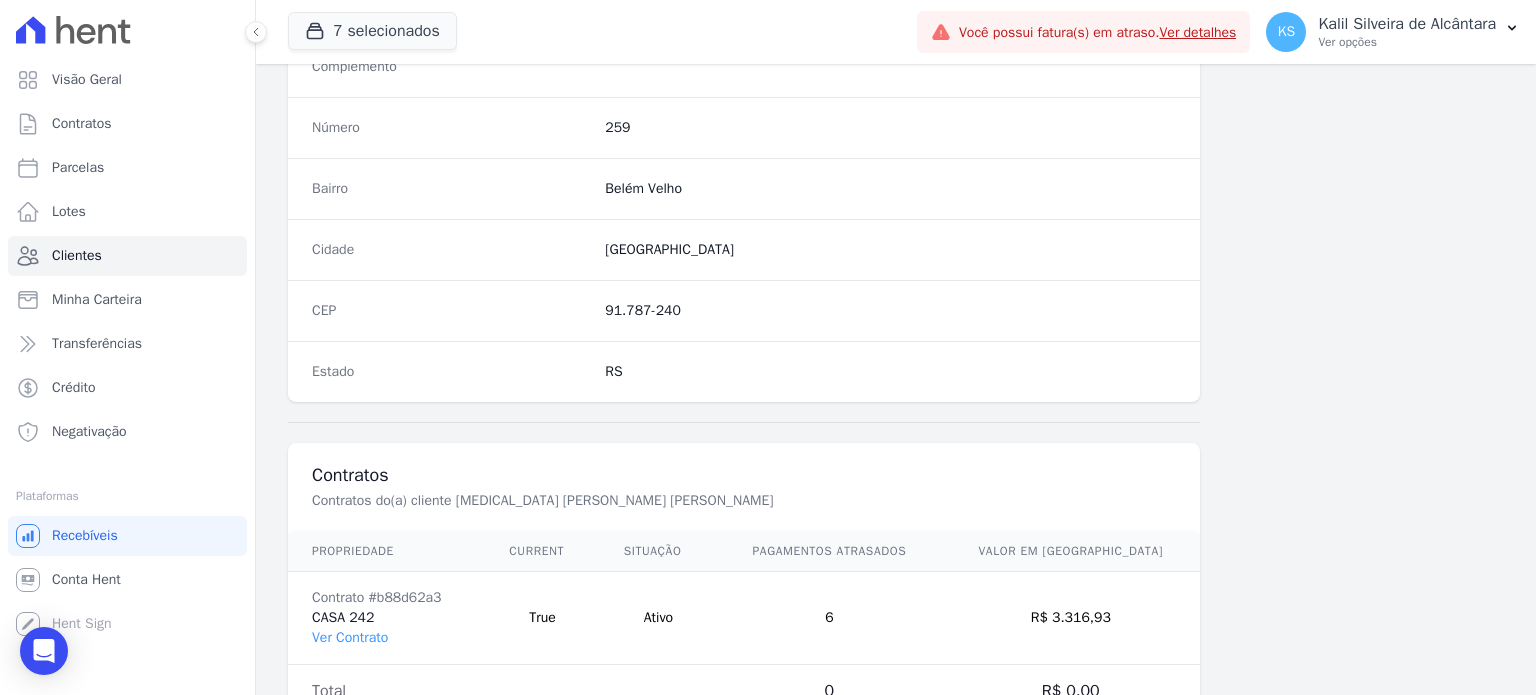 scroll, scrollTop: 1169, scrollLeft: 0, axis: vertical 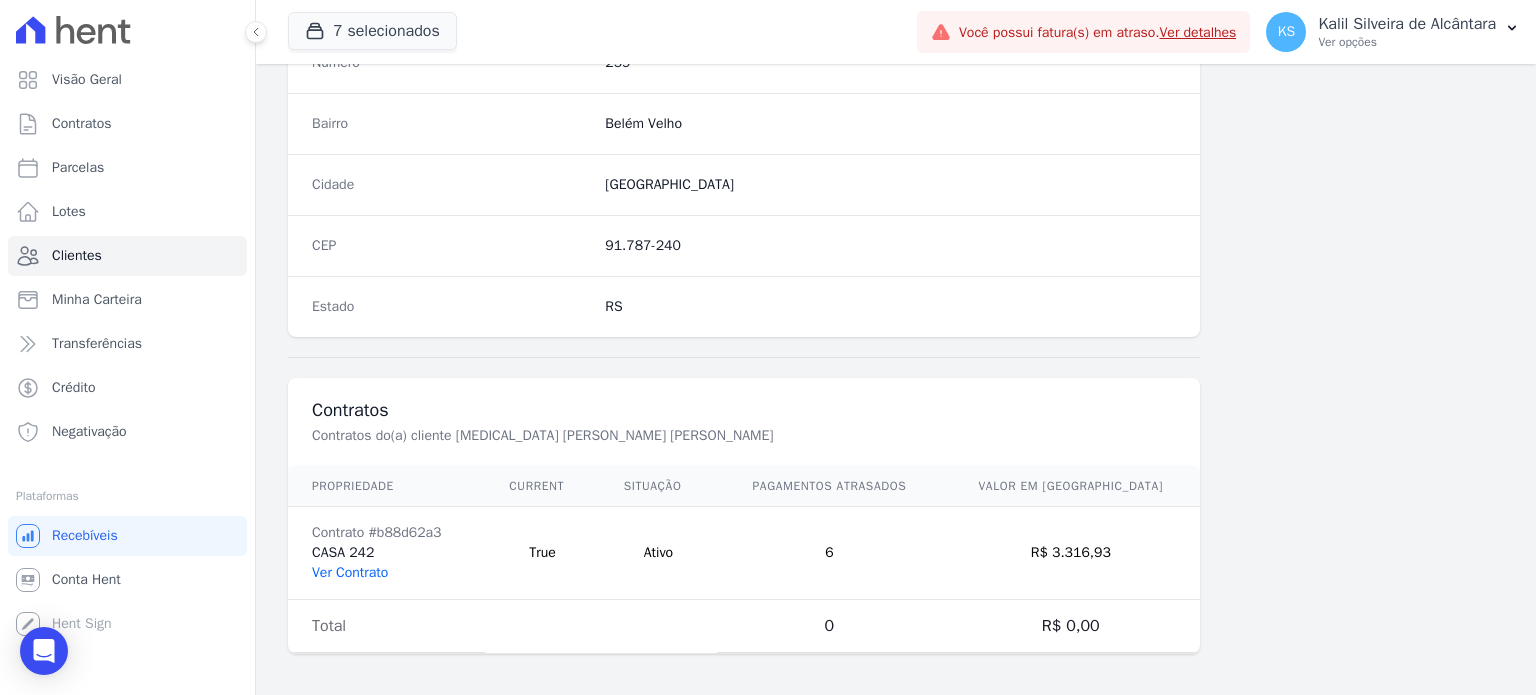 click on "Ver Contrato" at bounding box center [350, 572] 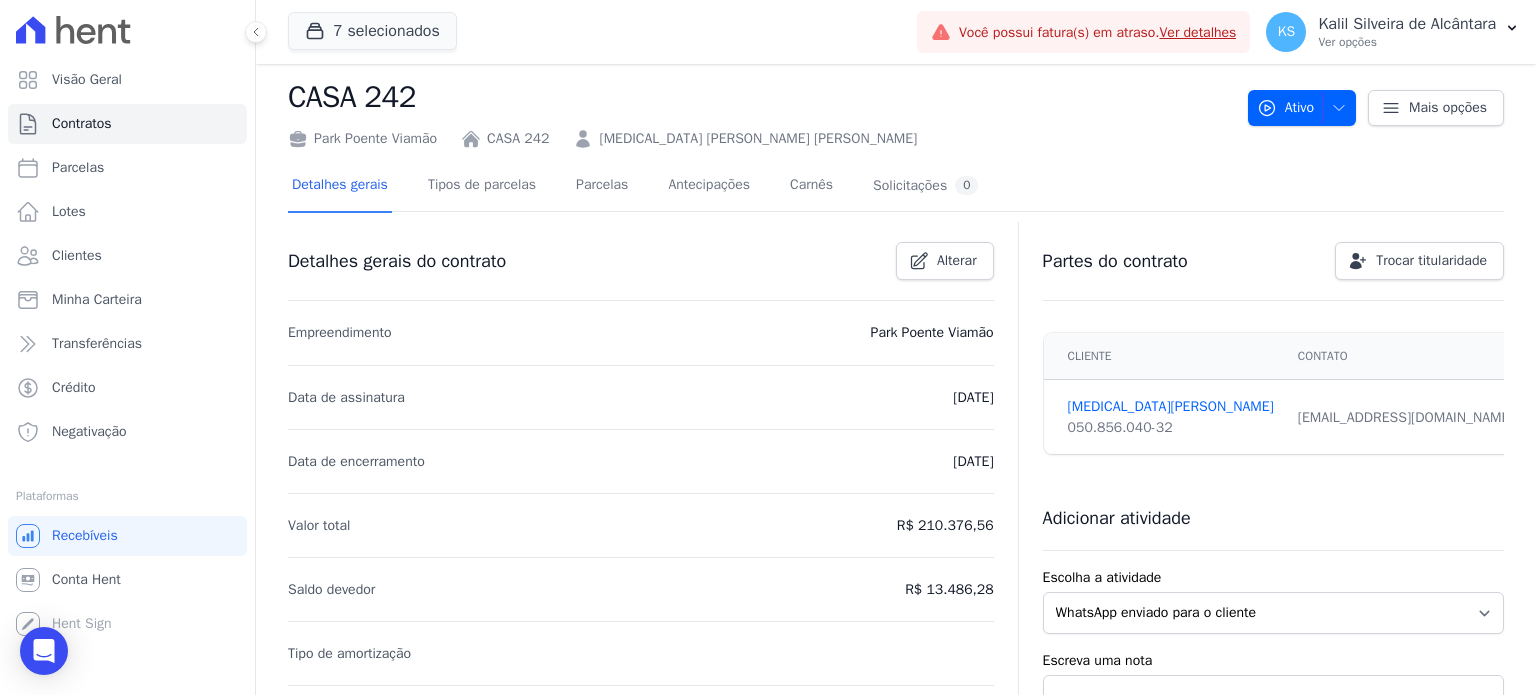 scroll, scrollTop: 0, scrollLeft: 0, axis: both 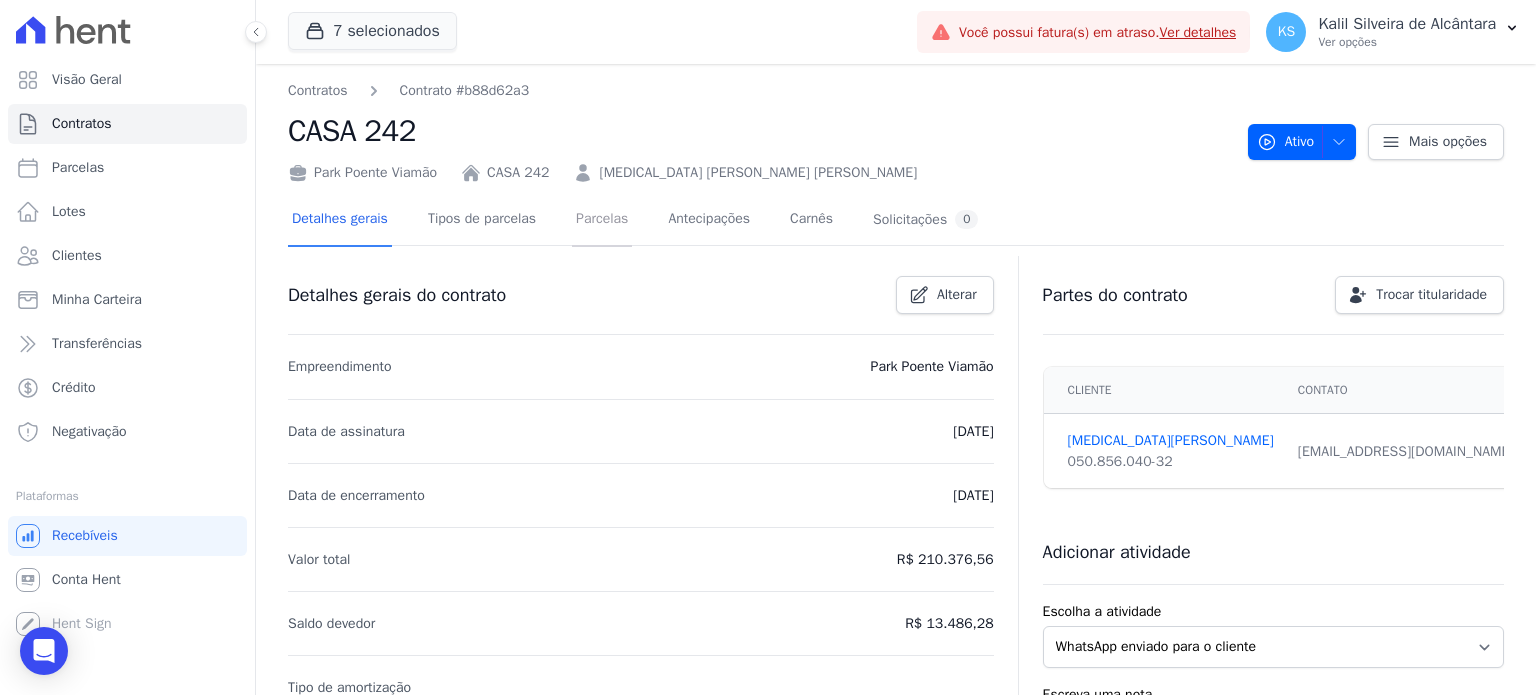 click on "Parcelas" at bounding box center [602, 220] 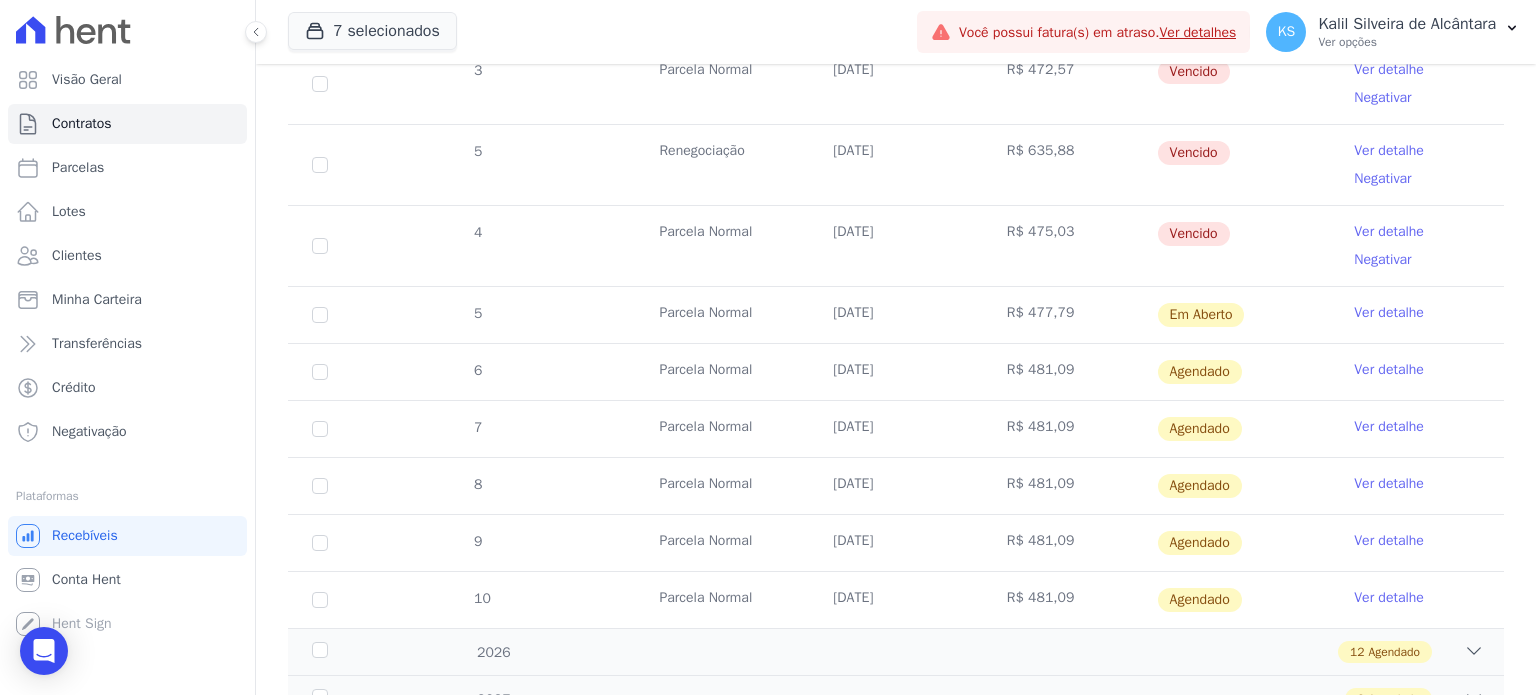 scroll, scrollTop: 1081, scrollLeft: 0, axis: vertical 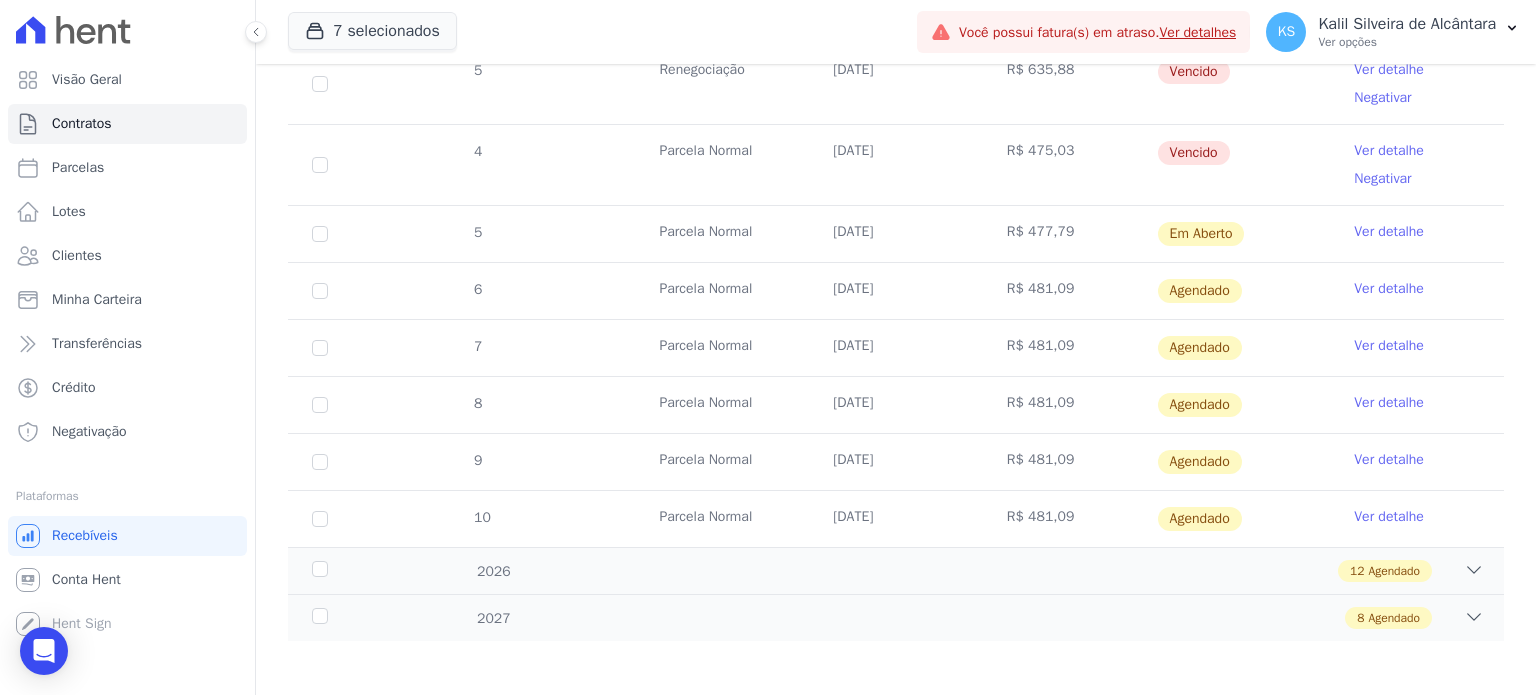 click on "R$ 477,79" at bounding box center [1070, 234] 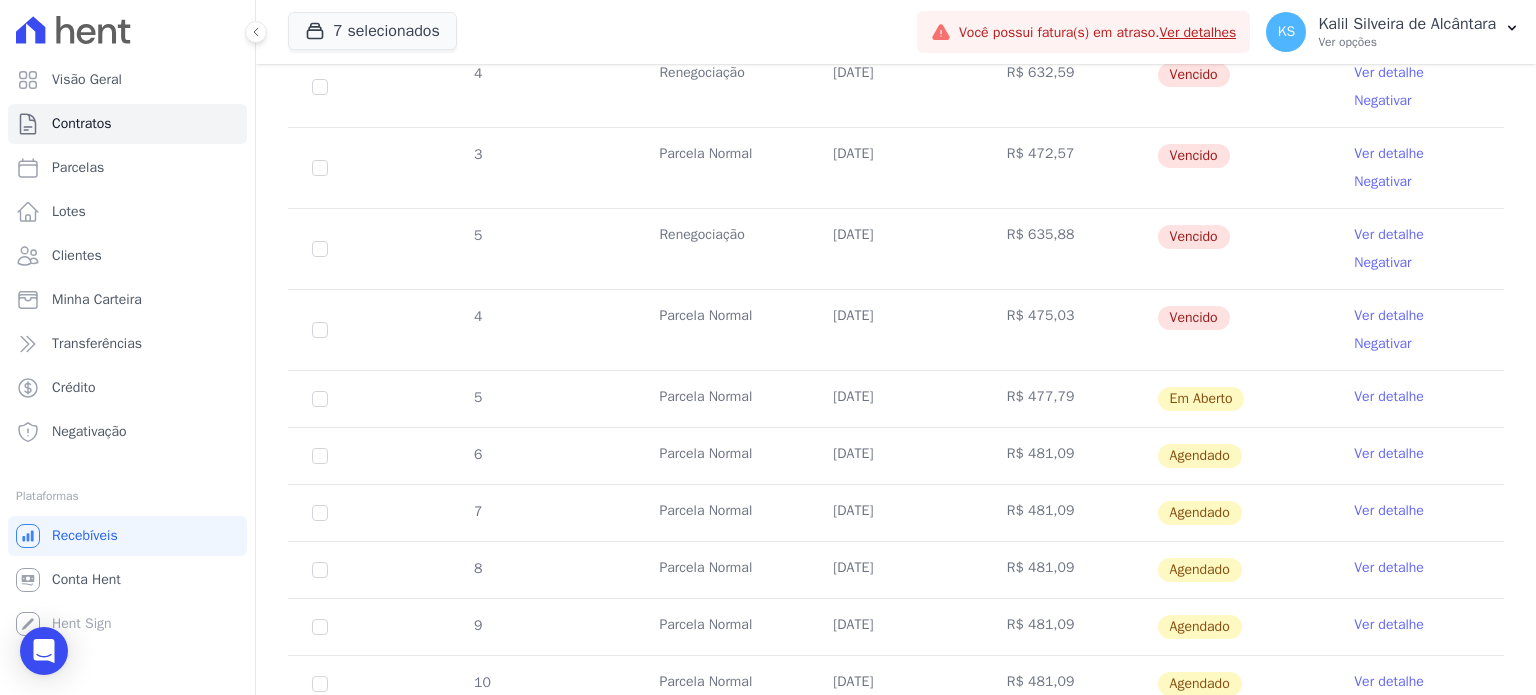 scroll, scrollTop: 881, scrollLeft: 0, axis: vertical 